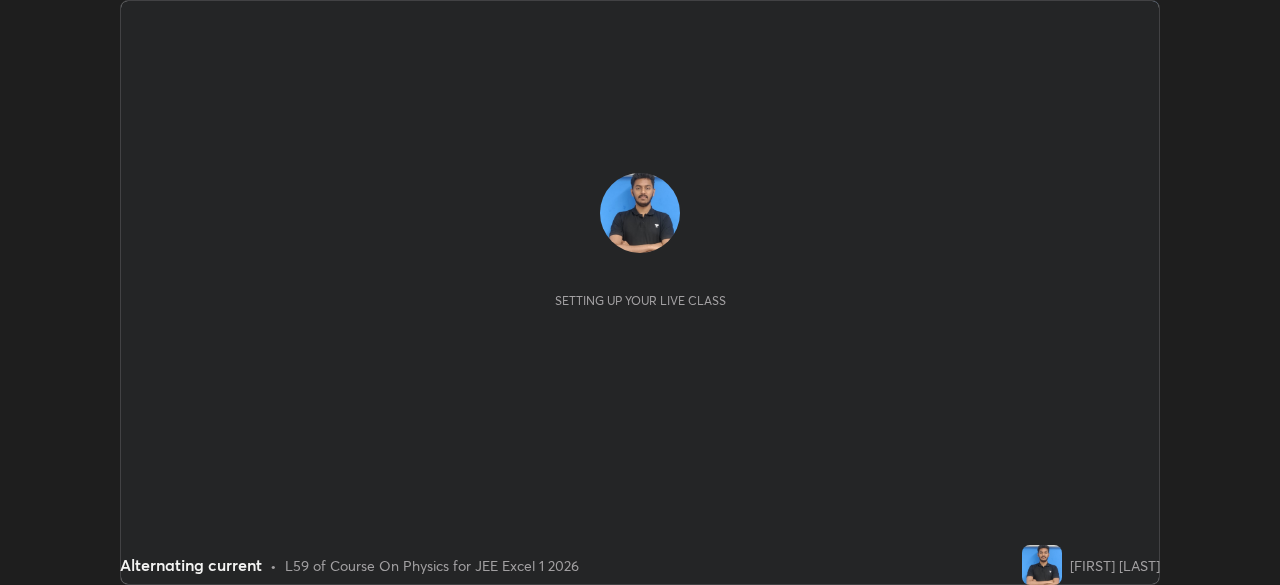scroll, scrollTop: 0, scrollLeft: 0, axis: both 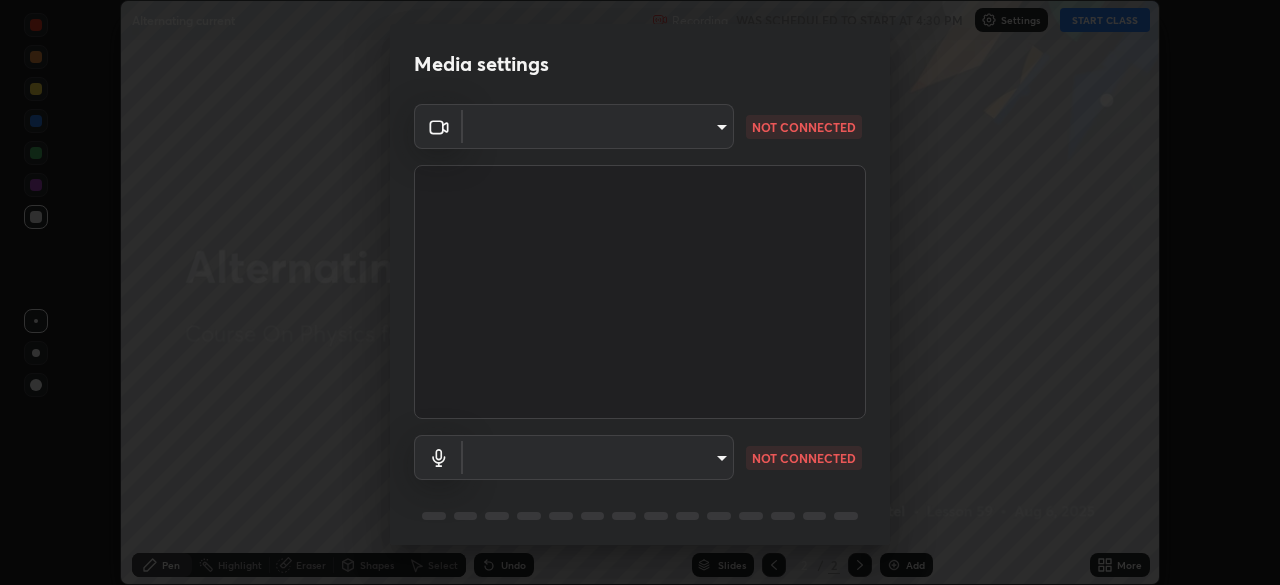 type on "4db0b441b46c867b9f8fa3c4c702c2a45477923b988fb192b35993b39004c803" 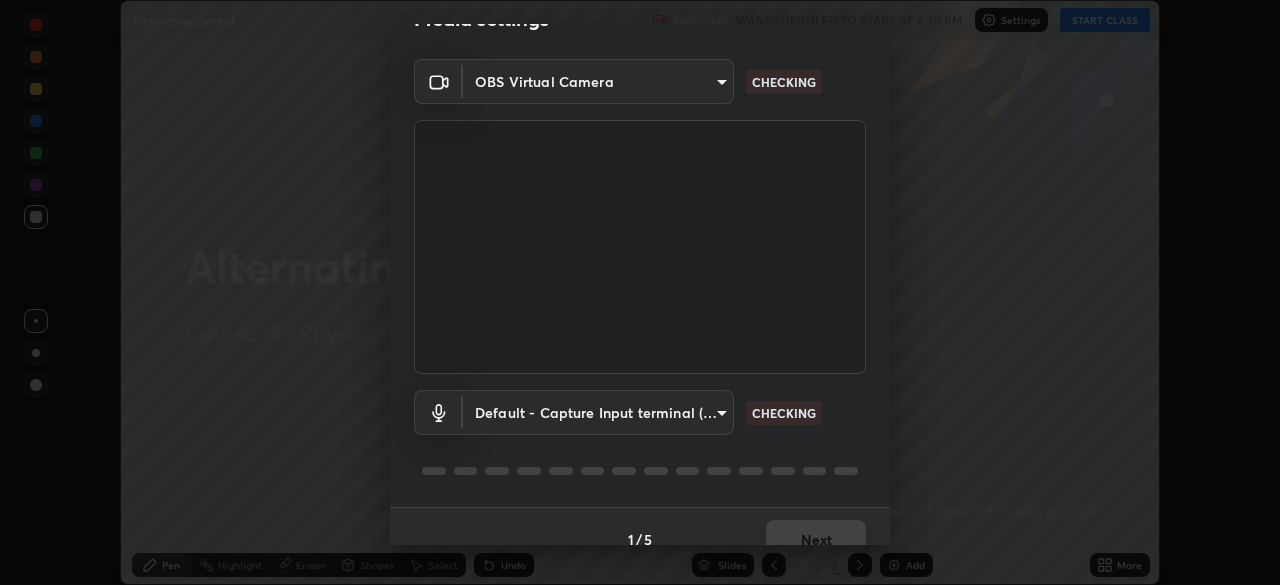 scroll, scrollTop: 71, scrollLeft: 0, axis: vertical 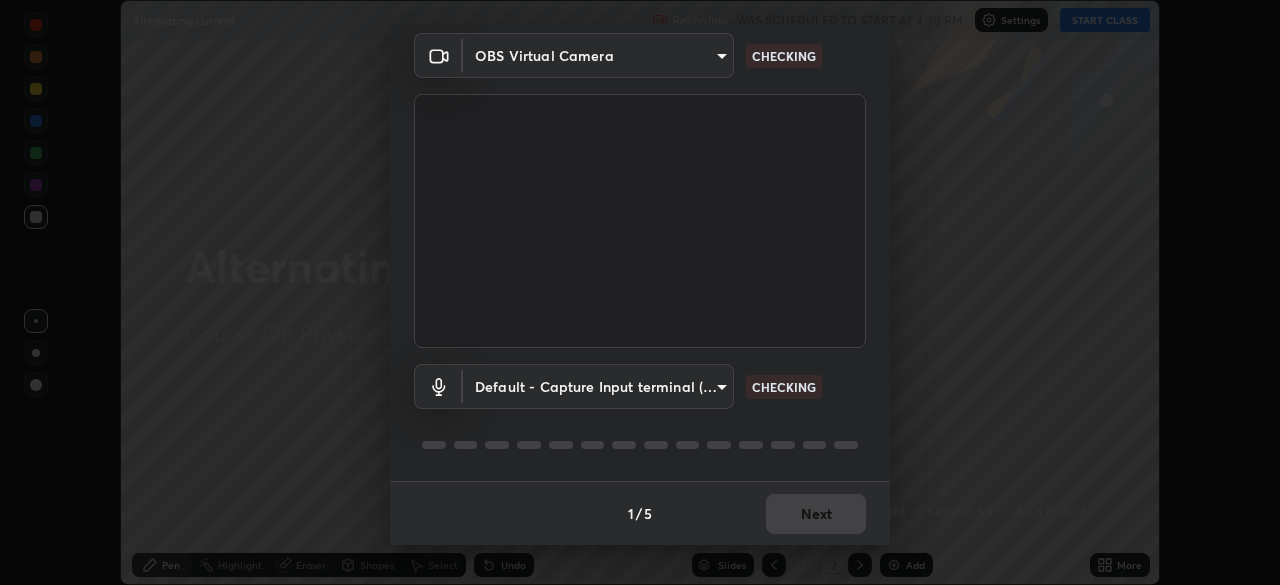 click on "Erase all Alternating current Recording WAS SCHEDULED TO START AT  [TIME] Settings START CLASS Setting up your live class Alternating current • L59 of Course On Physics for JEE Excel 1 2026 [FIRST] [LAST] Pen Highlight Eraser Shapes Select Undo Slides 2 / 2 Add More No doubts shared Encourage your learners to ask a doubt for better clarity Report an issue Reason for reporting Buffering Chat not working Audio - Video sync issue Educator video quality low ​ Attach an image Report Media settings OBS Virtual Camera [HASH] CHECKING Default - Capture Input terminal (Digital Array MIC) default CHECKING 1 / 5 Next" at bounding box center [640, 292] 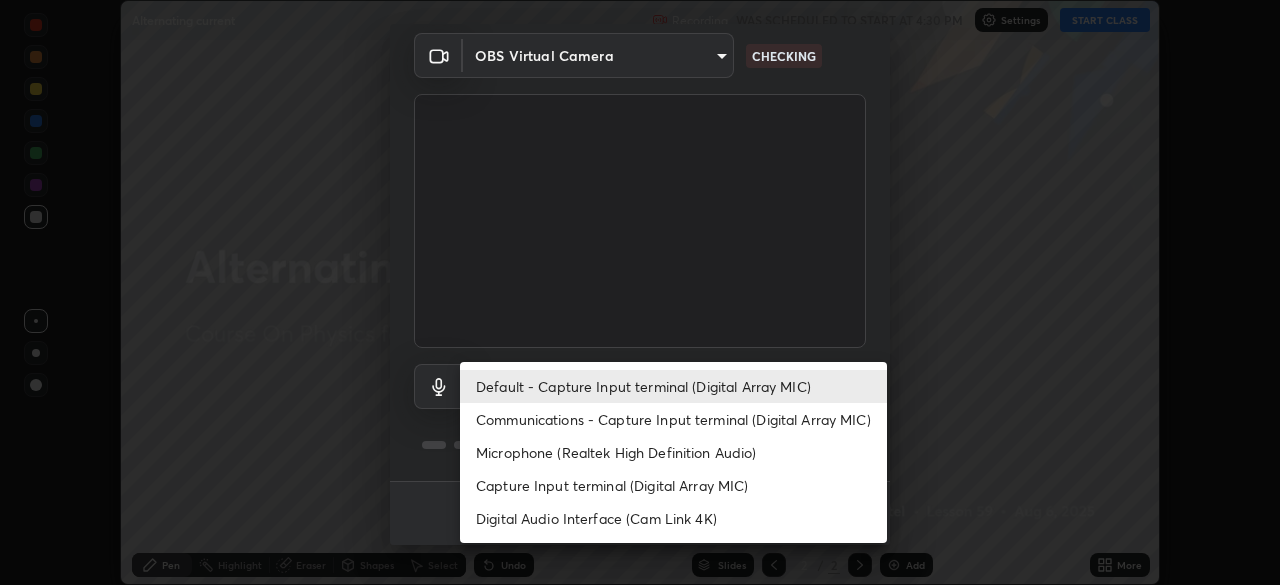 click on "Communications - Capture Input terminal (Digital Array MIC)" at bounding box center (673, 419) 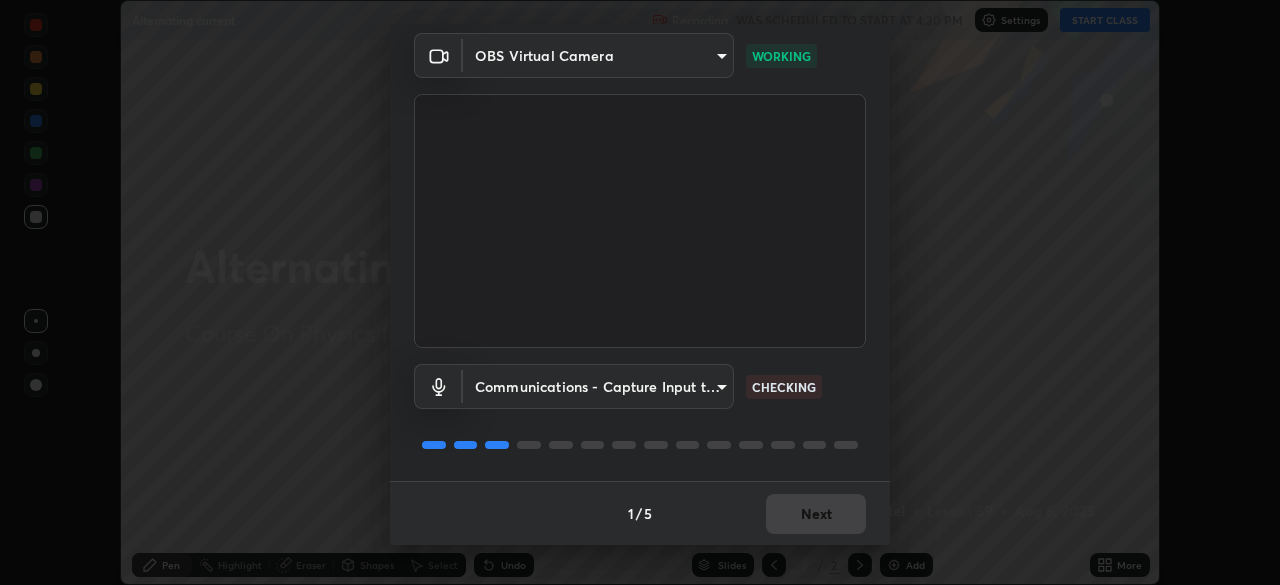 click on "Erase all Alternating current Recording WAS SCHEDULED TO START AT  [TIME] Settings START CLASS Setting up your live class Alternating current • L59 of Course On Physics for JEE Excel 1 2026 [FIRST] [LAST] Pen Highlight Eraser Shapes Select Undo Slides 2 / 2 Add More No doubts shared Encourage your learners to ask a doubt for better clarity Report an issue Reason for reporting Buffering Chat not working Audio - Video sync issue Educator video quality low ​ Attach an image Report Media settings OBS Virtual Camera [HASH] WORKING Communications - Capture Input terminal (Digital Array MIC) communications CHECKING 1 / 5 Next" at bounding box center (640, 292) 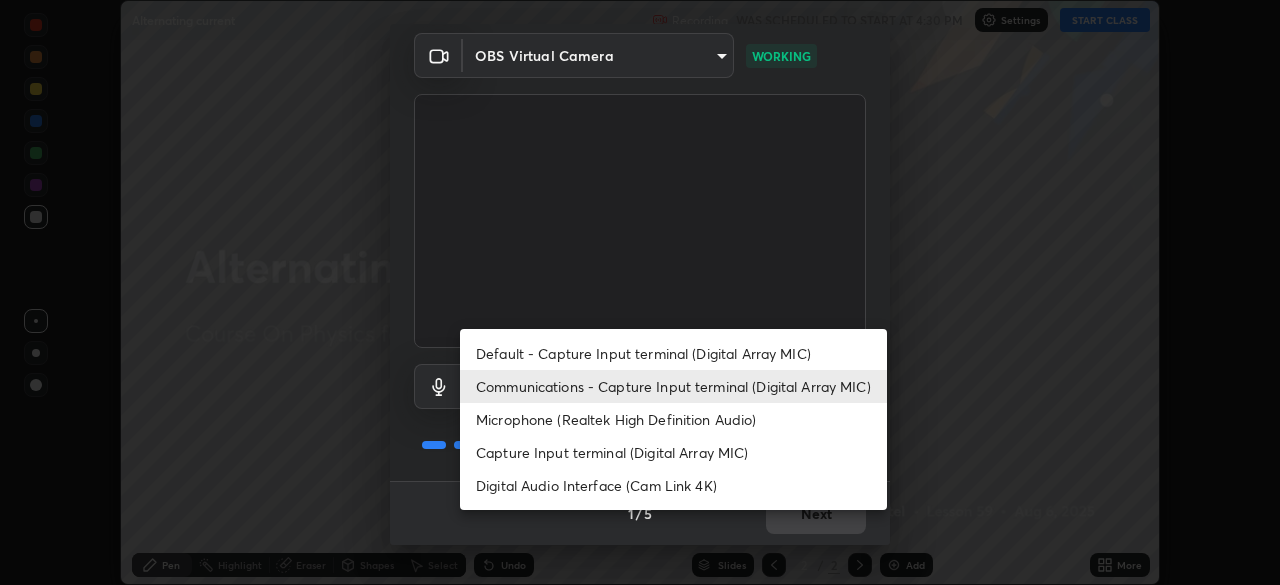 click on "Default - Capture Input terminal (Digital Array MIC)" at bounding box center [673, 353] 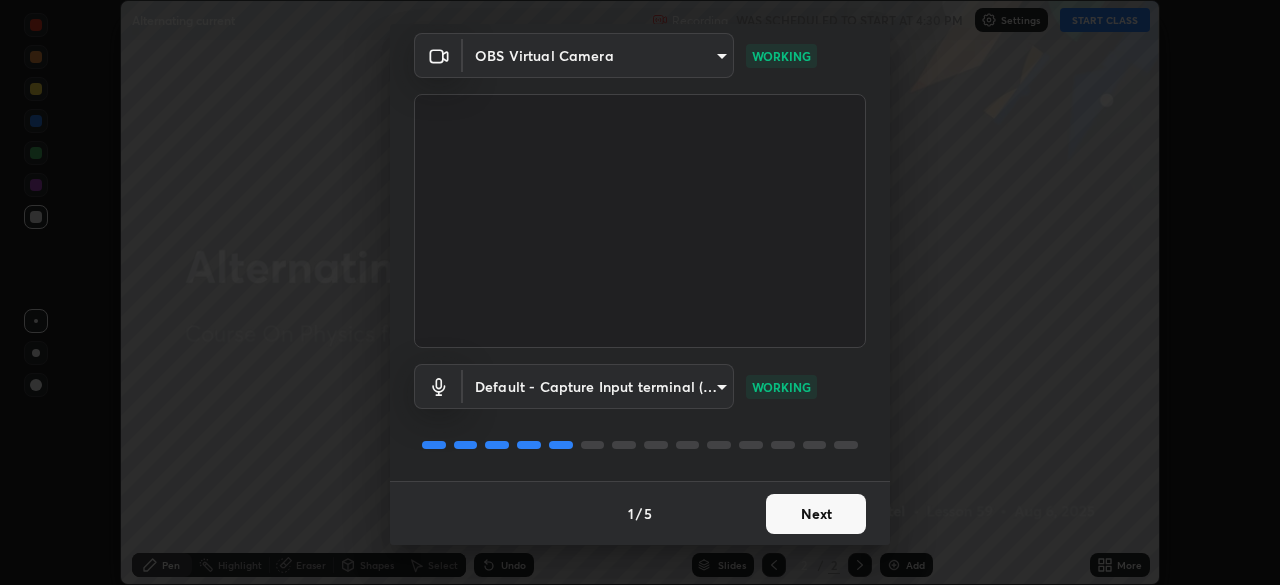 click on "Next" at bounding box center [816, 514] 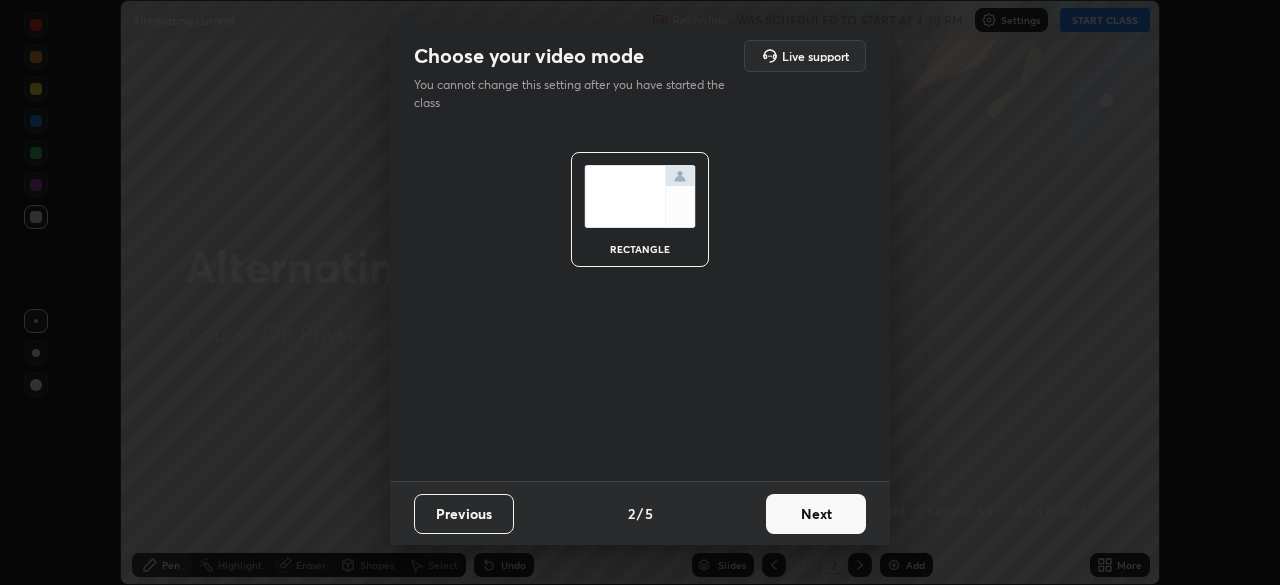 scroll, scrollTop: 0, scrollLeft: 0, axis: both 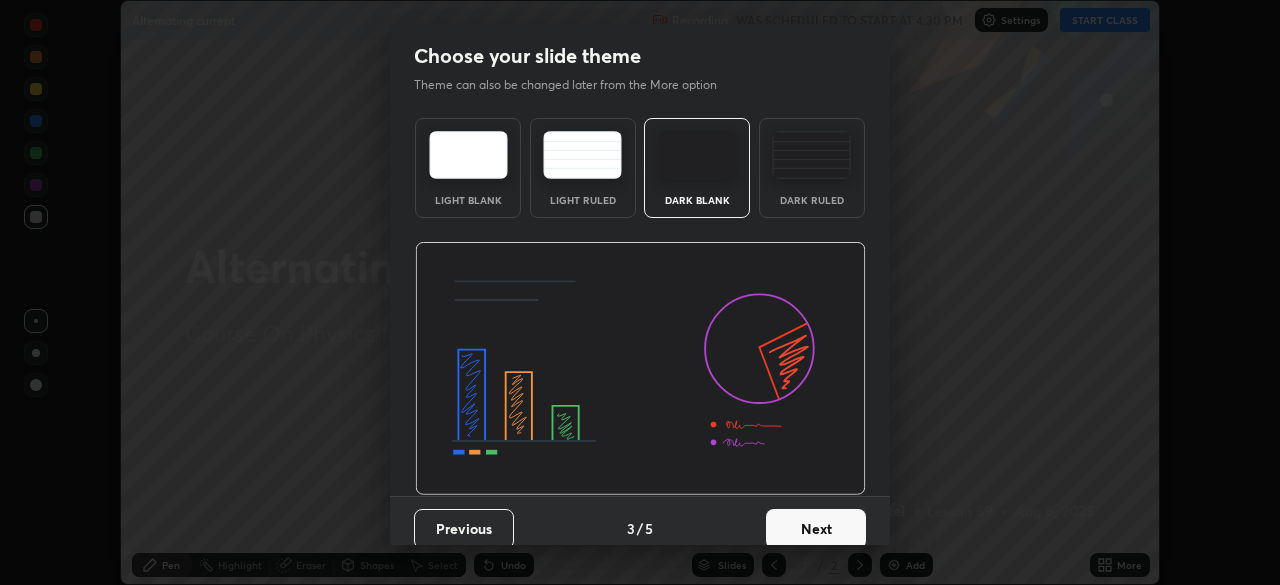 click on "Next" at bounding box center (816, 529) 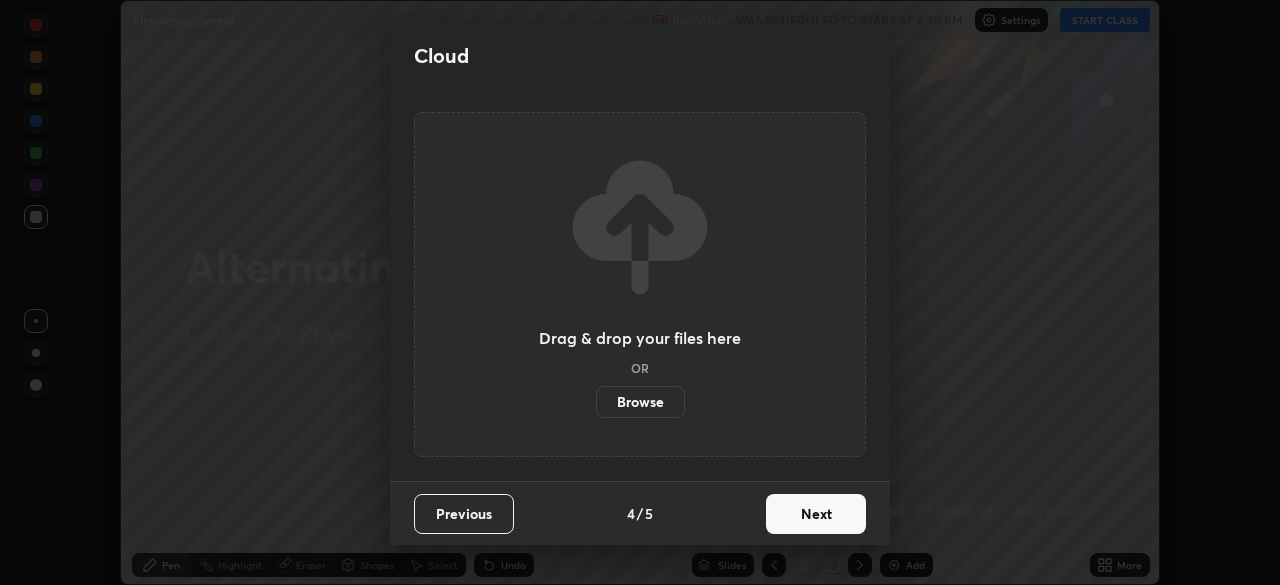 click on "Next" at bounding box center [816, 514] 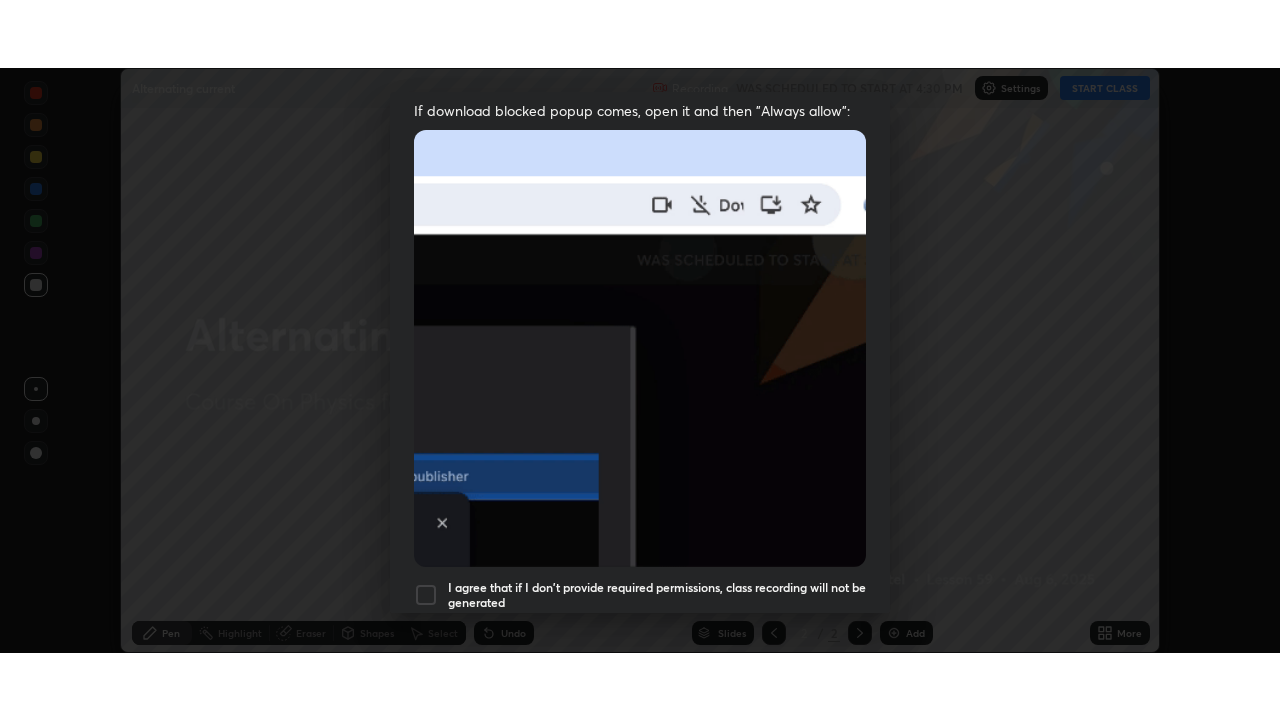 scroll, scrollTop: 479, scrollLeft: 0, axis: vertical 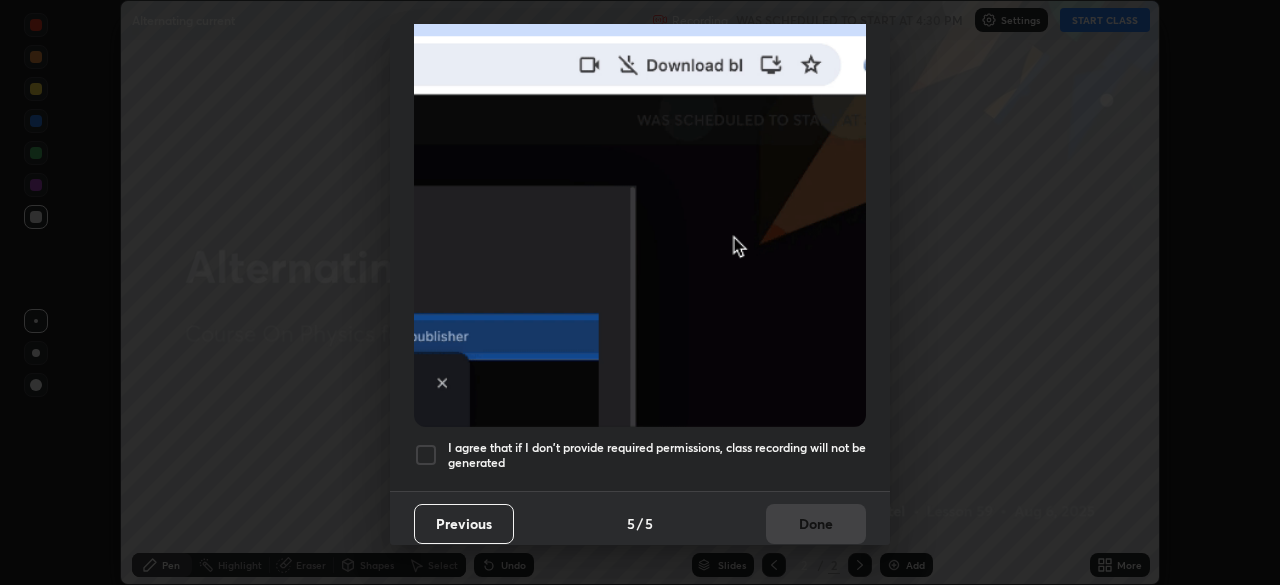 click at bounding box center (426, 455) 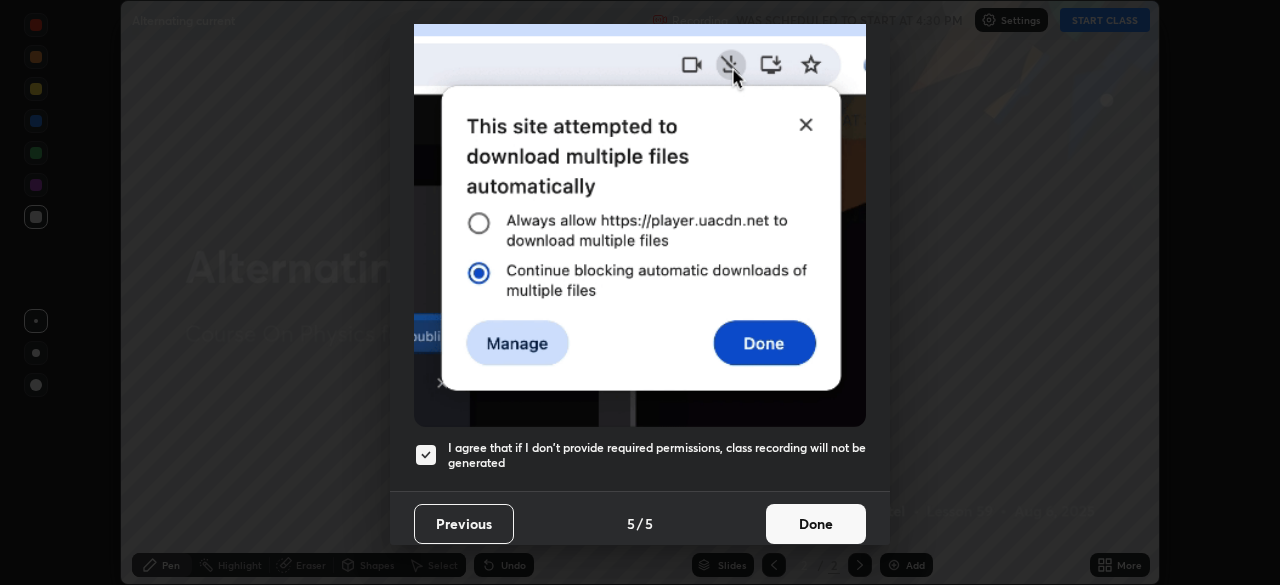 click on "Done" at bounding box center [816, 524] 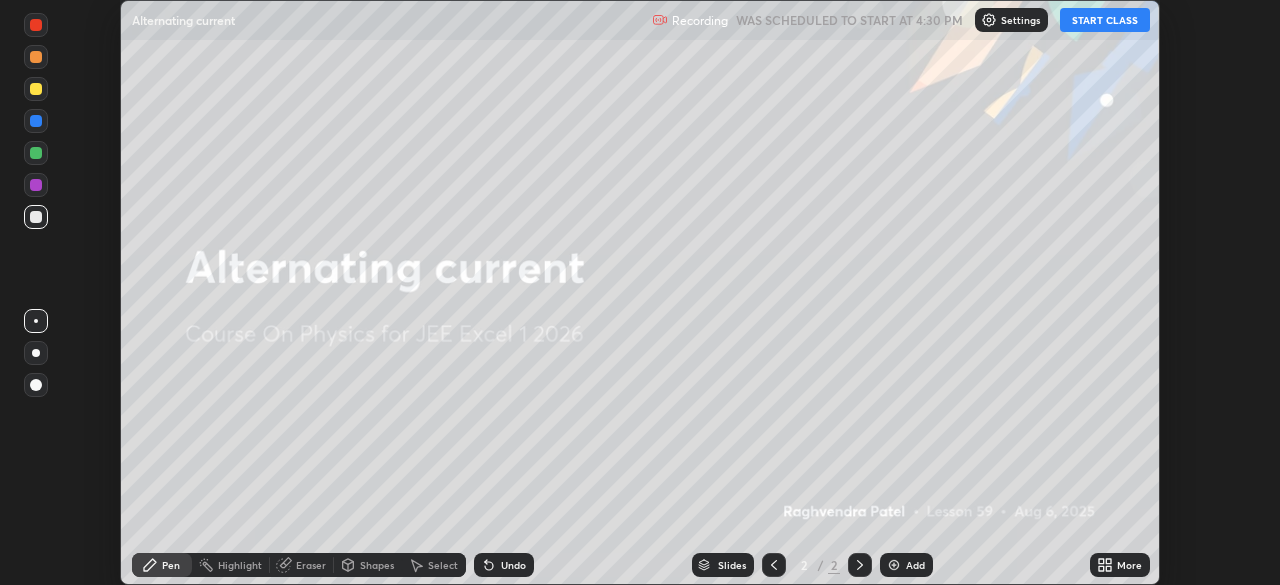 click 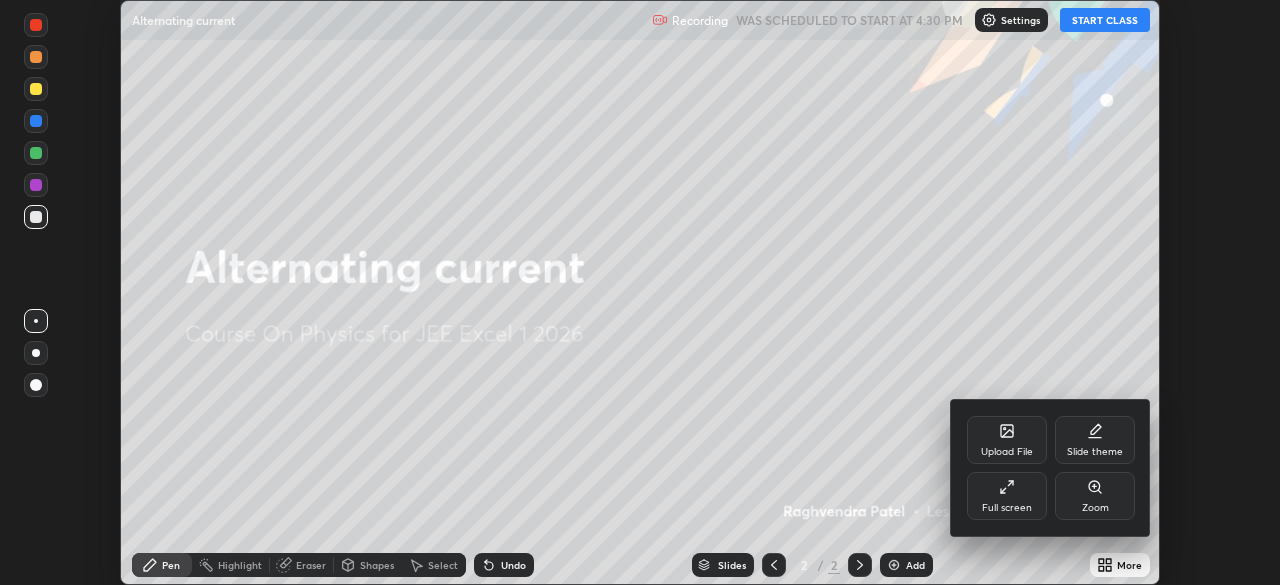 click on "Full screen" at bounding box center [1007, 496] 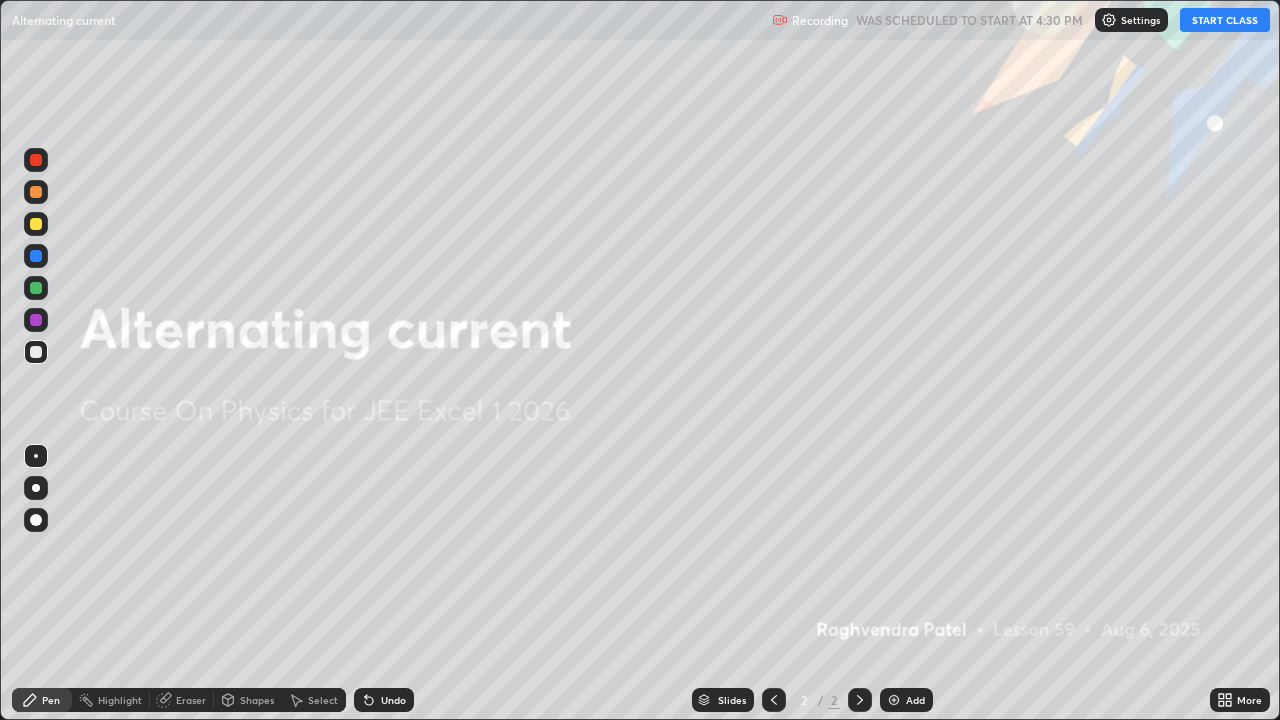 scroll, scrollTop: 99280, scrollLeft: 98720, axis: both 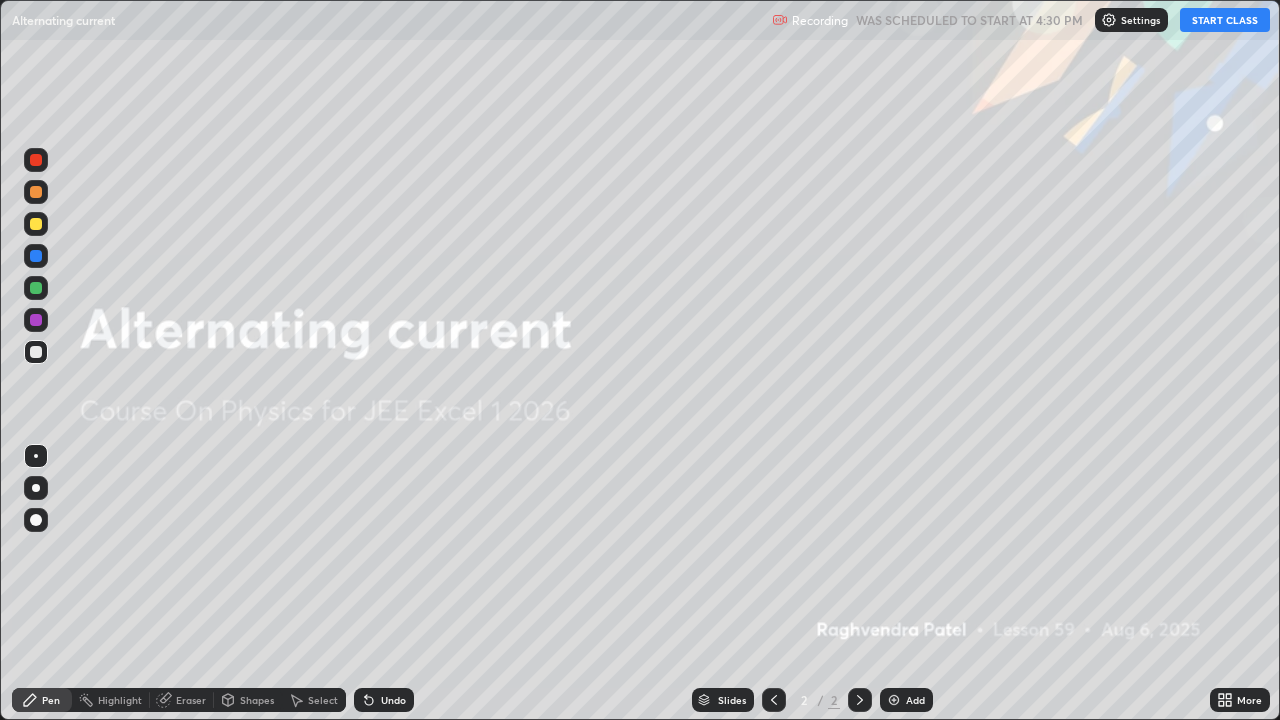 click on "START CLASS" at bounding box center (1225, 20) 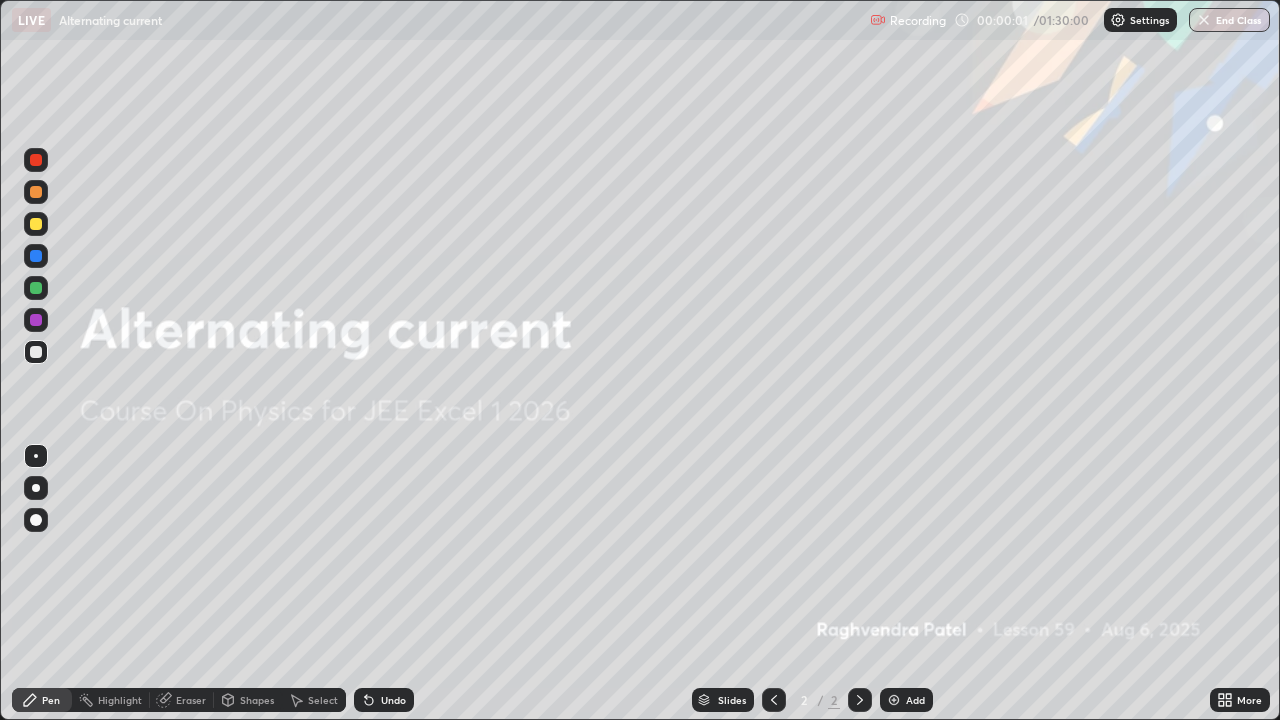 click at bounding box center [894, 700] 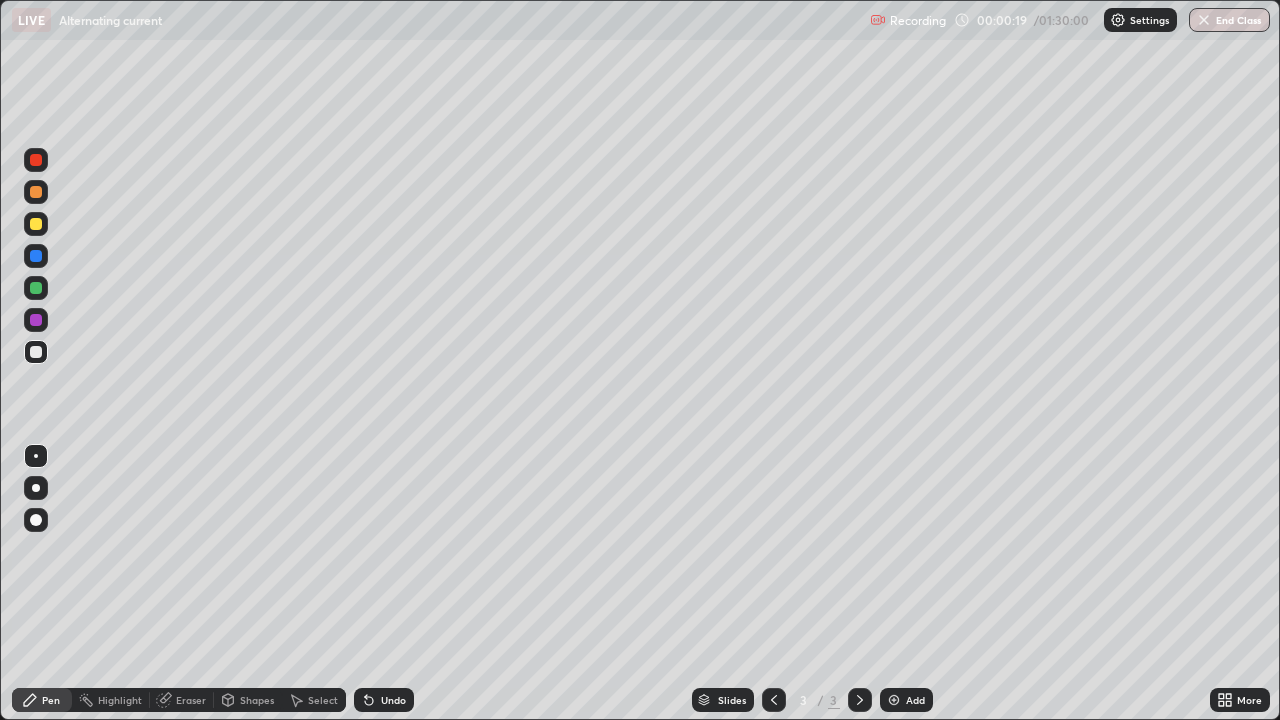 click at bounding box center [36, 224] 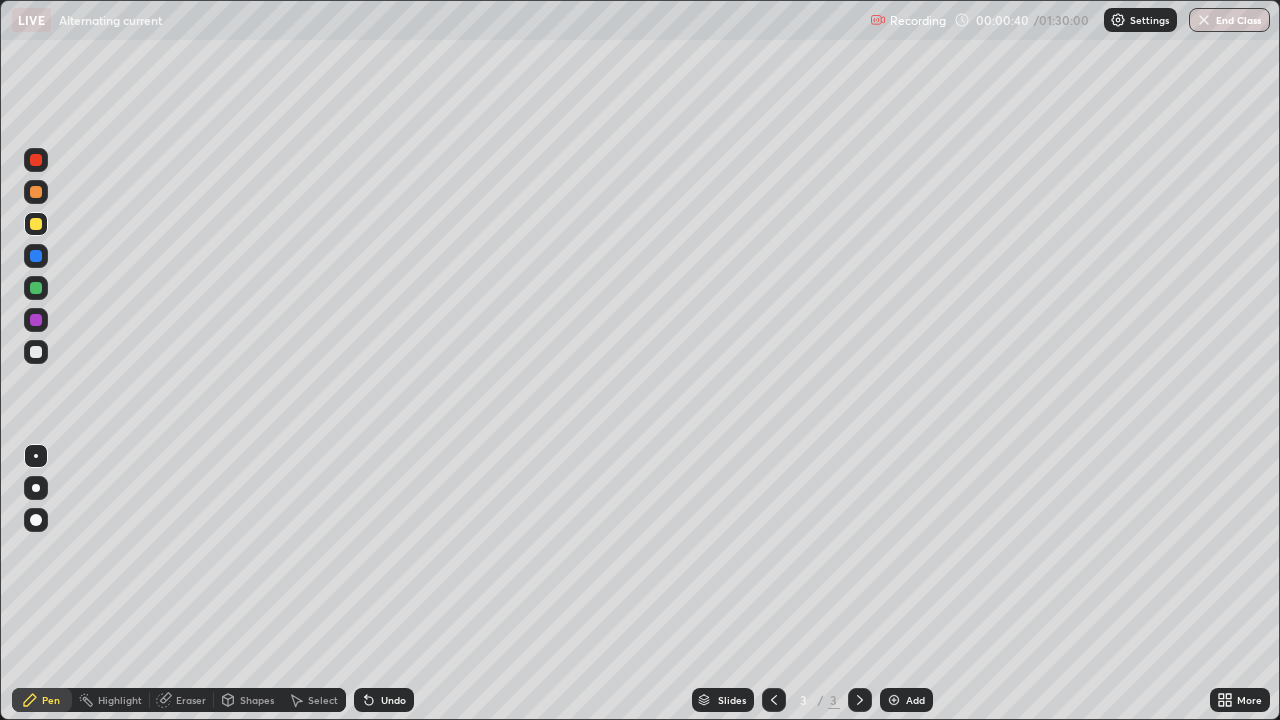 click on "Shapes" at bounding box center [257, 700] 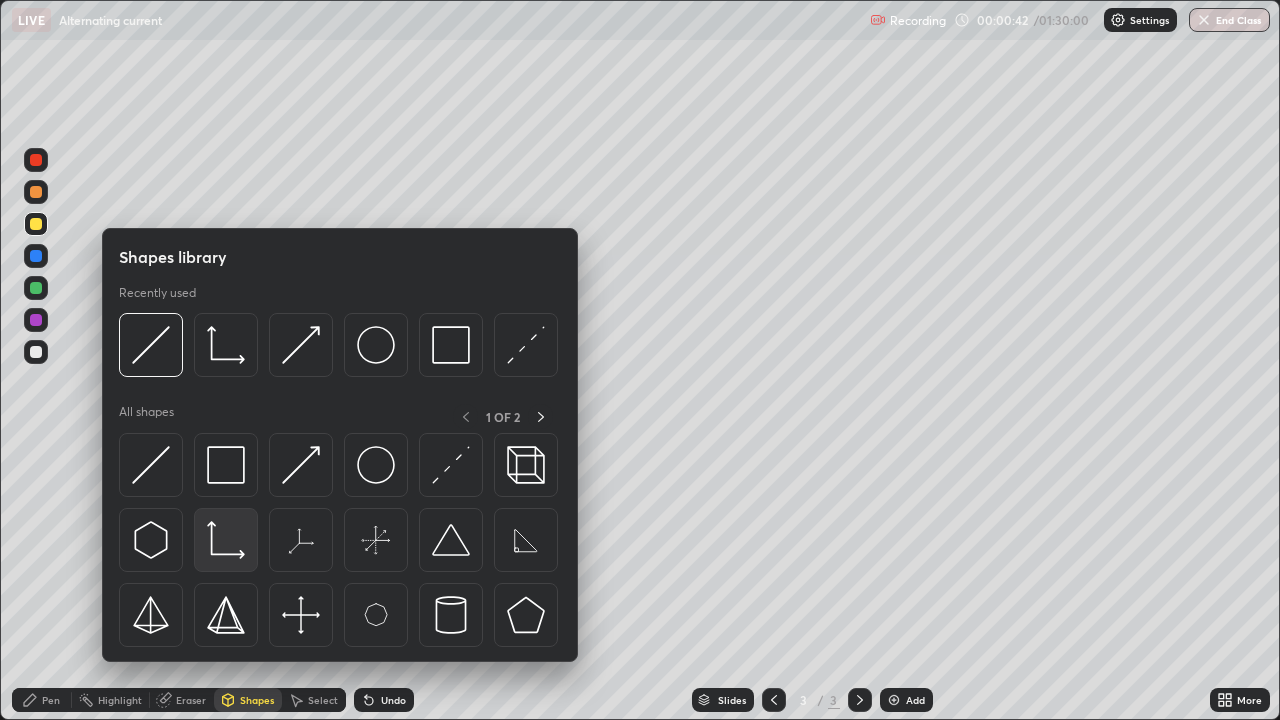 click at bounding box center (226, 540) 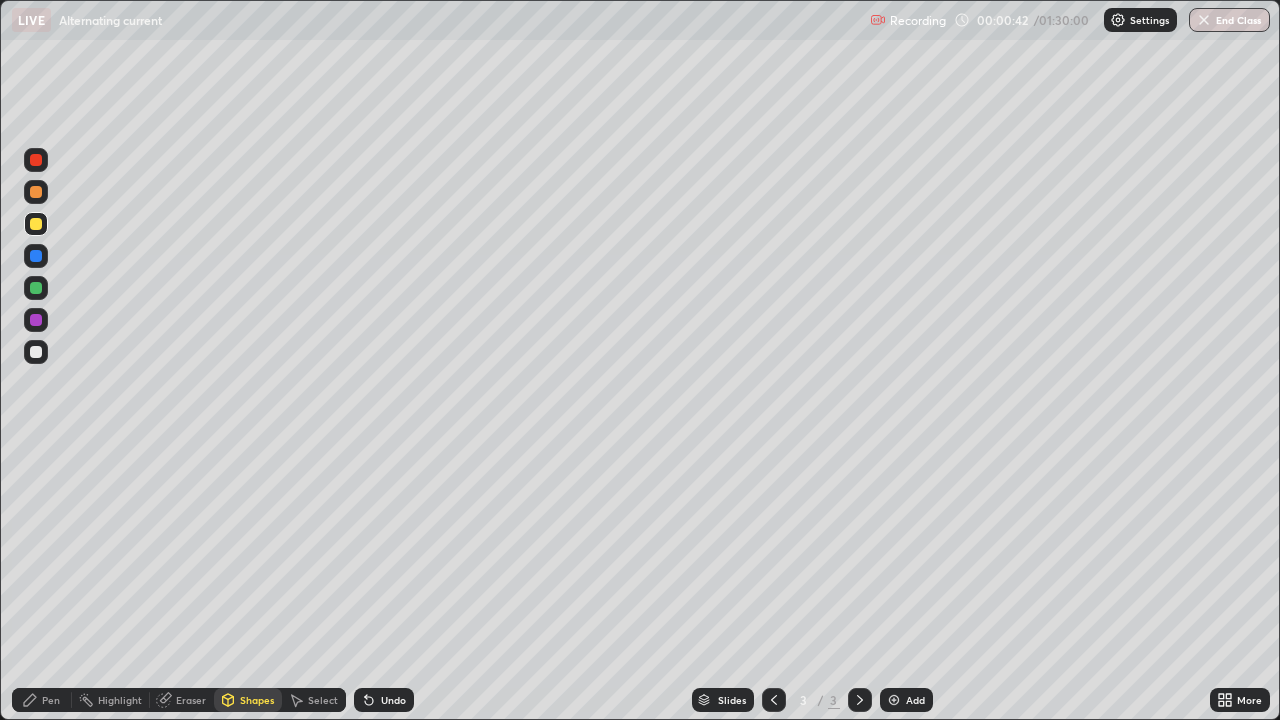 click at bounding box center (36, 352) 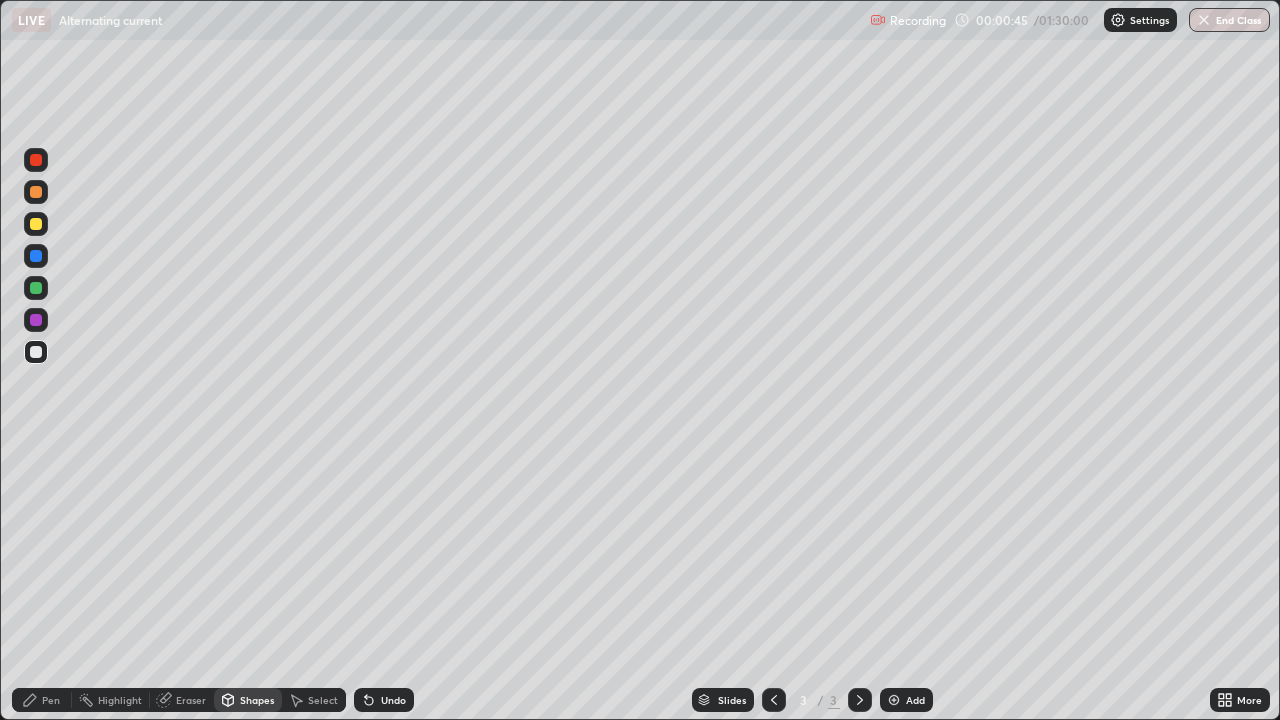 click on "Pen" at bounding box center (51, 700) 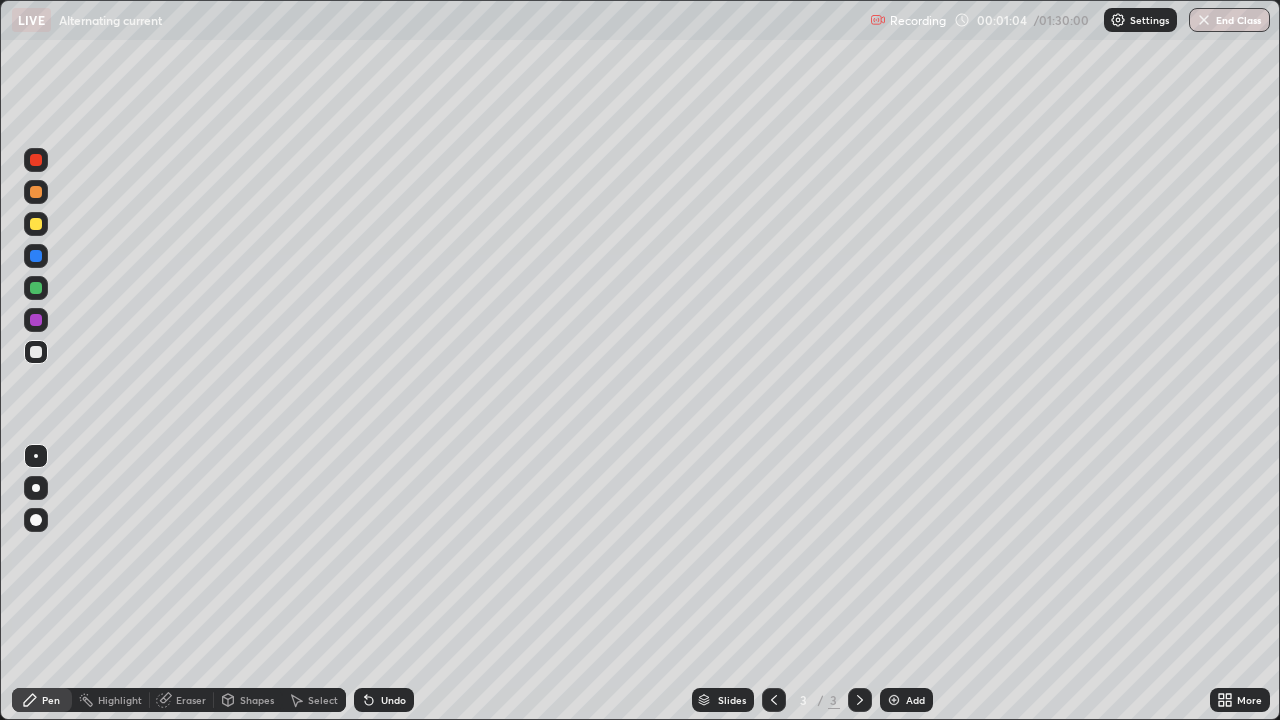 click on "Shapes" at bounding box center [257, 700] 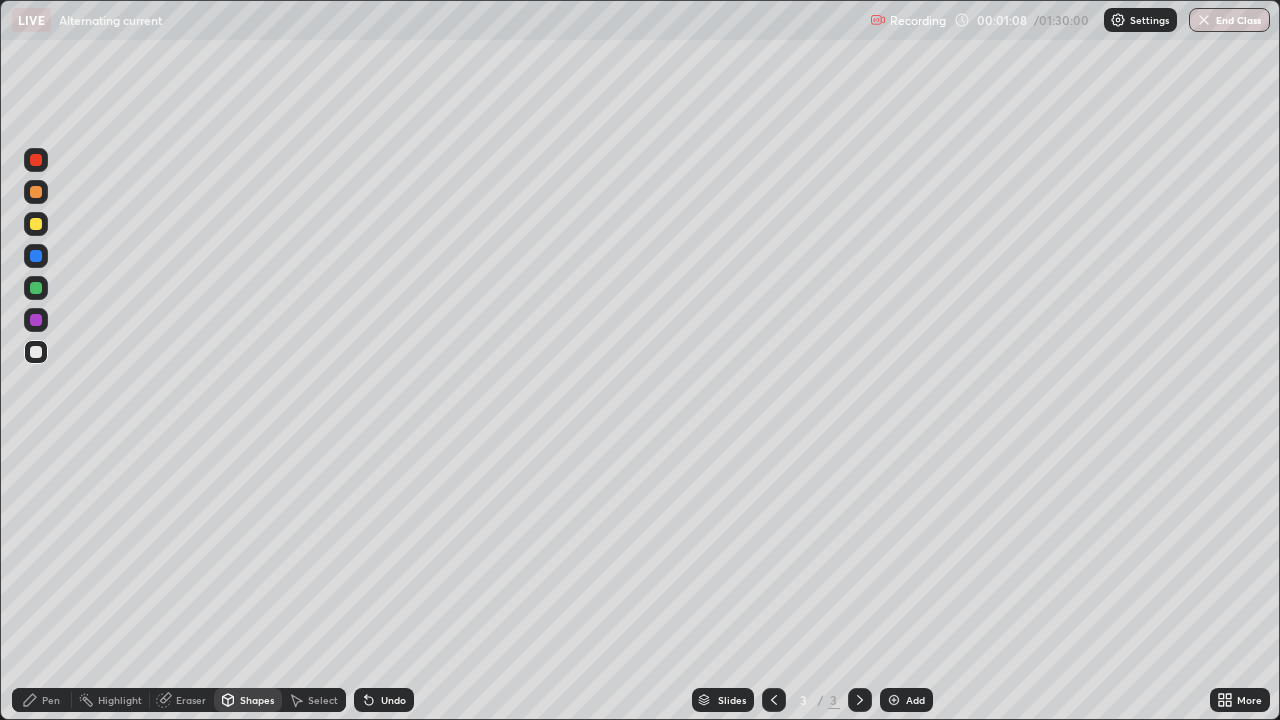 click on "Pen" at bounding box center [51, 700] 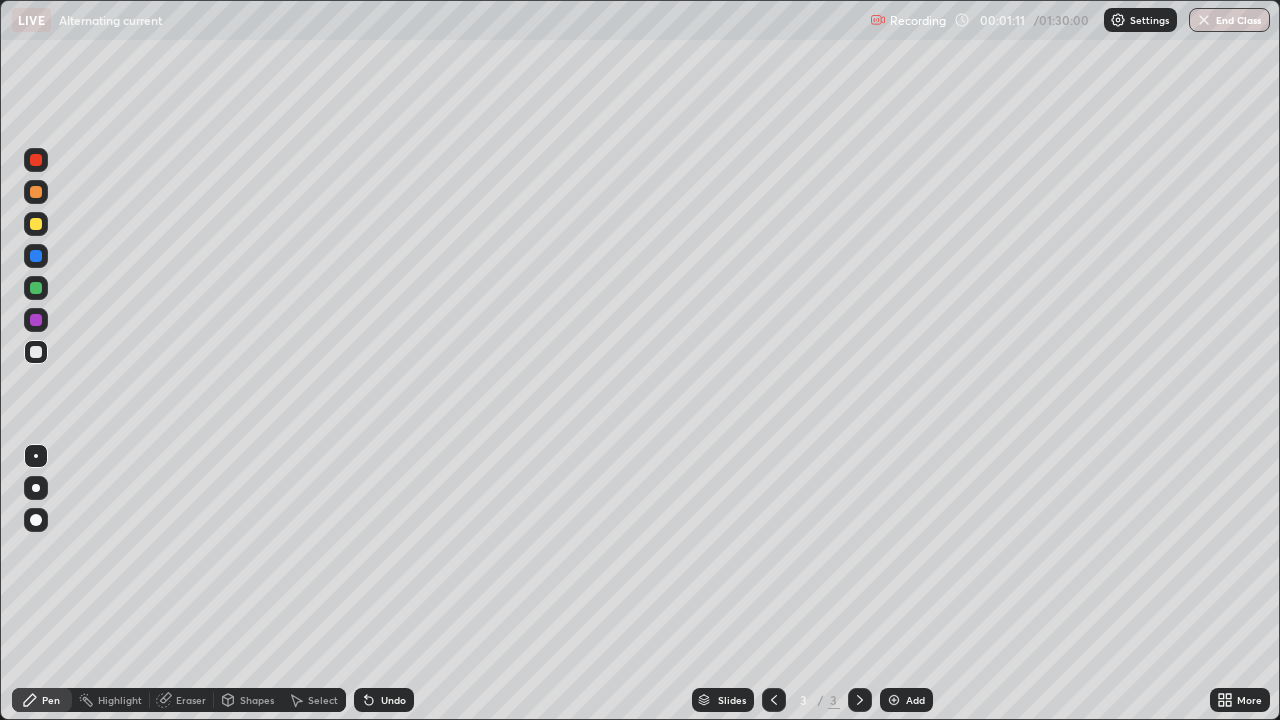 click at bounding box center (36, 224) 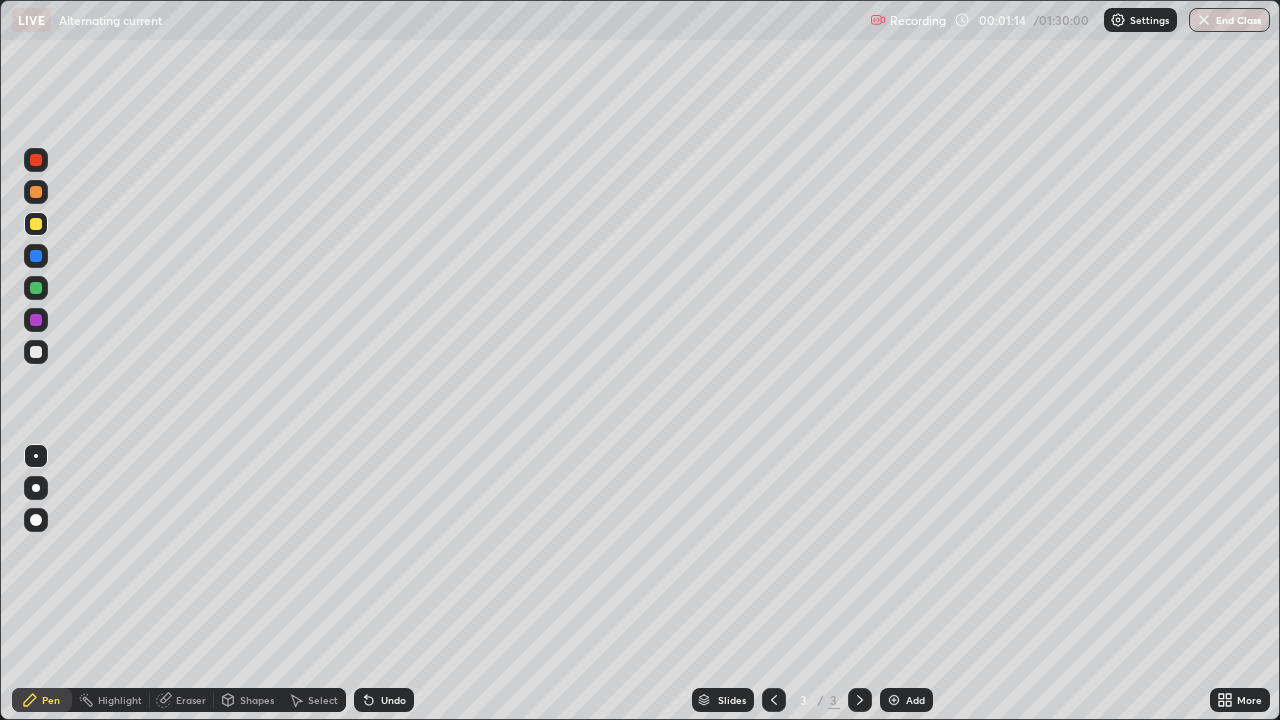 click on "Shapes" at bounding box center [248, 700] 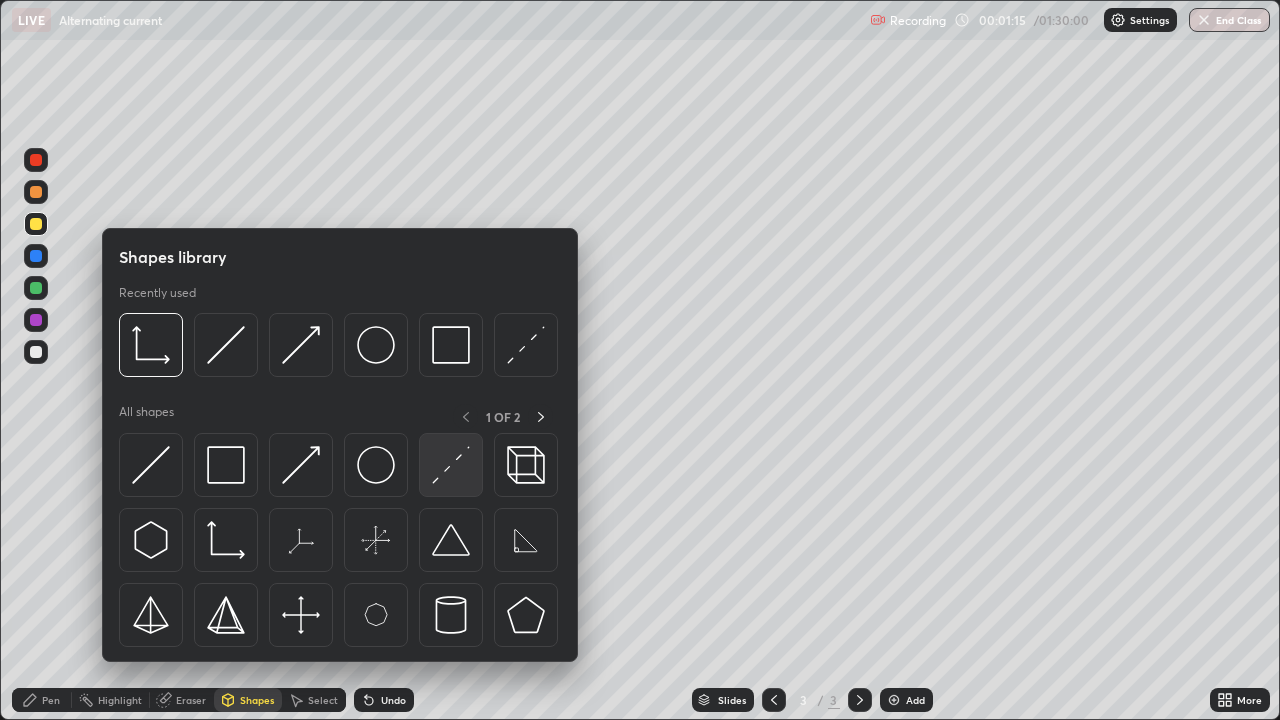 click at bounding box center [451, 465] 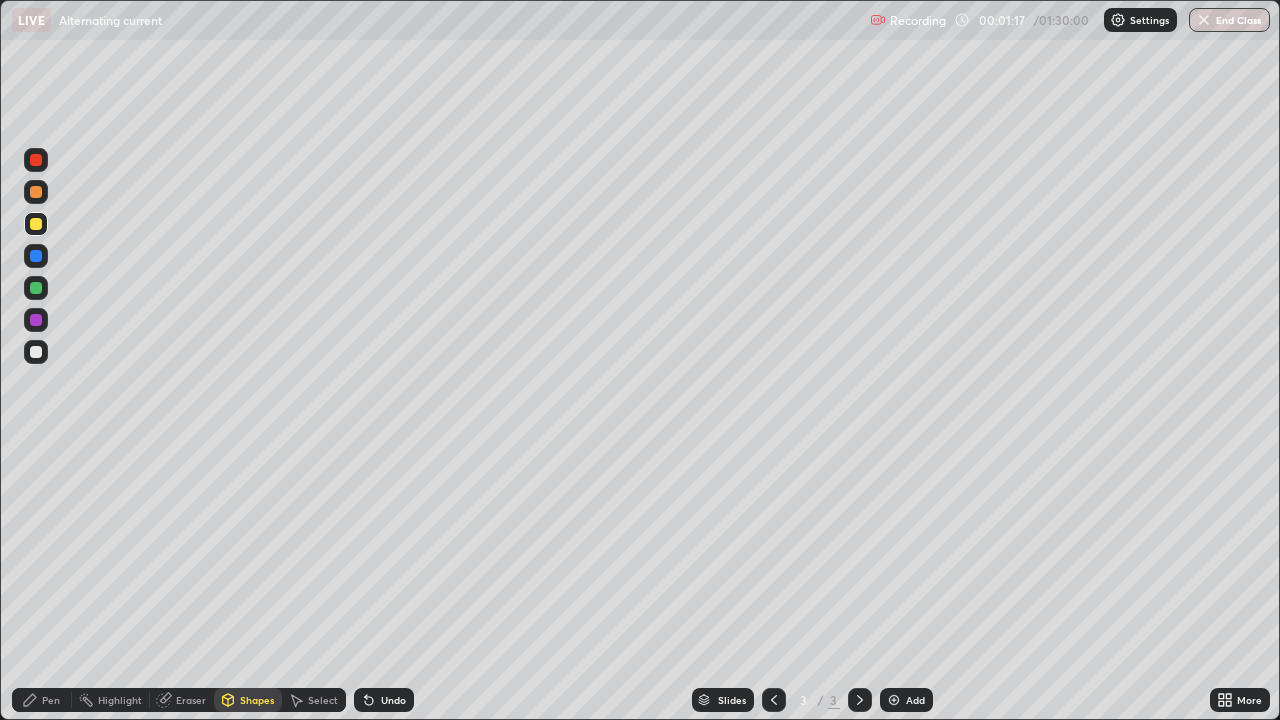 click on "Pen" at bounding box center (51, 700) 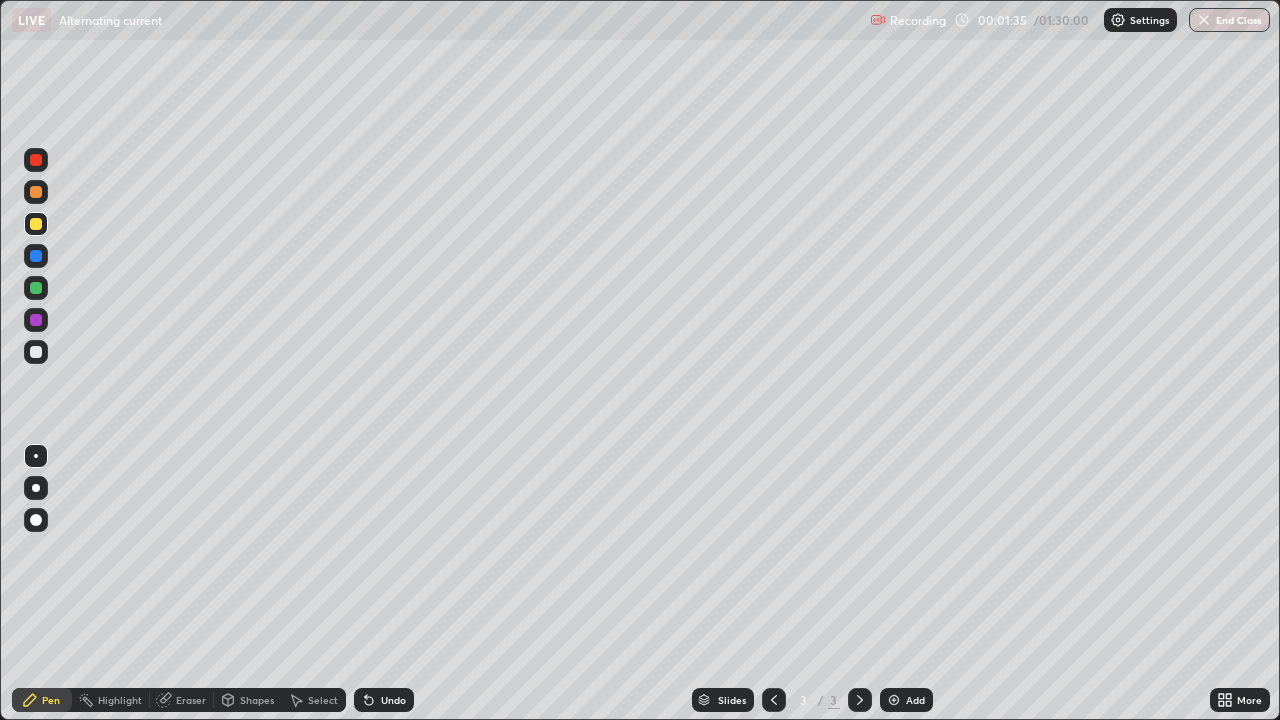 click on "Shapes" at bounding box center [248, 700] 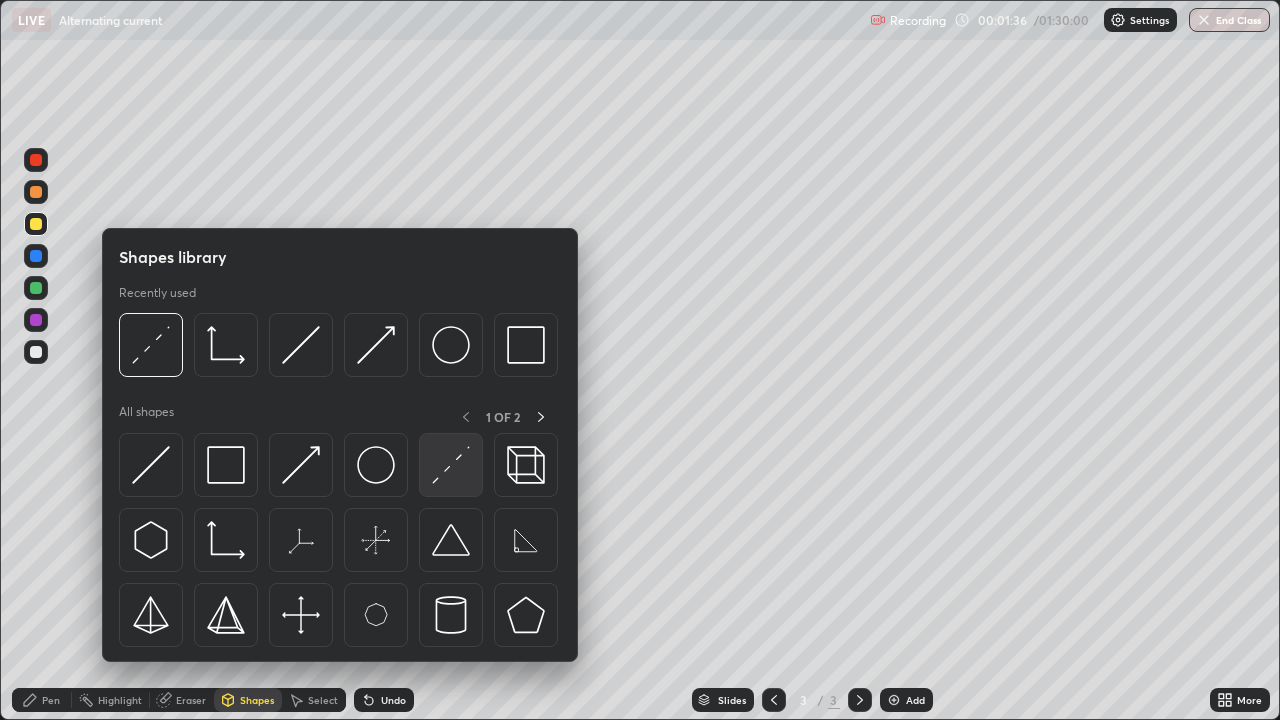 click at bounding box center (451, 465) 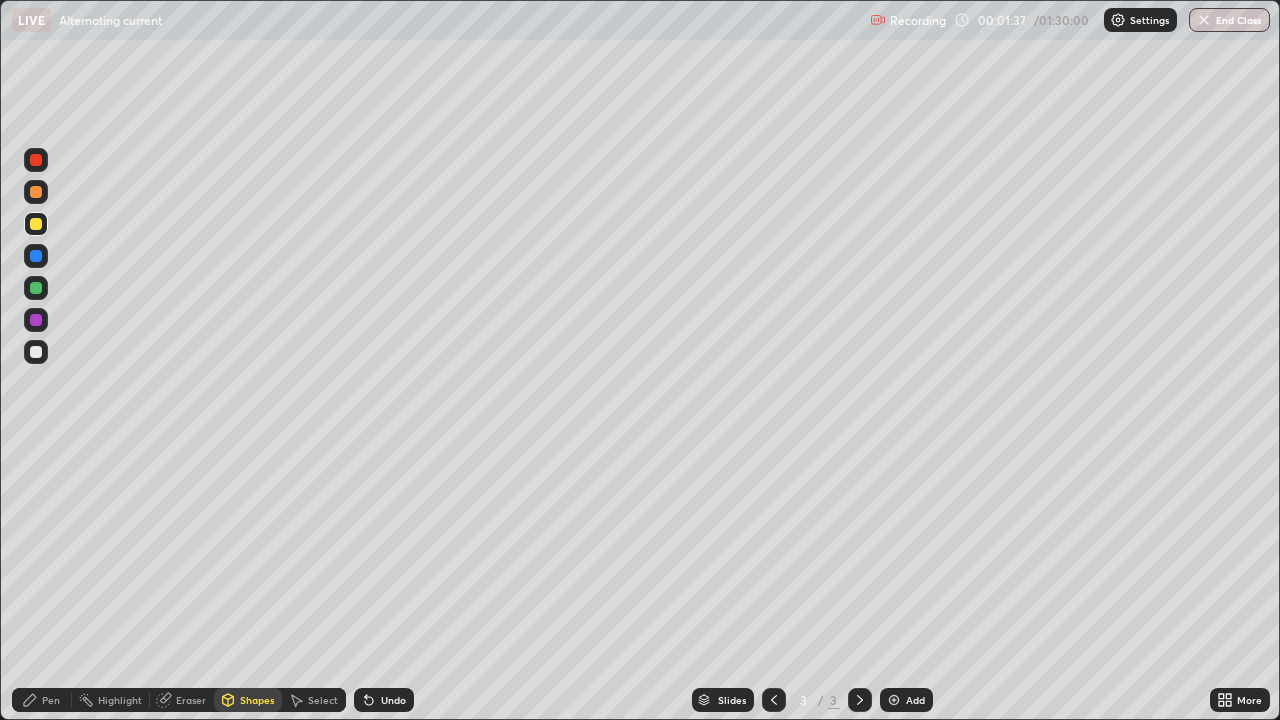 click at bounding box center (36, 352) 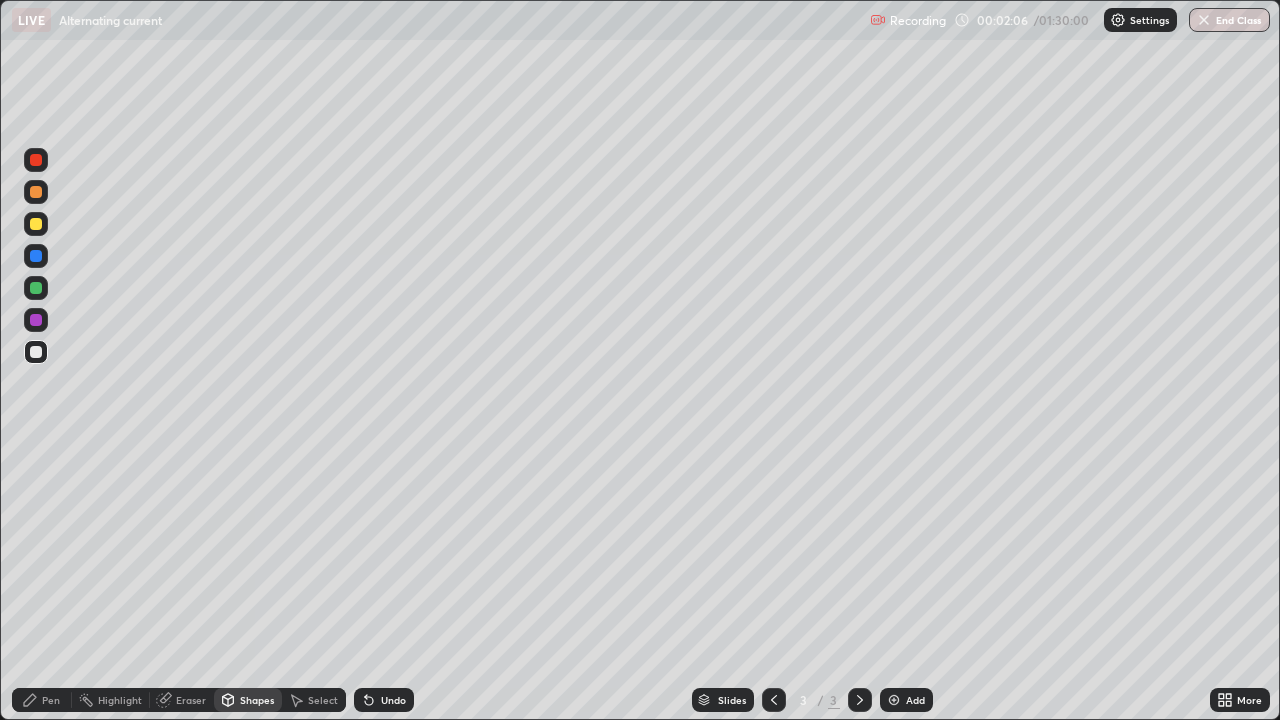 click on "Shapes" at bounding box center [257, 700] 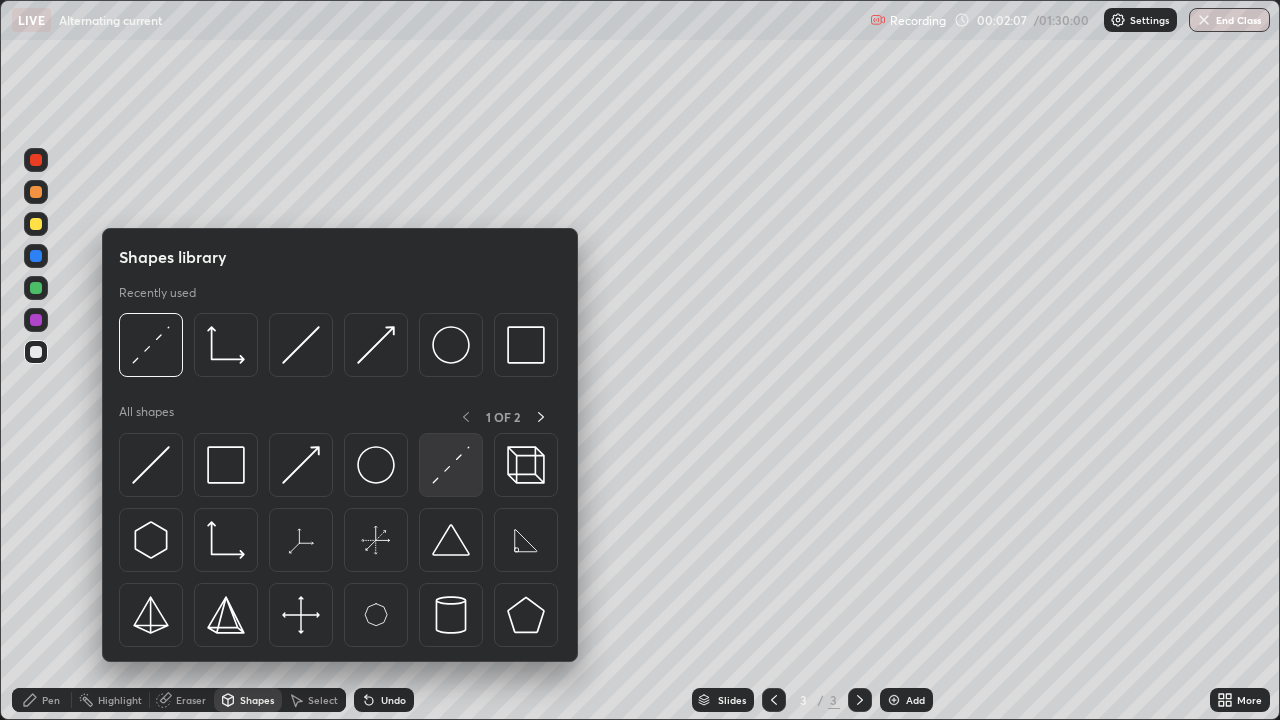 click at bounding box center [451, 465] 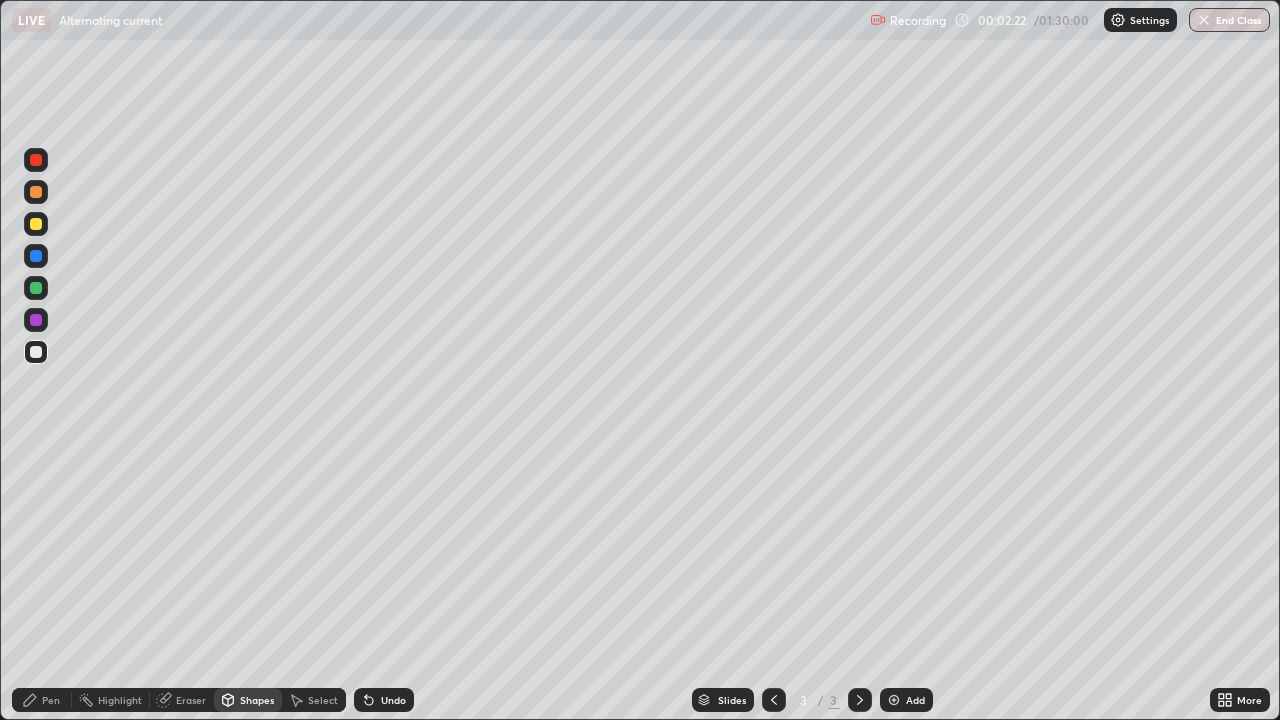click at bounding box center [36, 224] 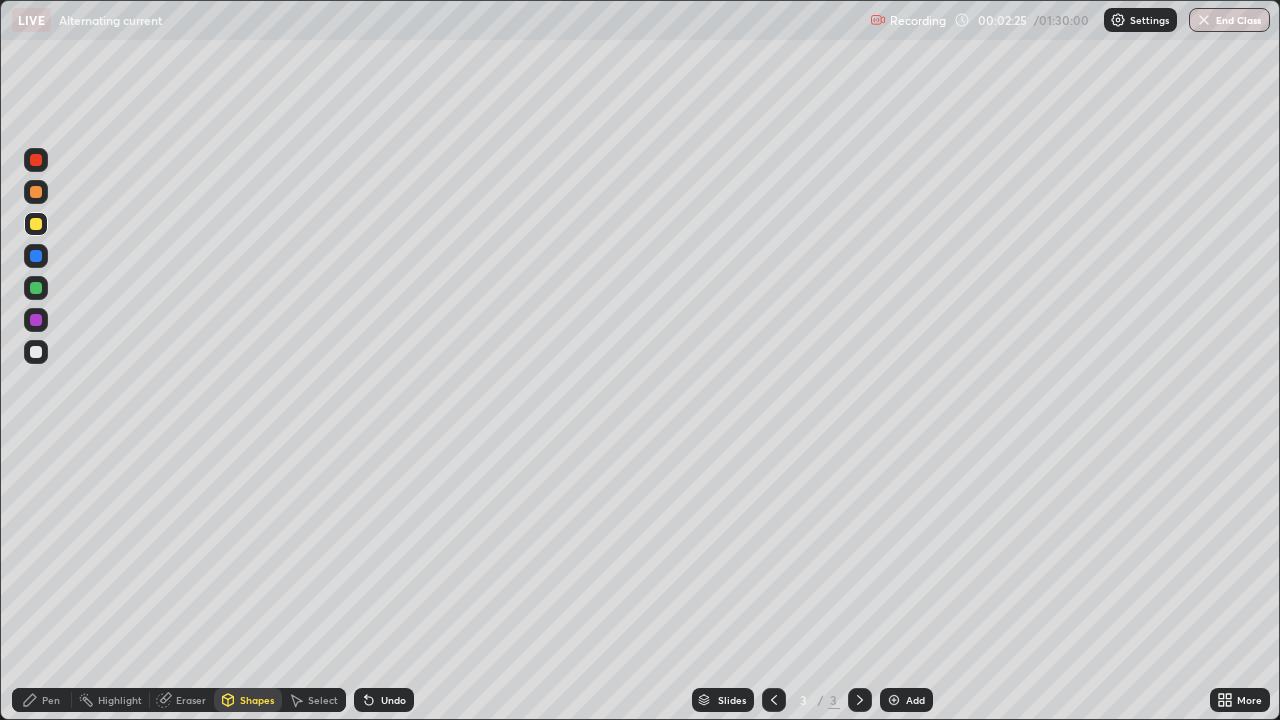 click on "Pen" at bounding box center (42, 700) 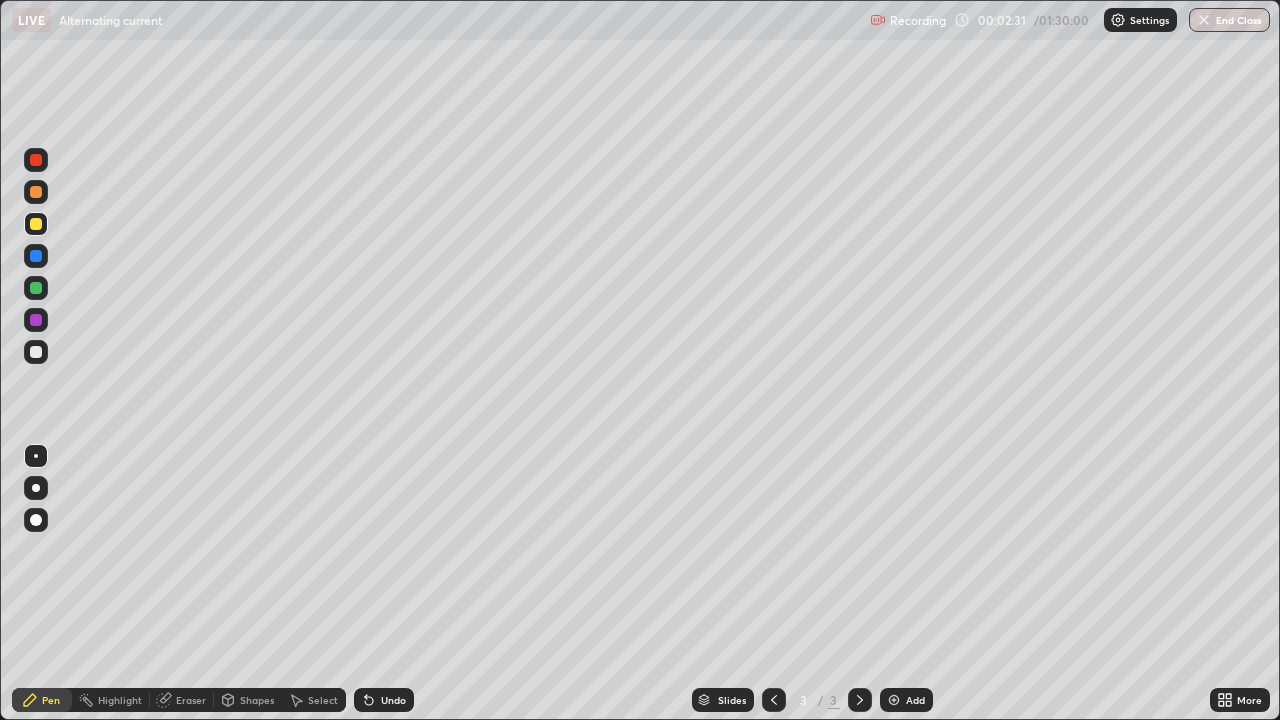 click on "Shapes" at bounding box center (257, 700) 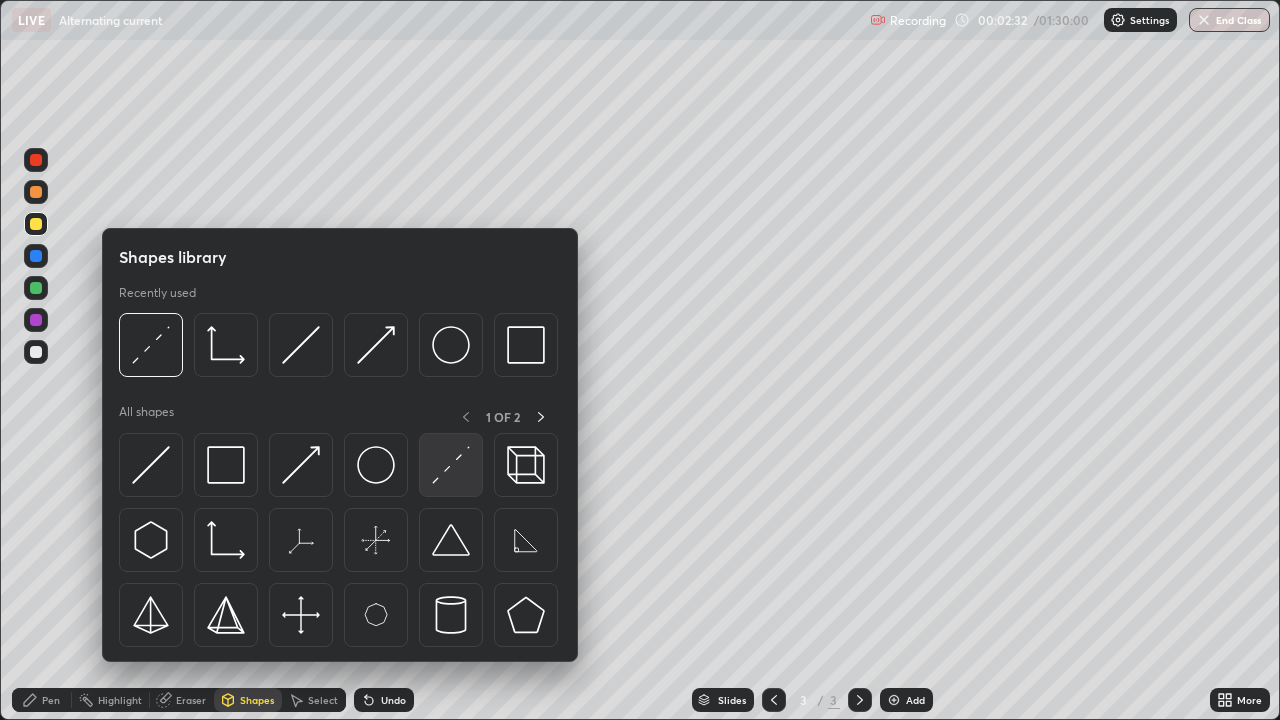click at bounding box center [451, 465] 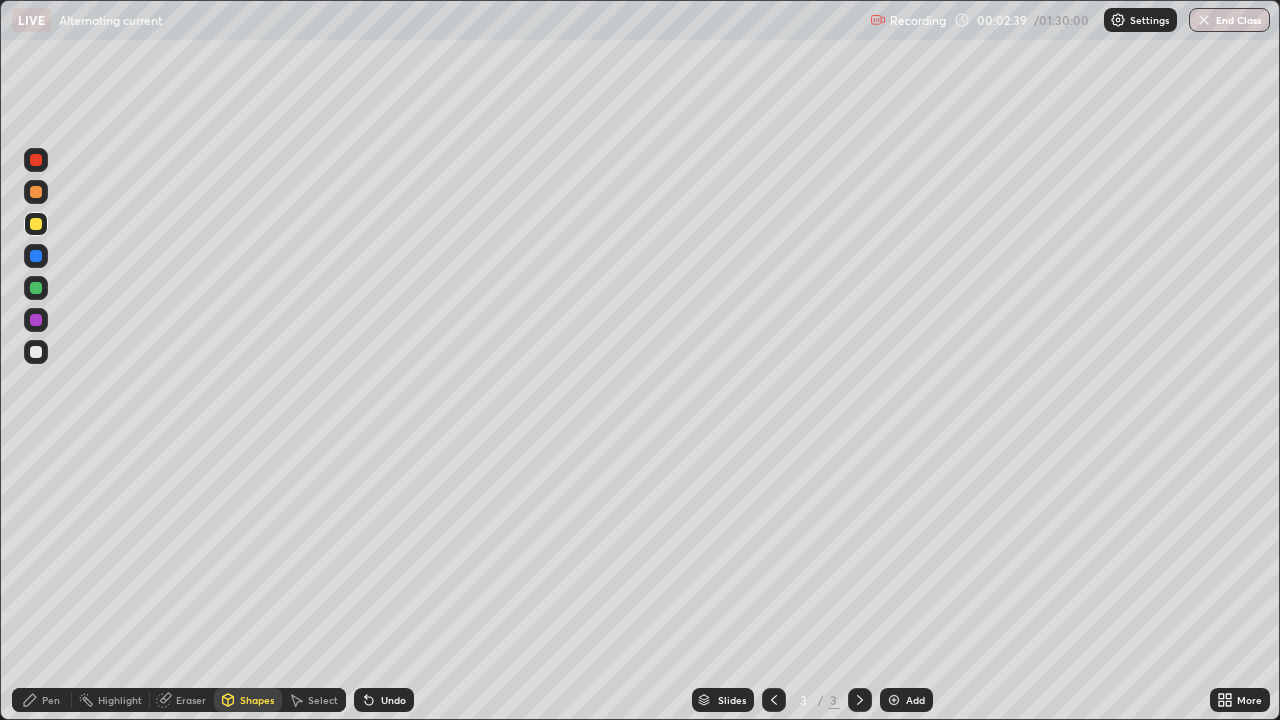 click on "Pen" at bounding box center (51, 700) 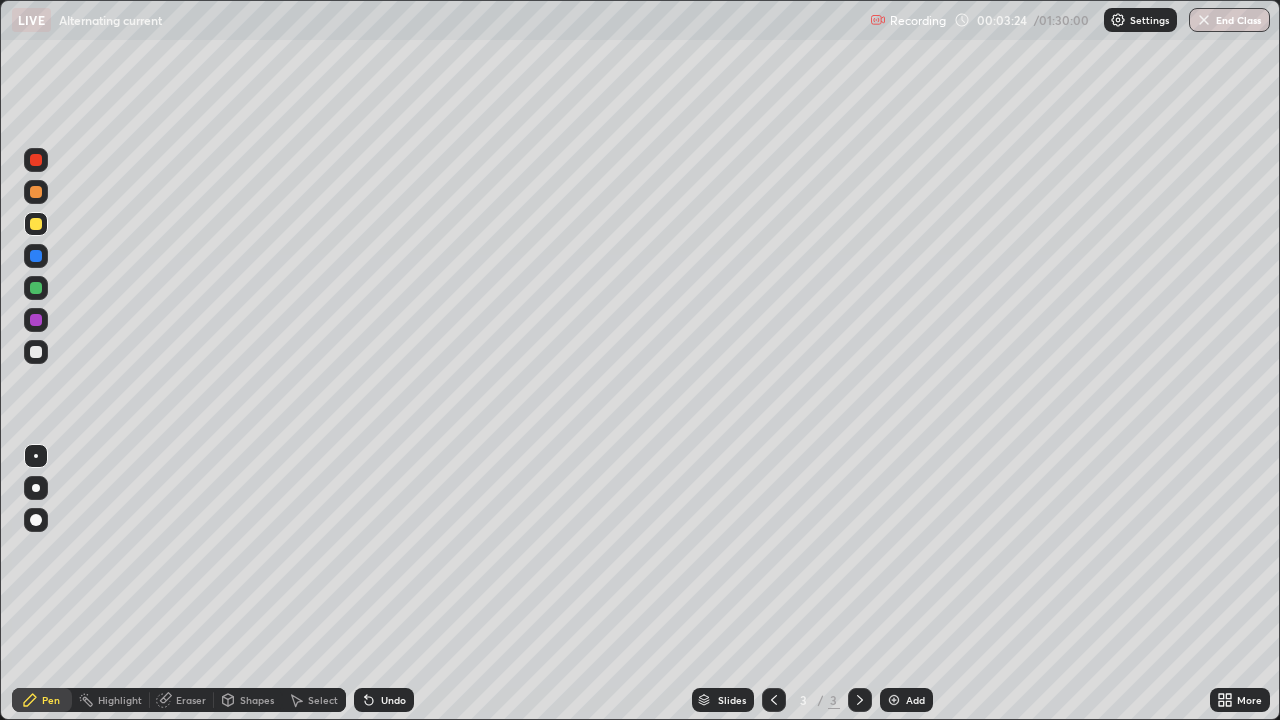 click on "Undo" at bounding box center [384, 700] 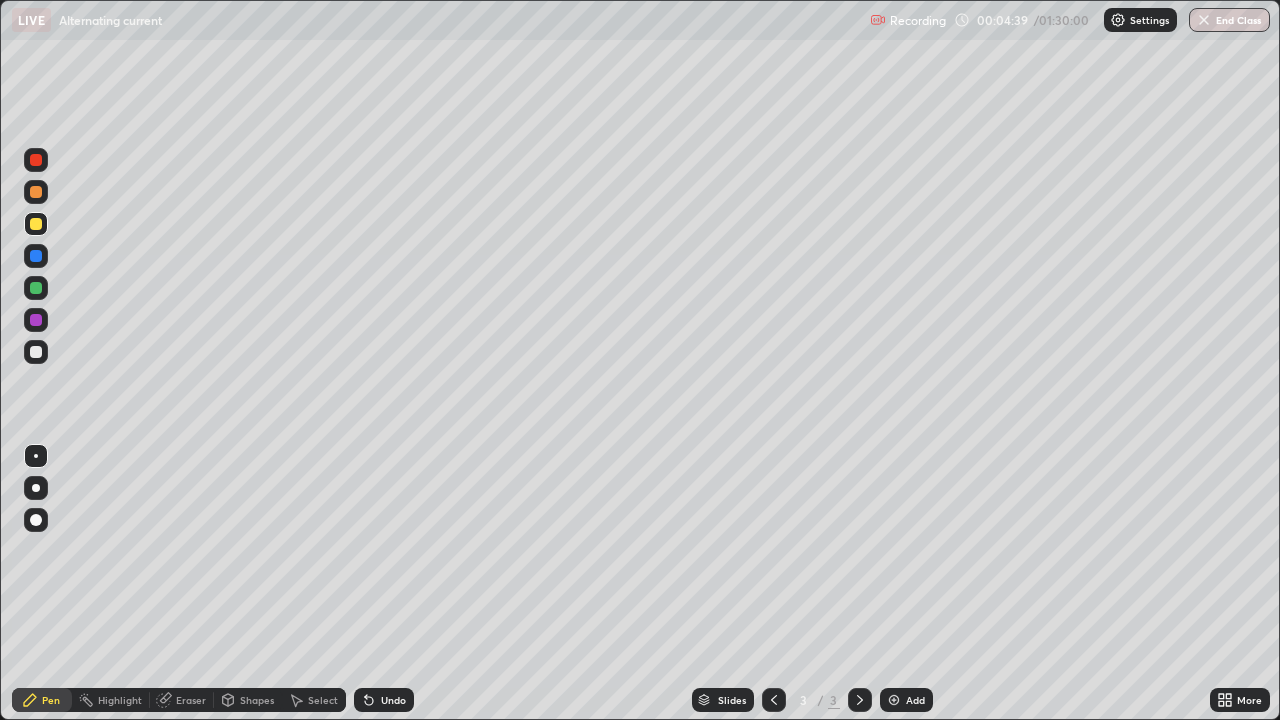 click on "Undo" at bounding box center [384, 700] 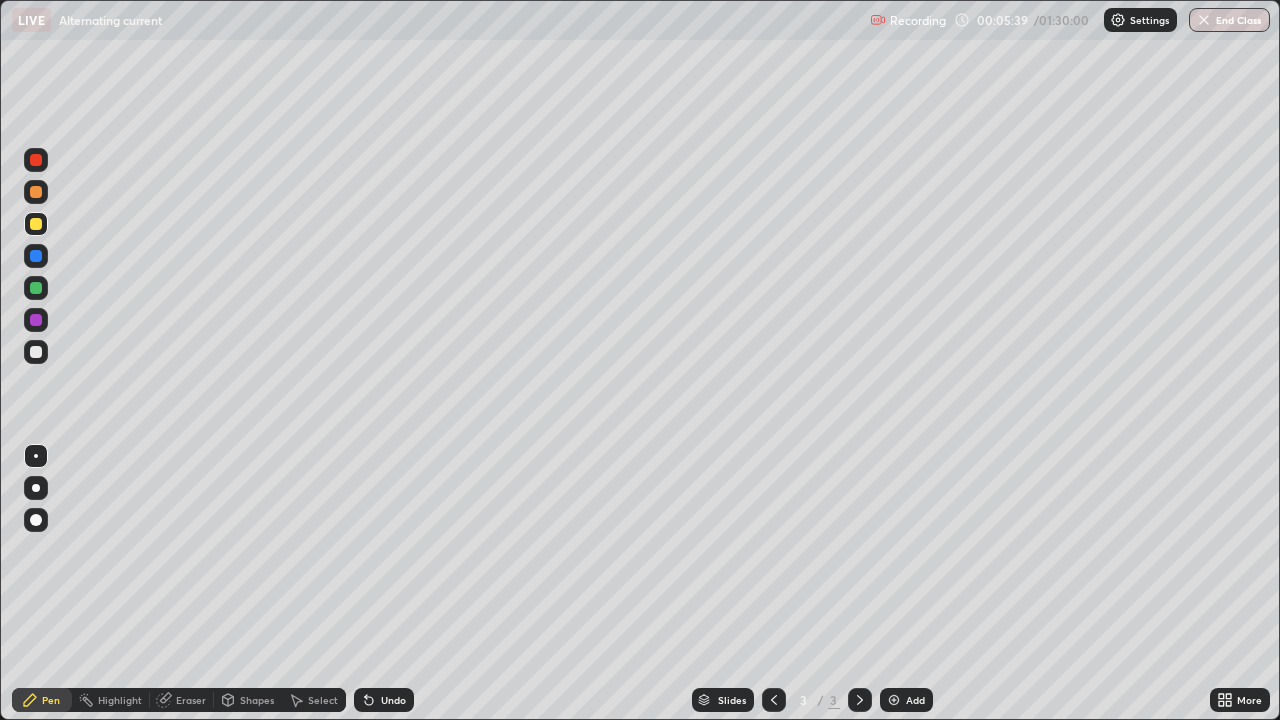 click at bounding box center [36, 352] 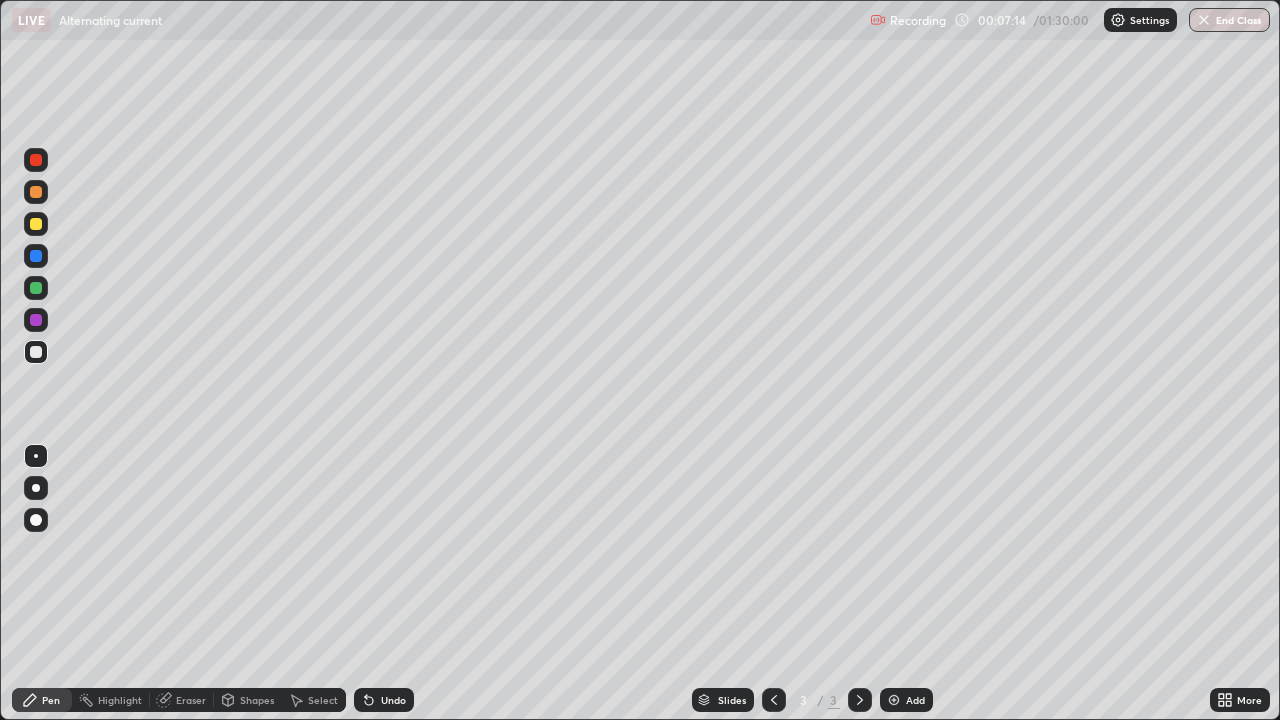 click on "Add" at bounding box center [906, 700] 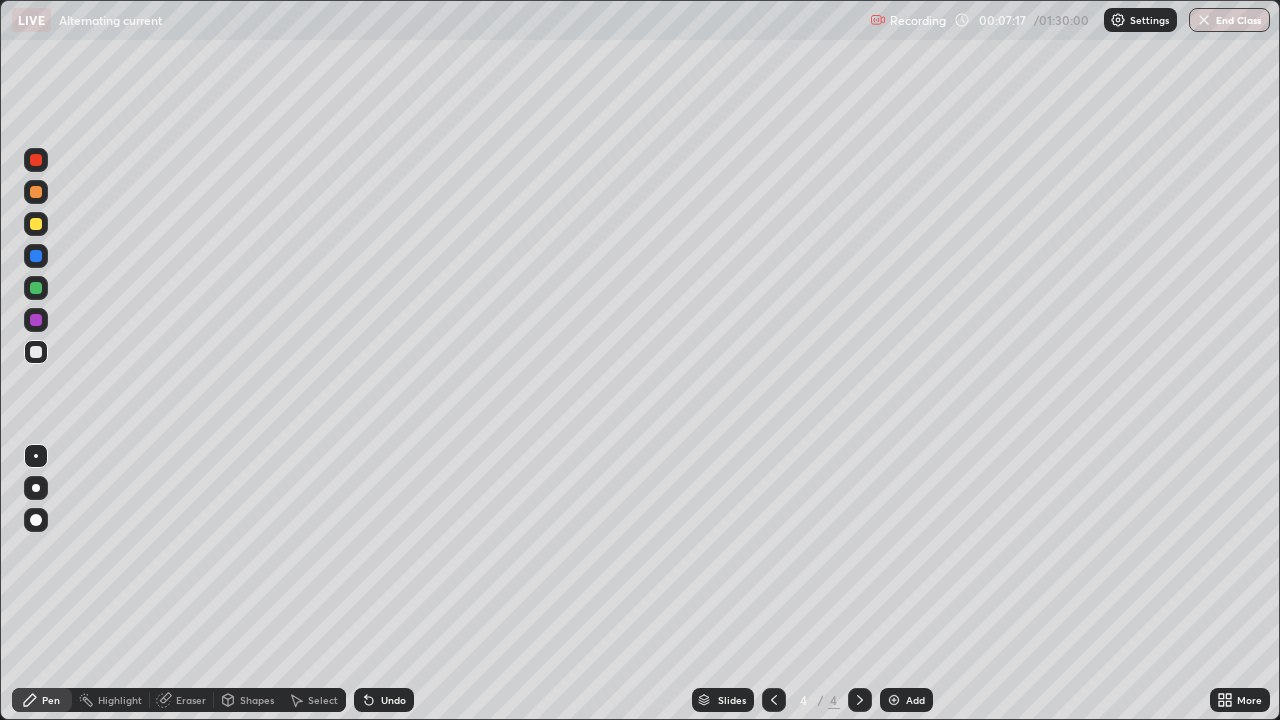 click at bounding box center (36, 352) 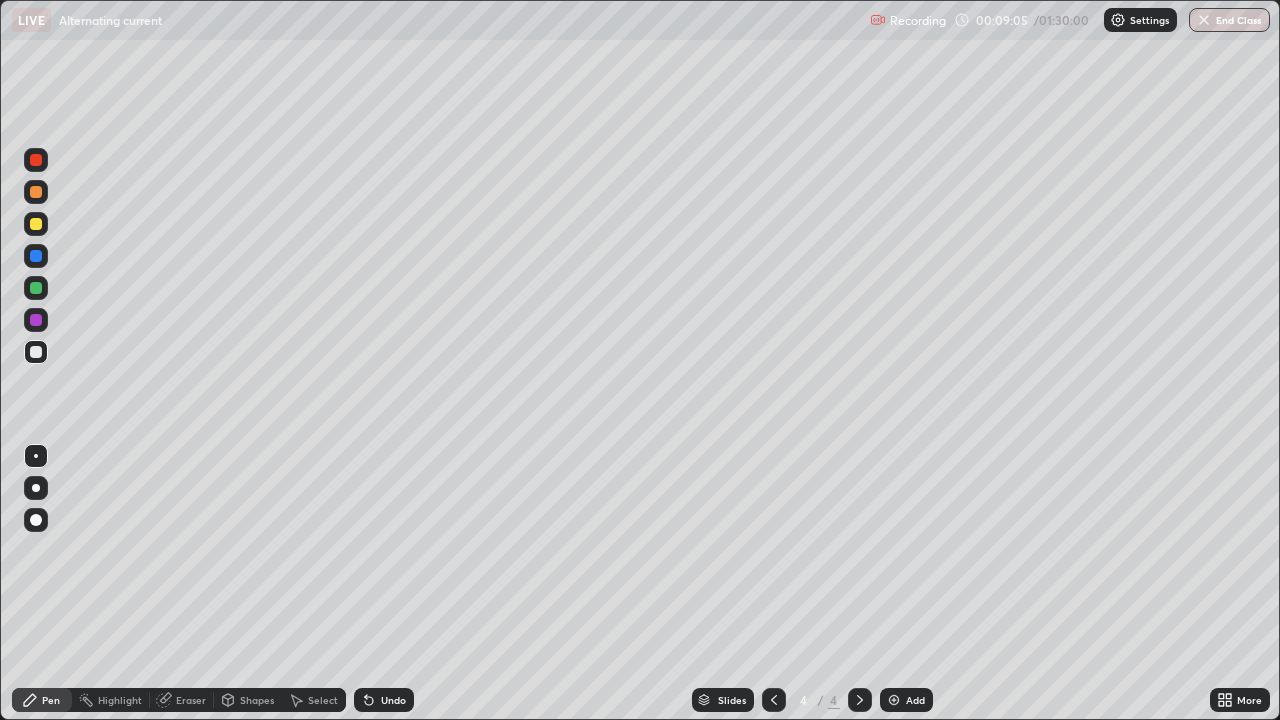 click at bounding box center (774, 700) 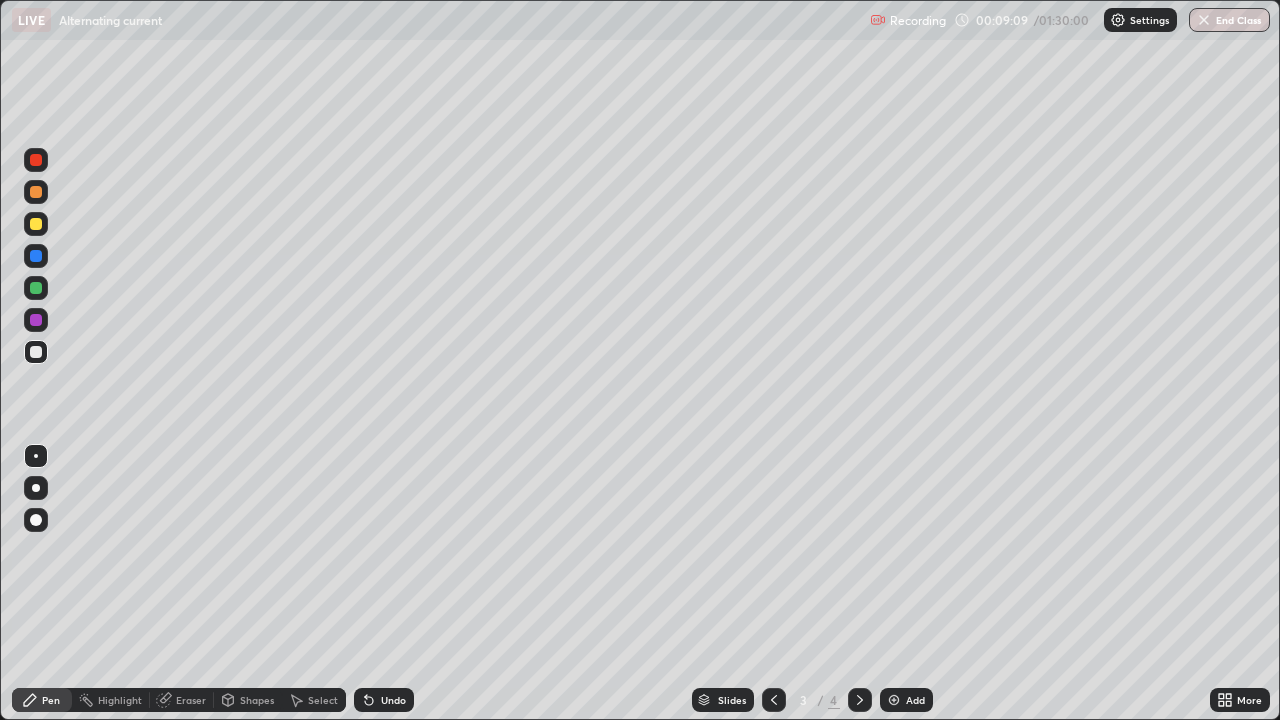 click at bounding box center [860, 700] 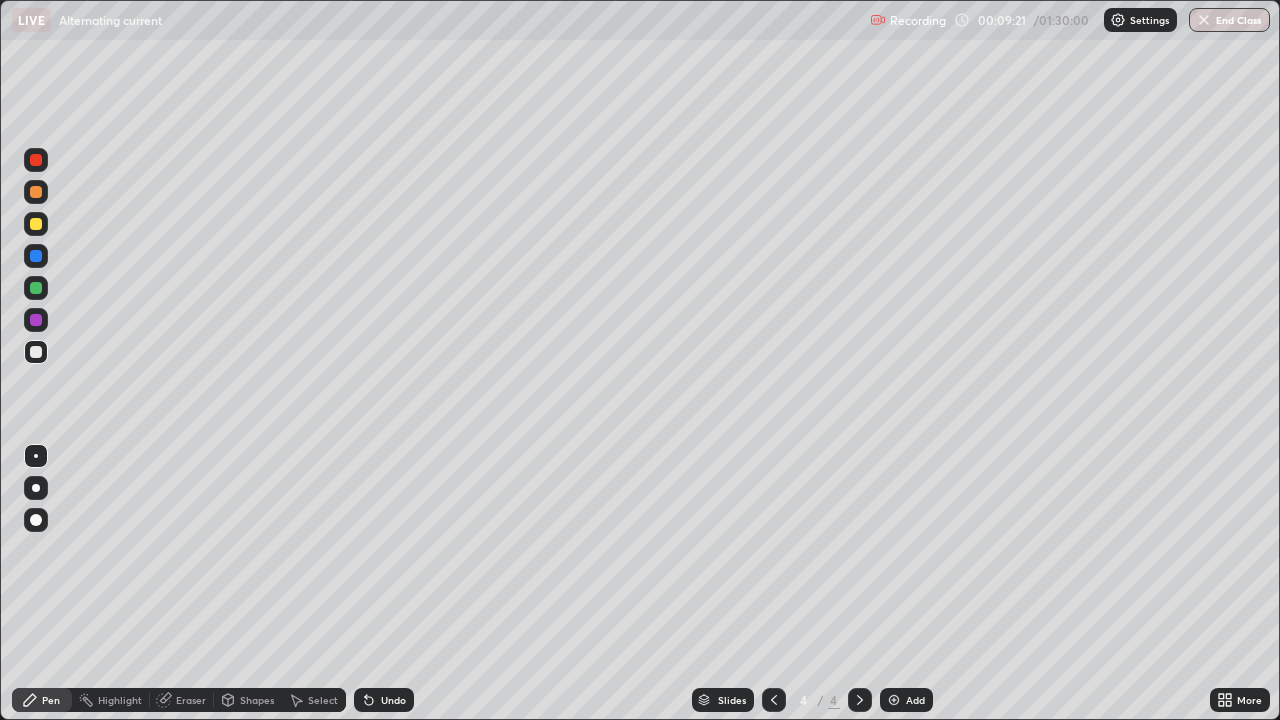 click on "Undo" at bounding box center [384, 700] 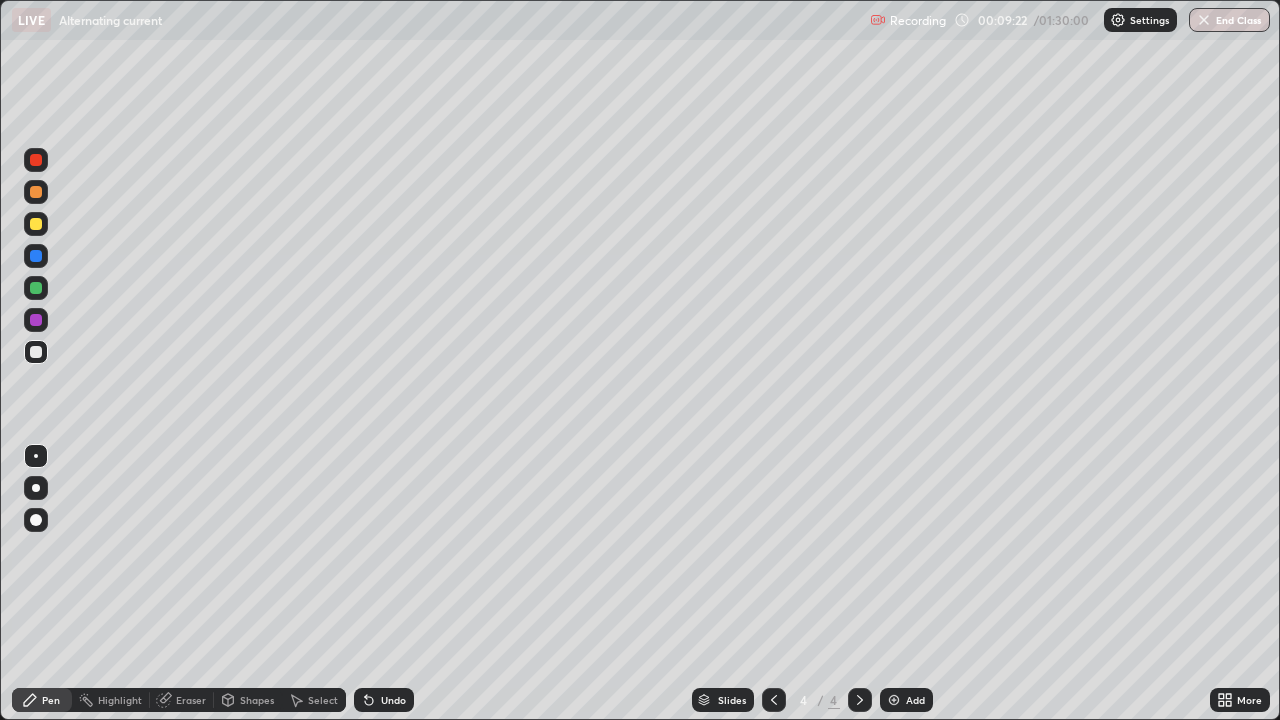 click on "Undo" at bounding box center [384, 700] 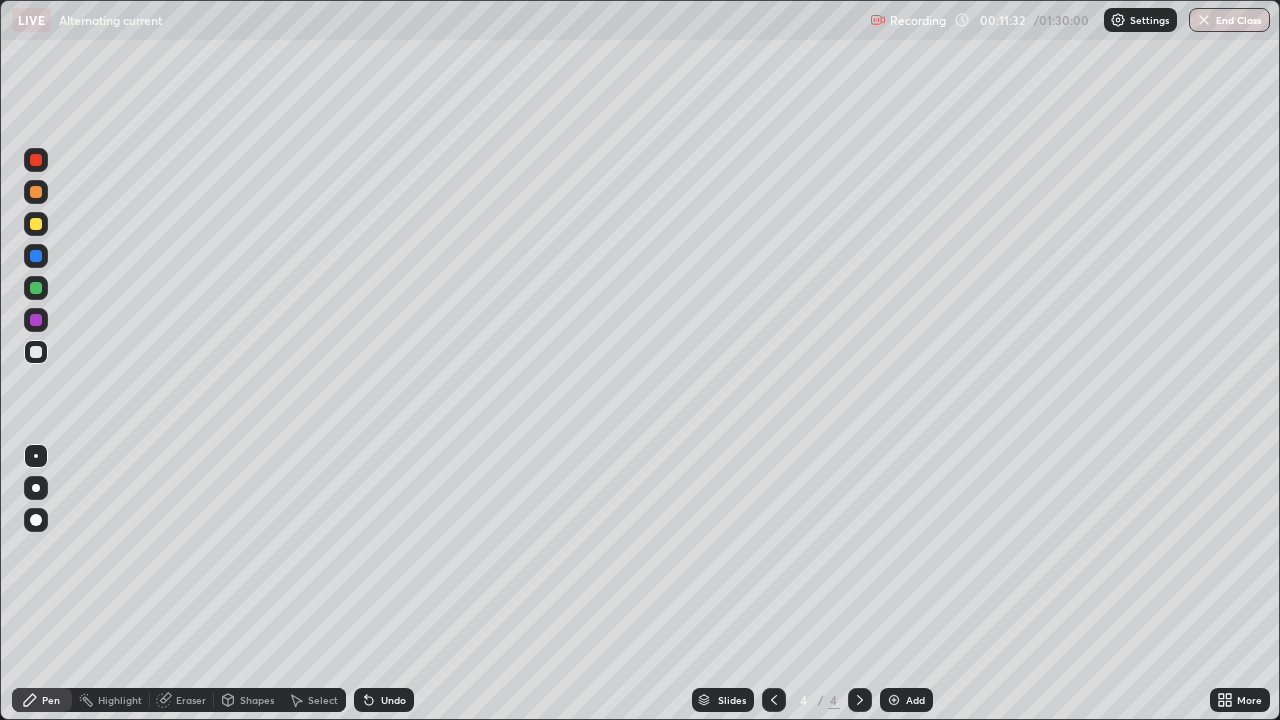 click 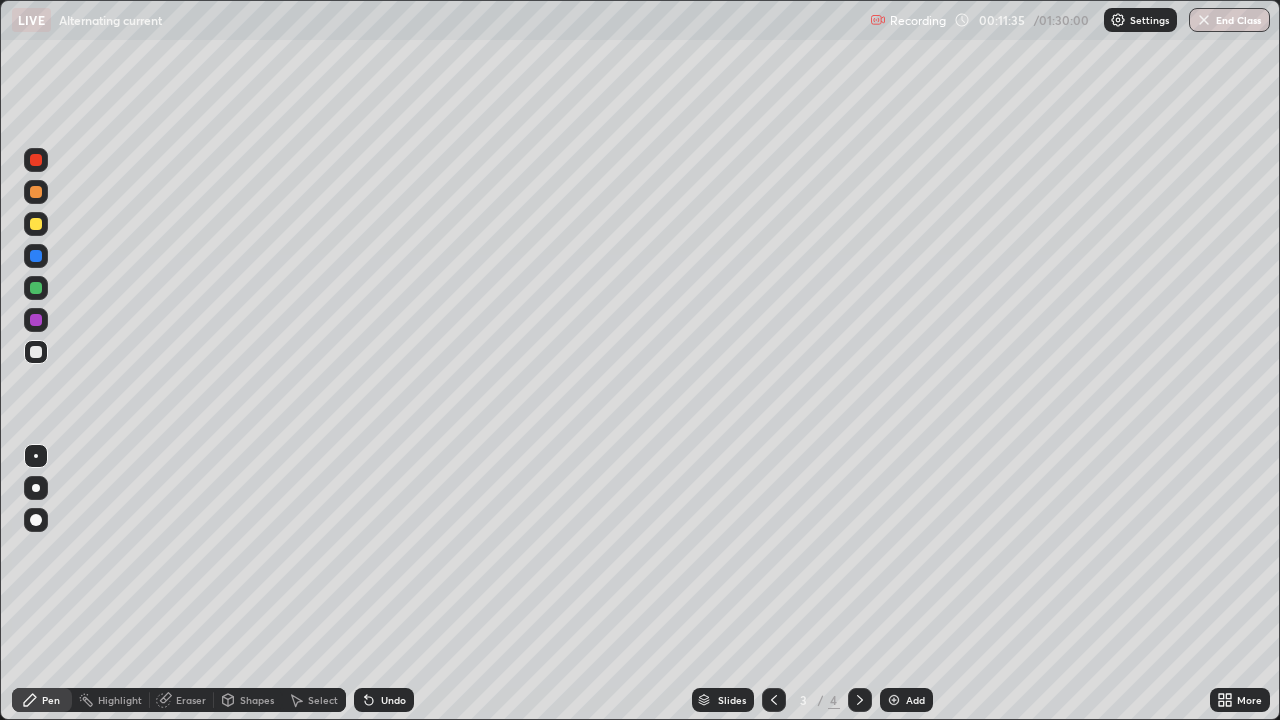 click 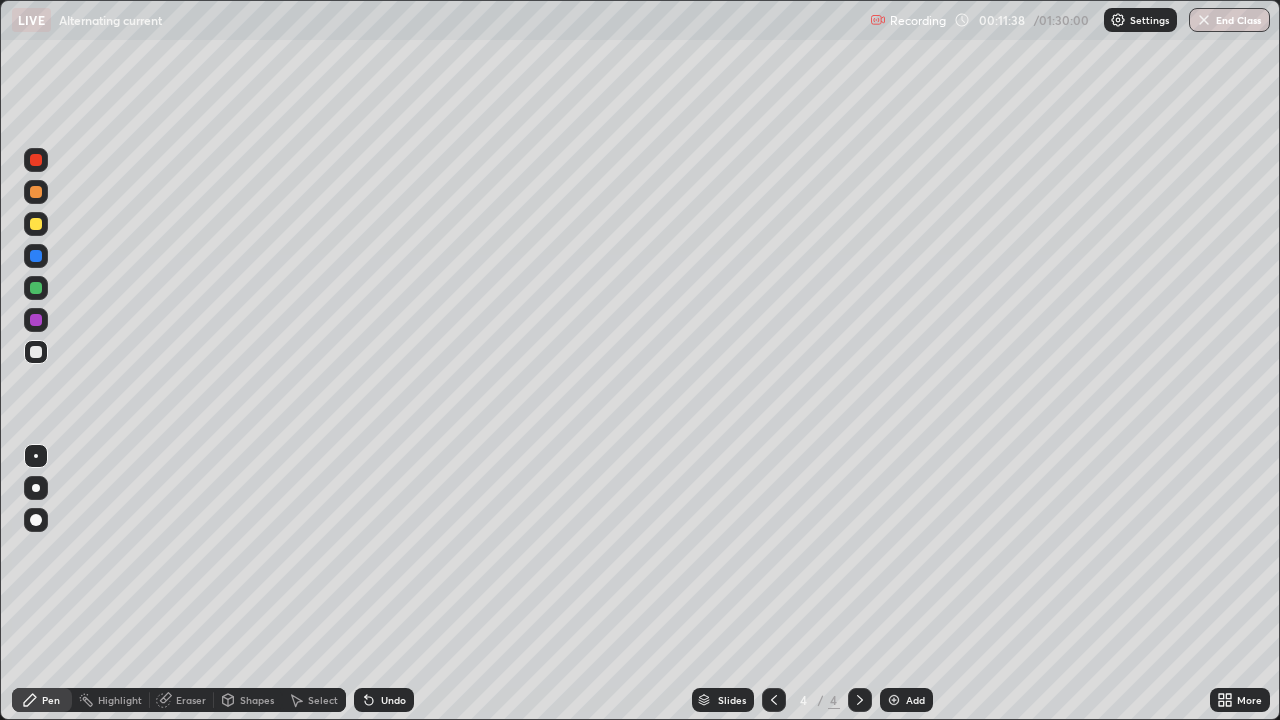 click 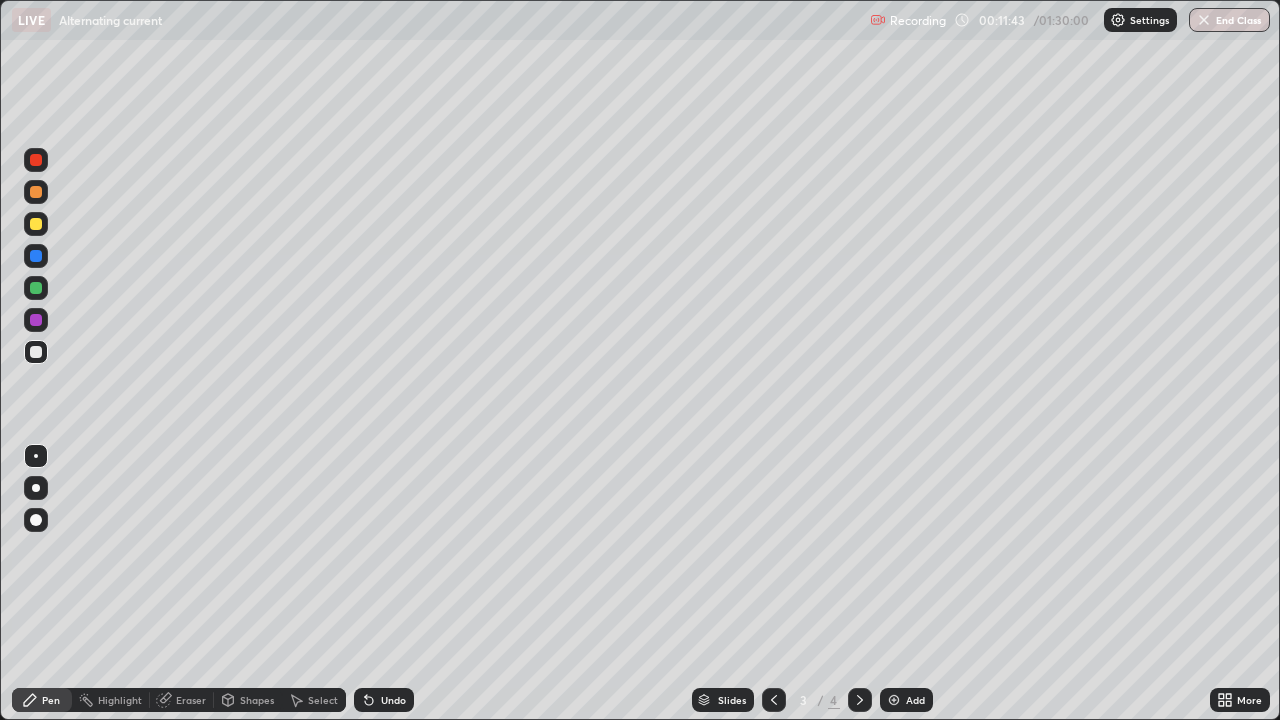 click 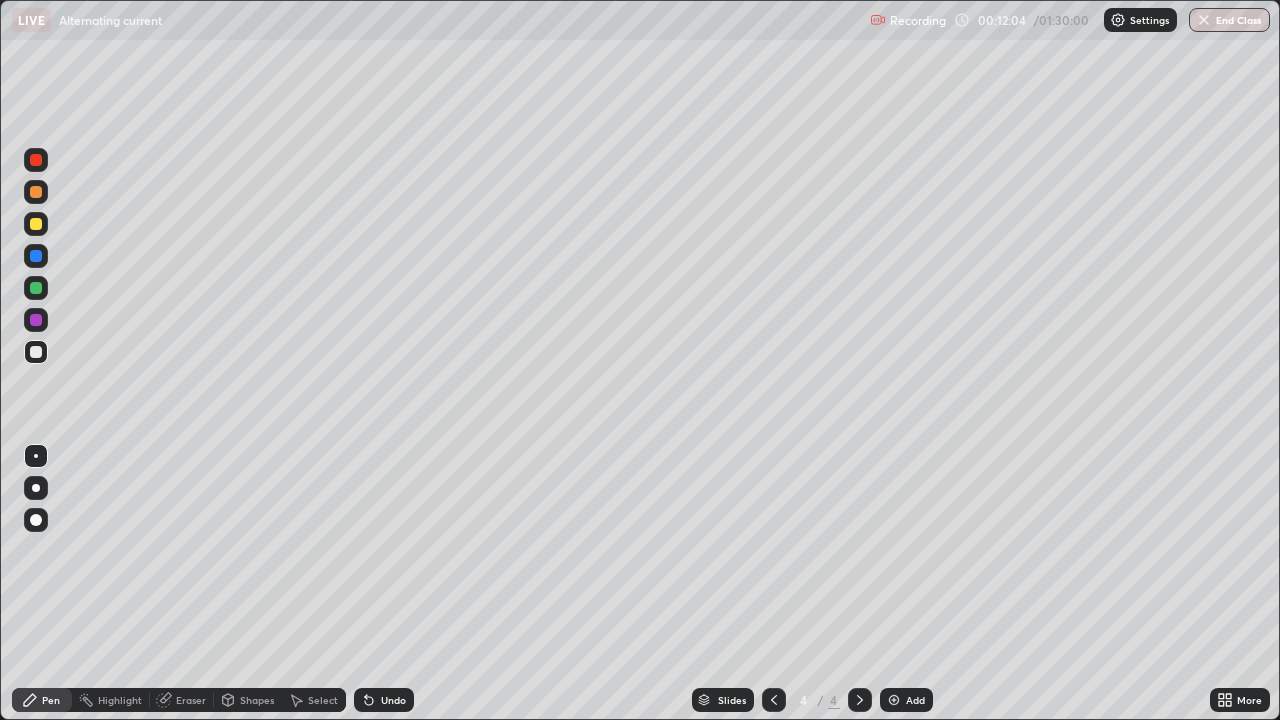 click 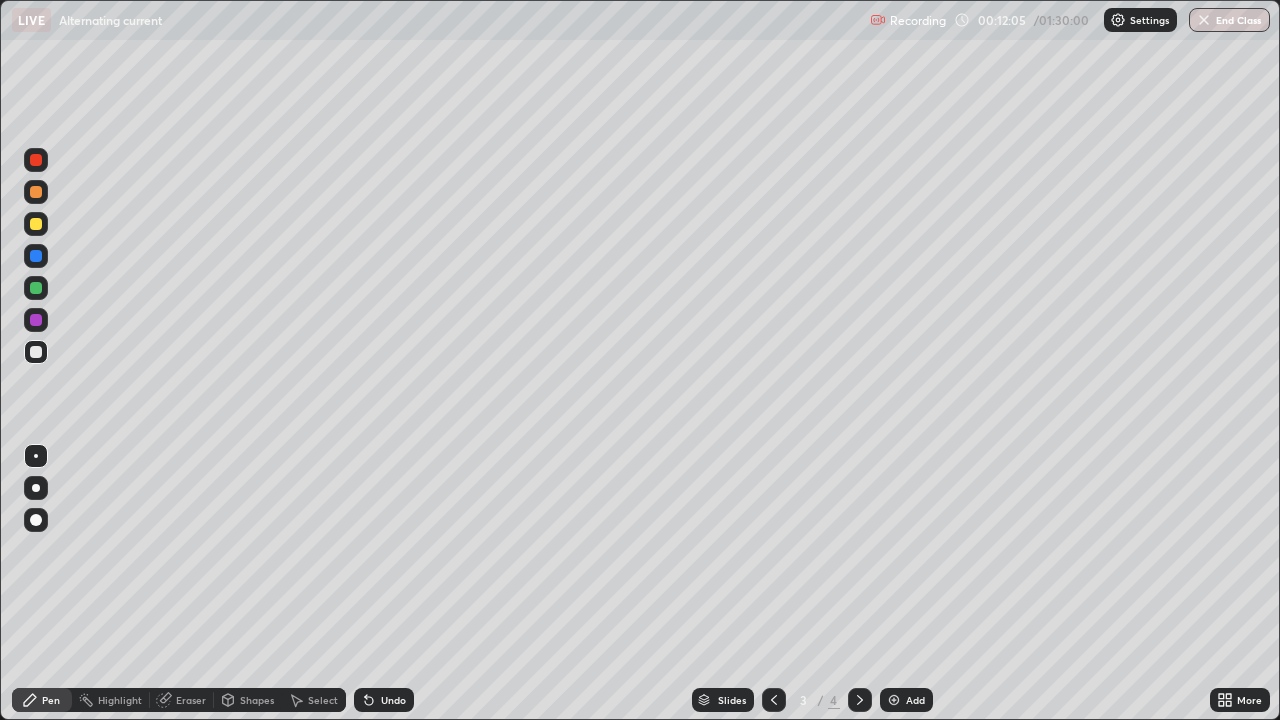 click 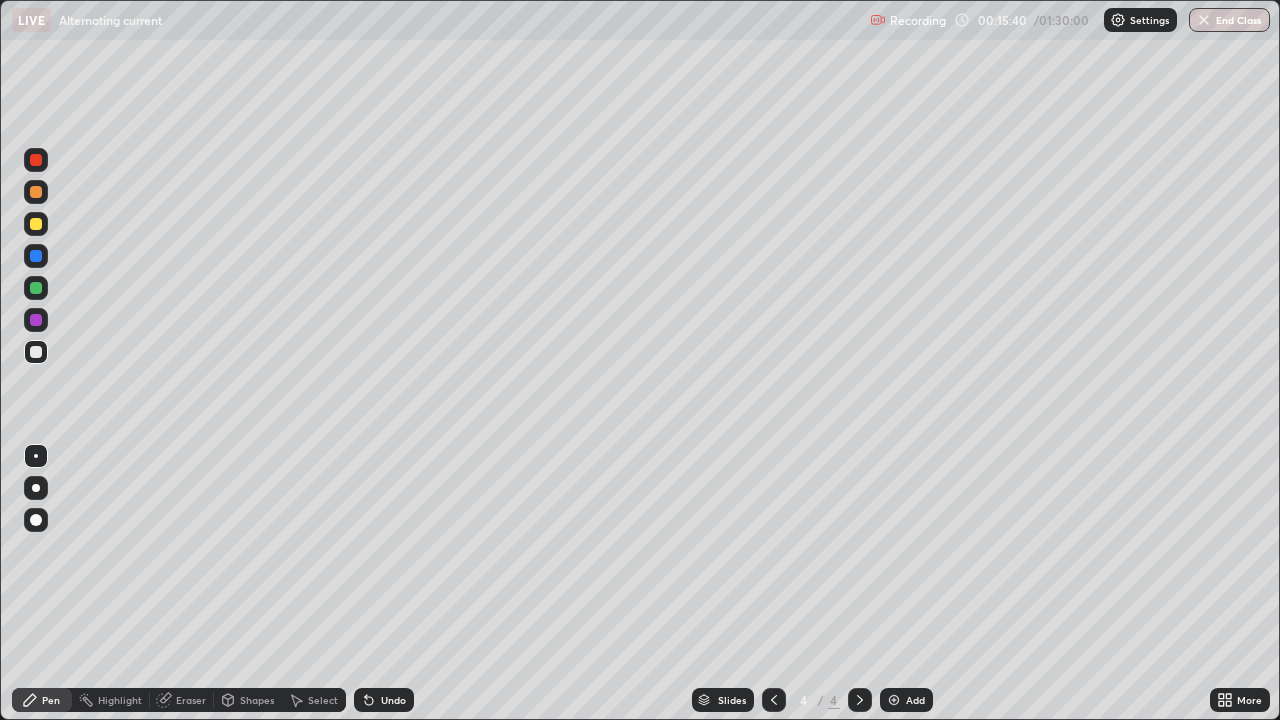click at bounding box center [894, 700] 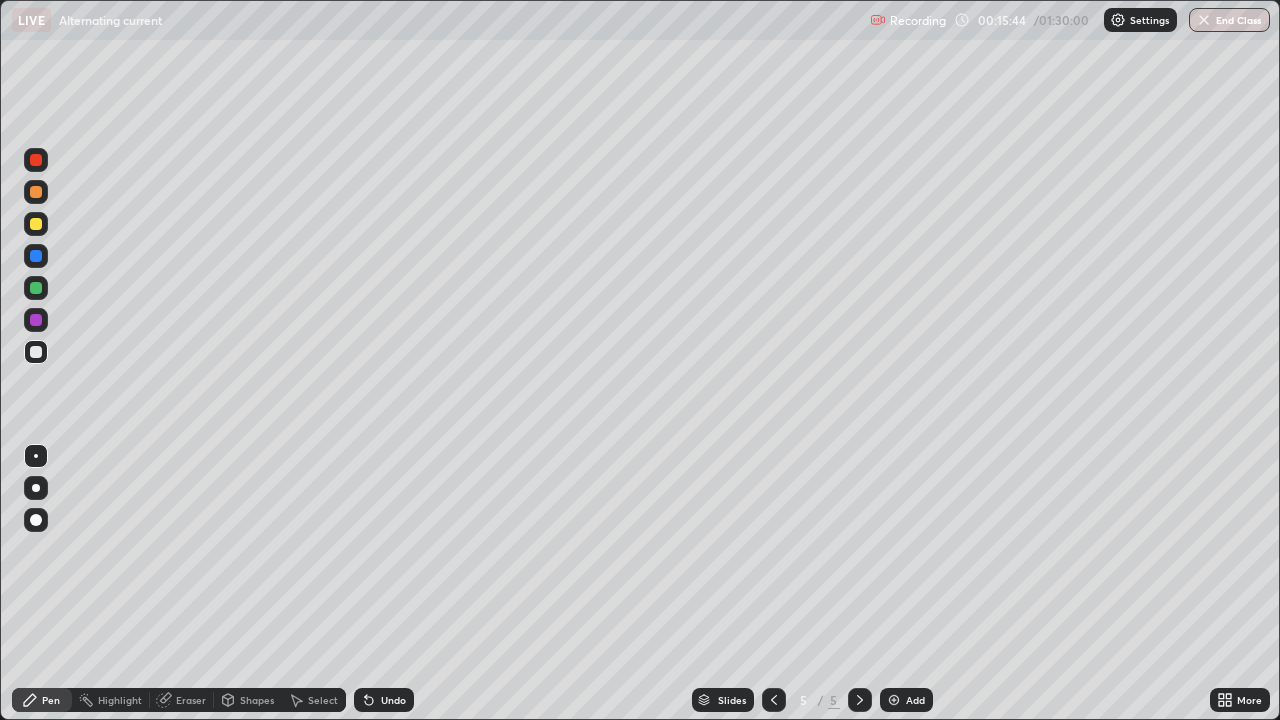 click at bounding box center [36, 224] 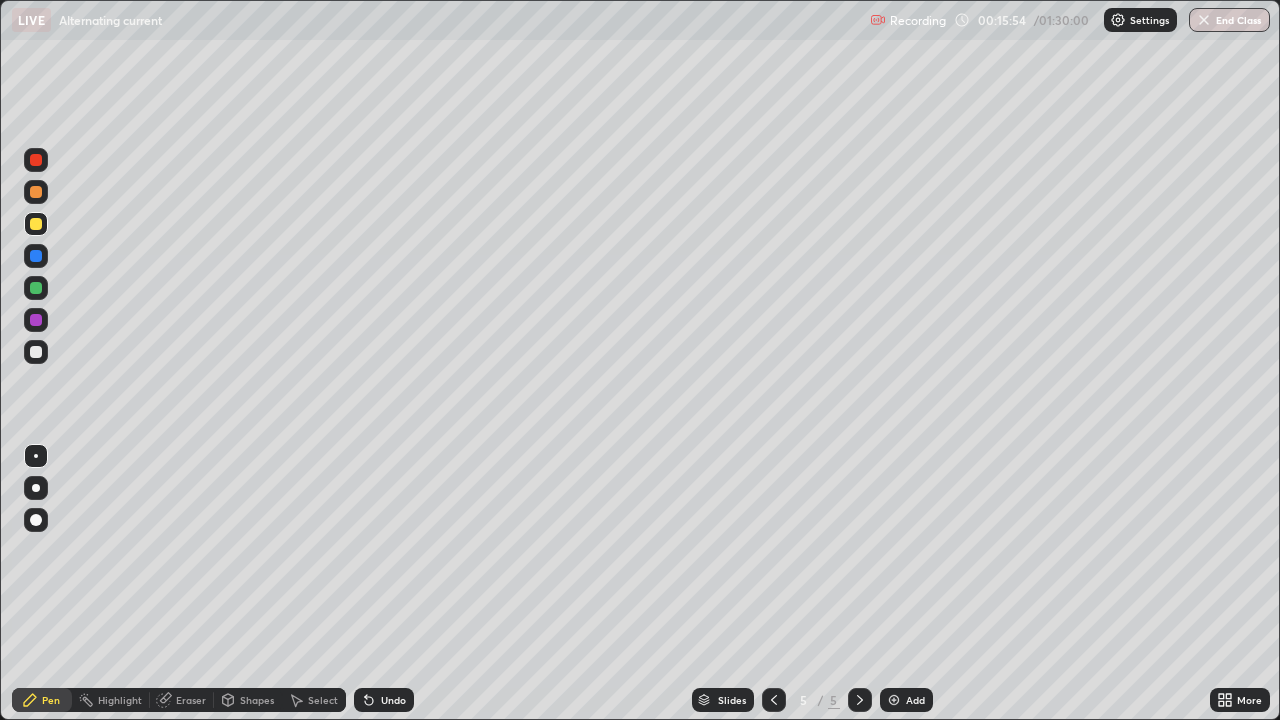 click at bounding box center [36, 352] 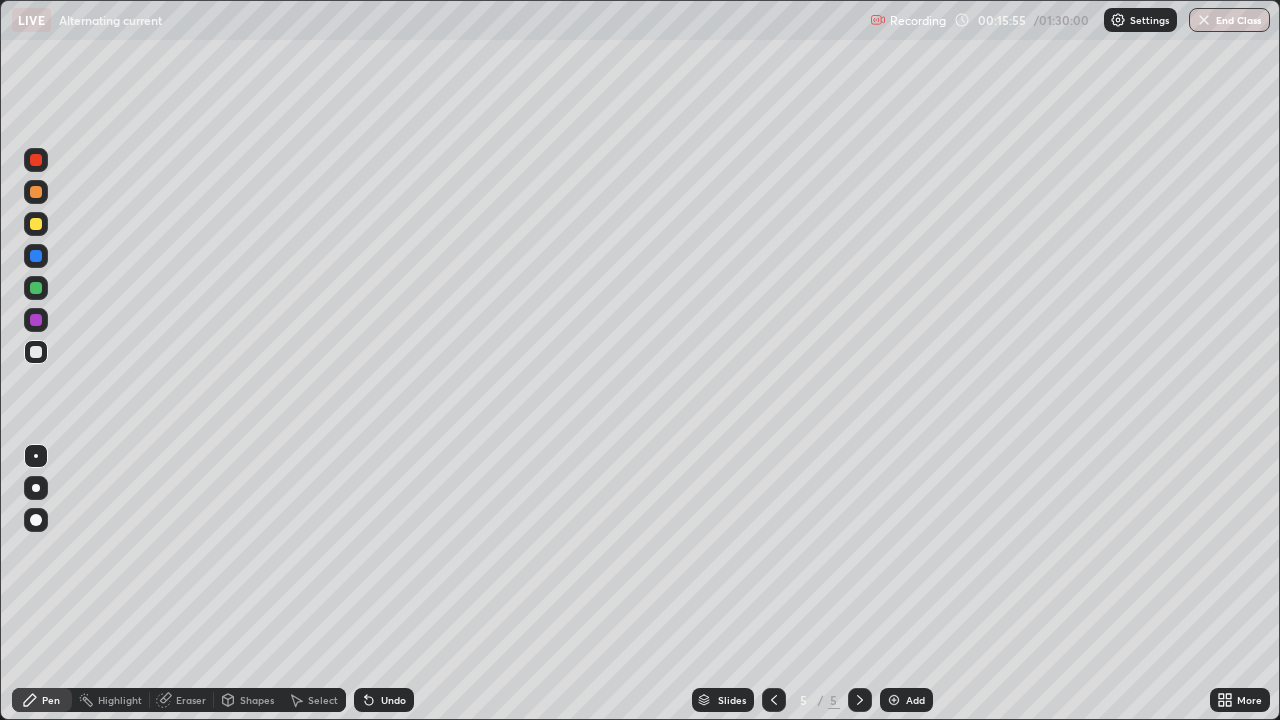 click on "Shapes" at bounding box center (257, 700) 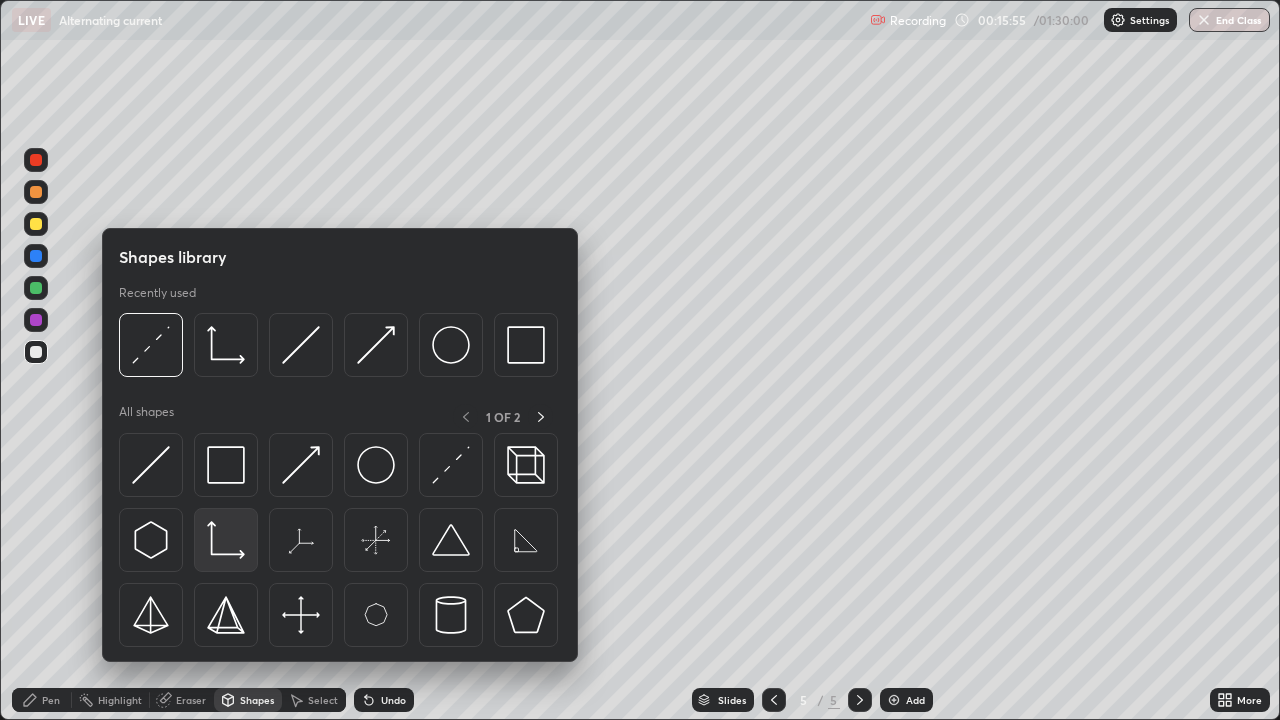 click at bounding box center [226, 540] 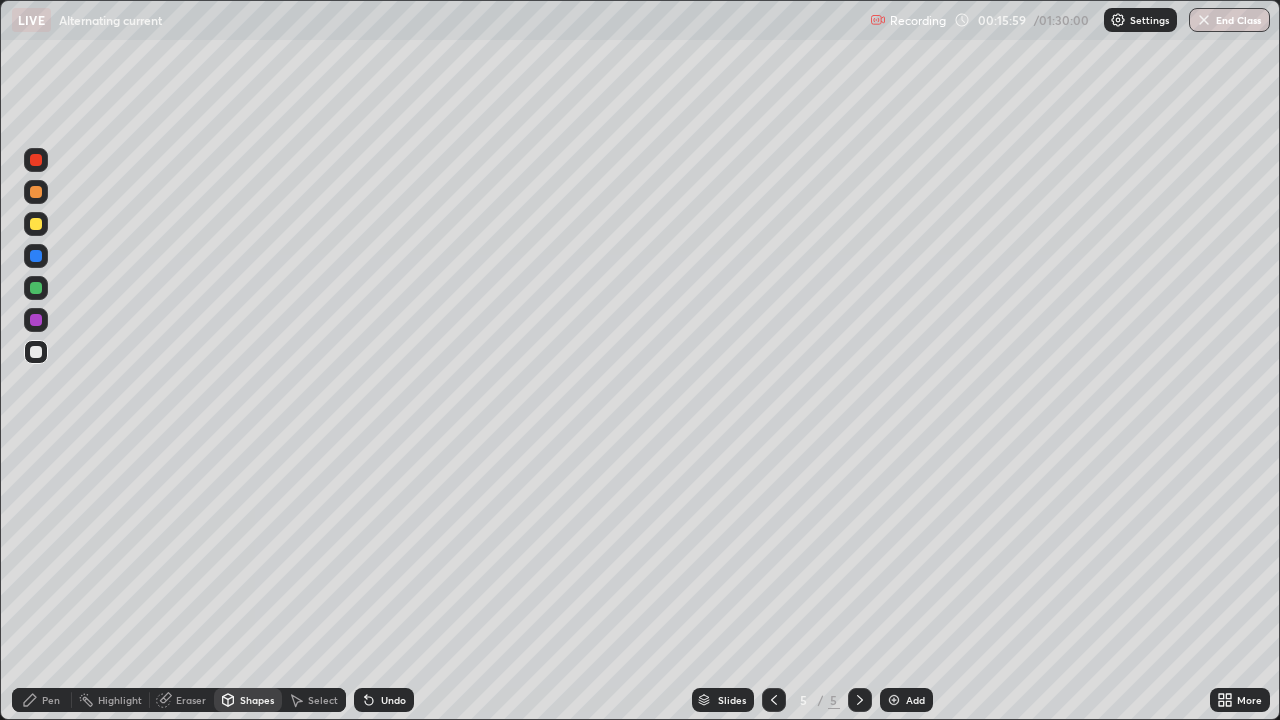 click on "Pen" at bounding box center [42, 700] 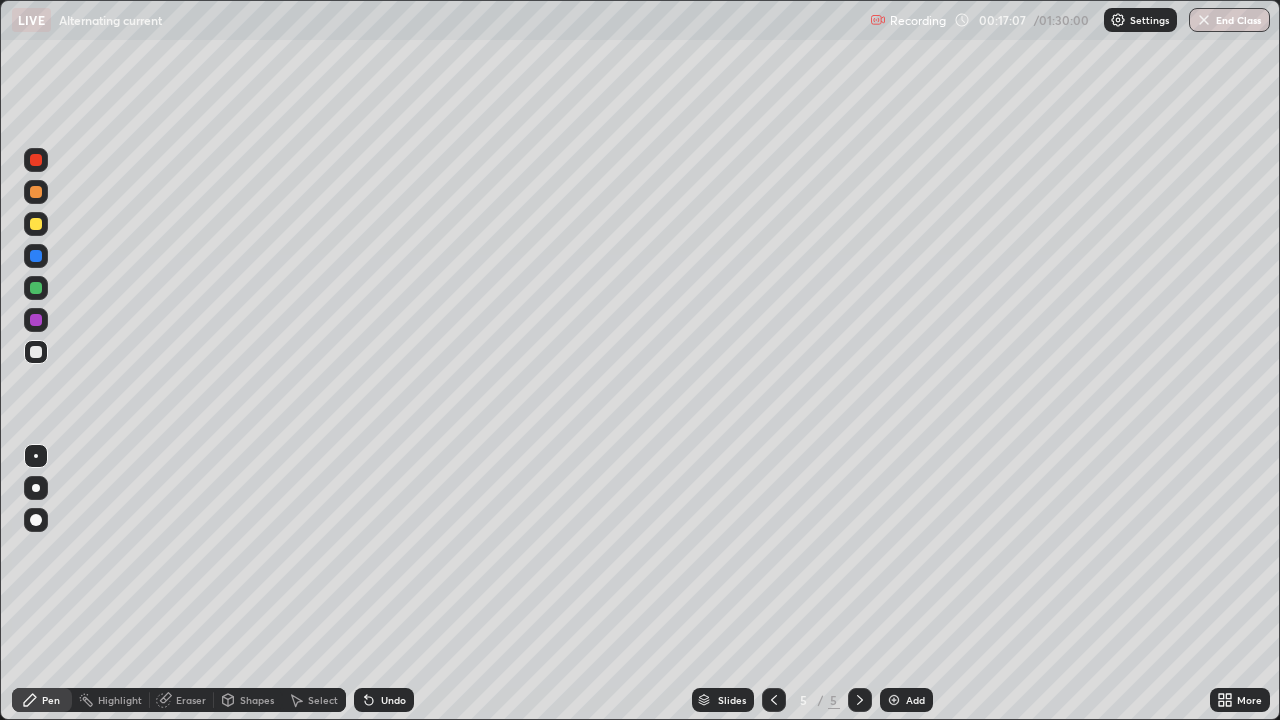 click on "Undo" at bounding box center [393, 700] 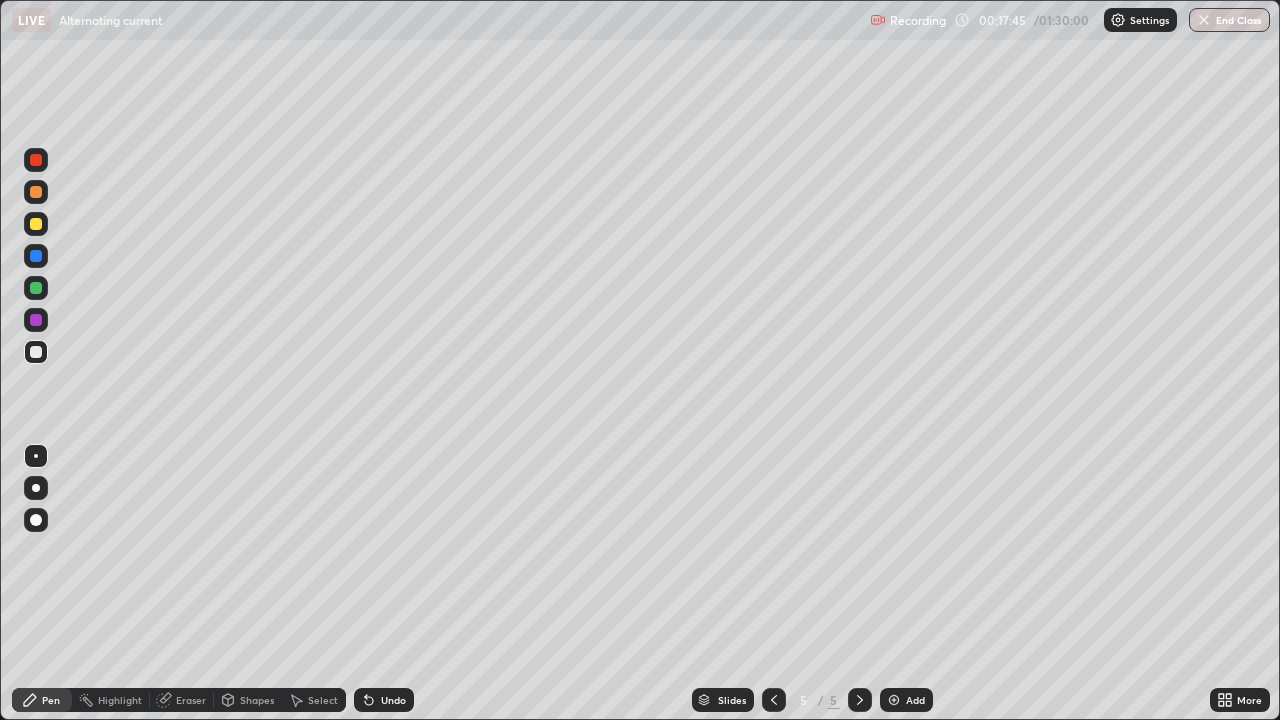 click on "Eraser" at bounding box center (191, 700) 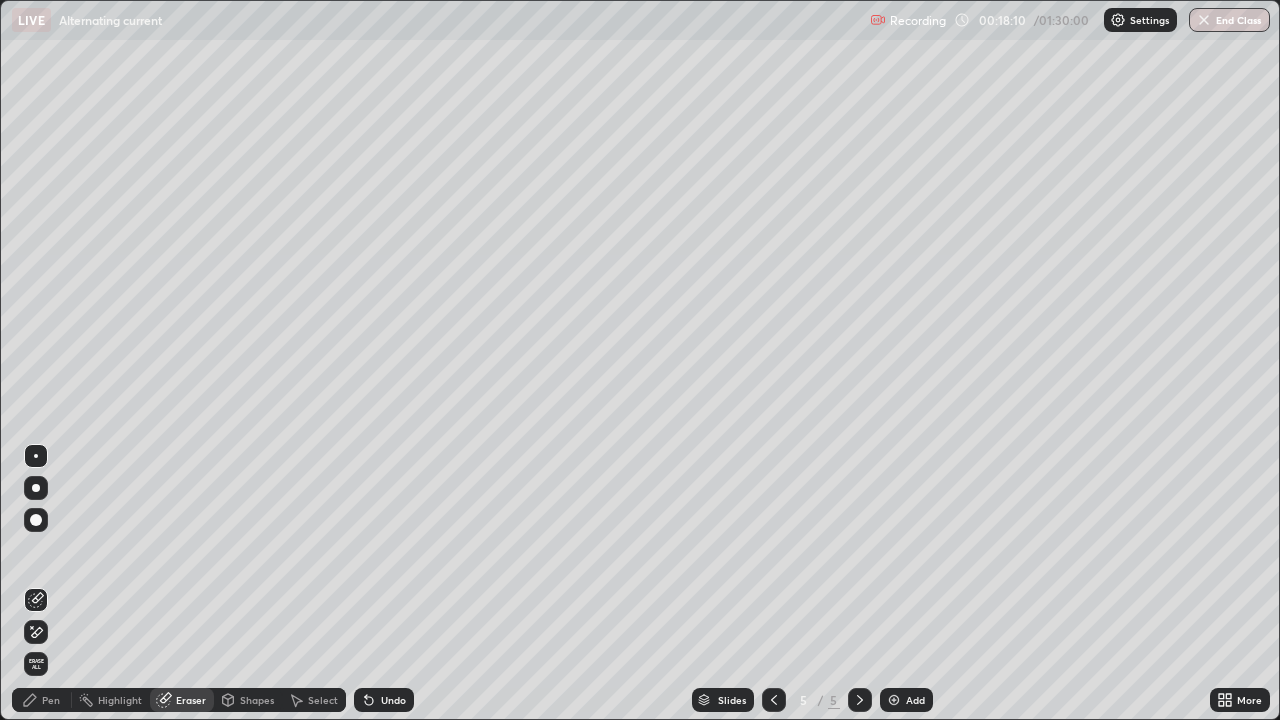 click on "Pen" at bounding box center [42, 700] 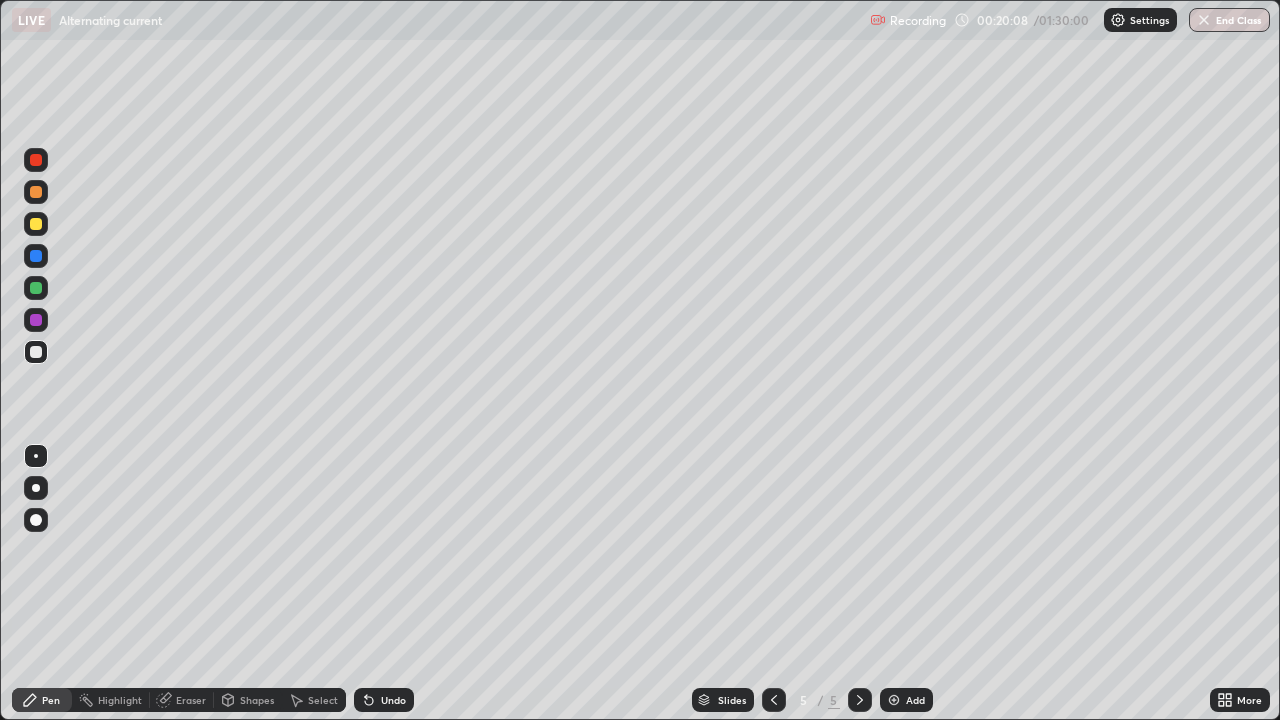 click on "Undo" at bounding box center (384, 700) 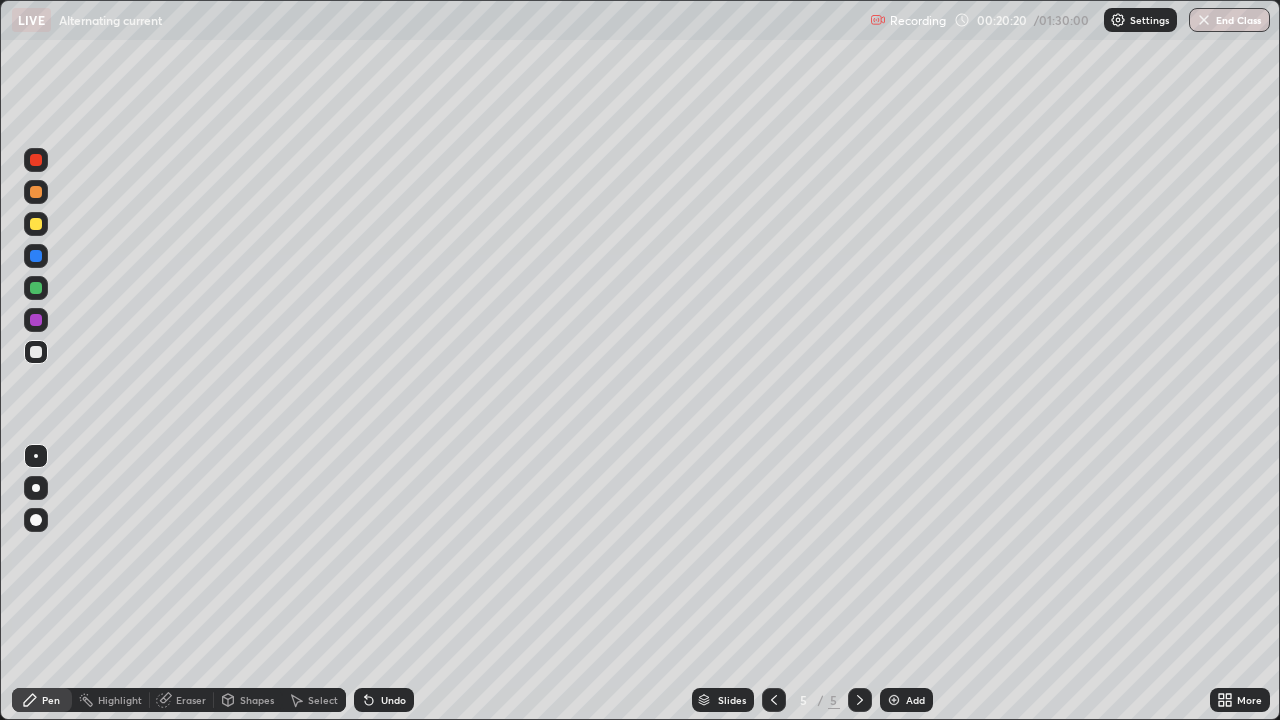 click on "Pen" at bounding box center (42, 700) 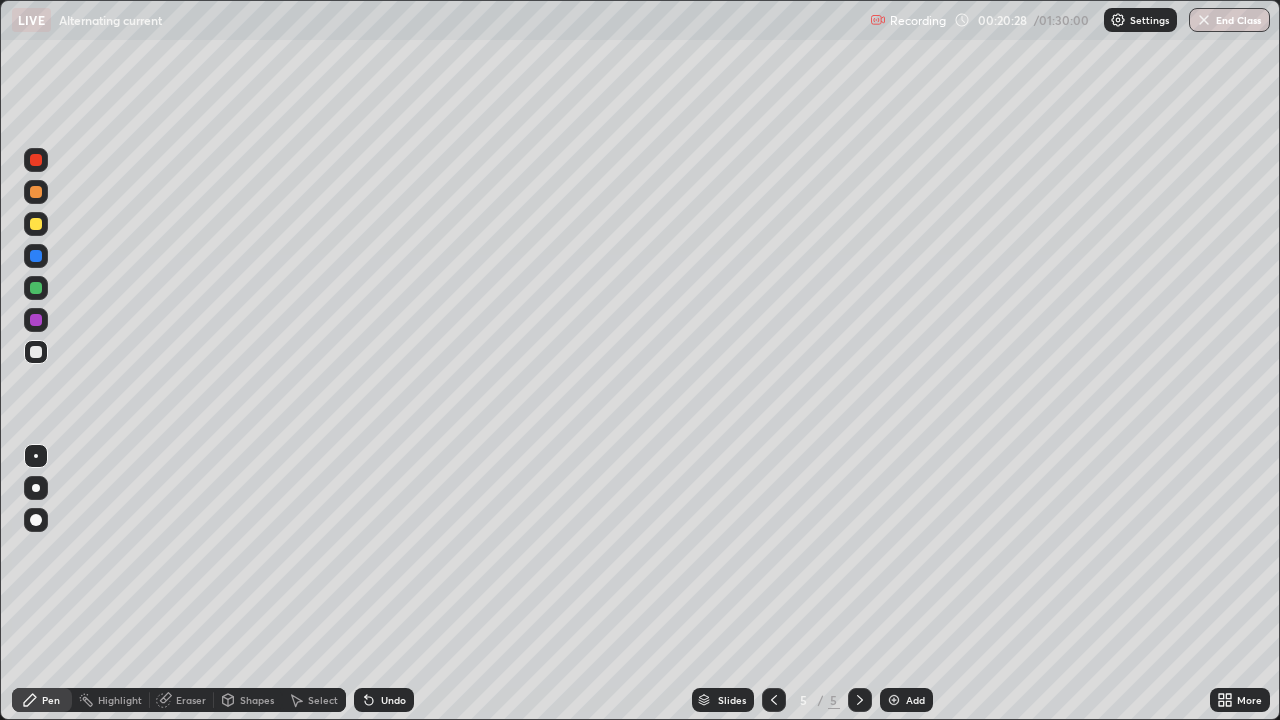 click at bounding box center (36, 224) 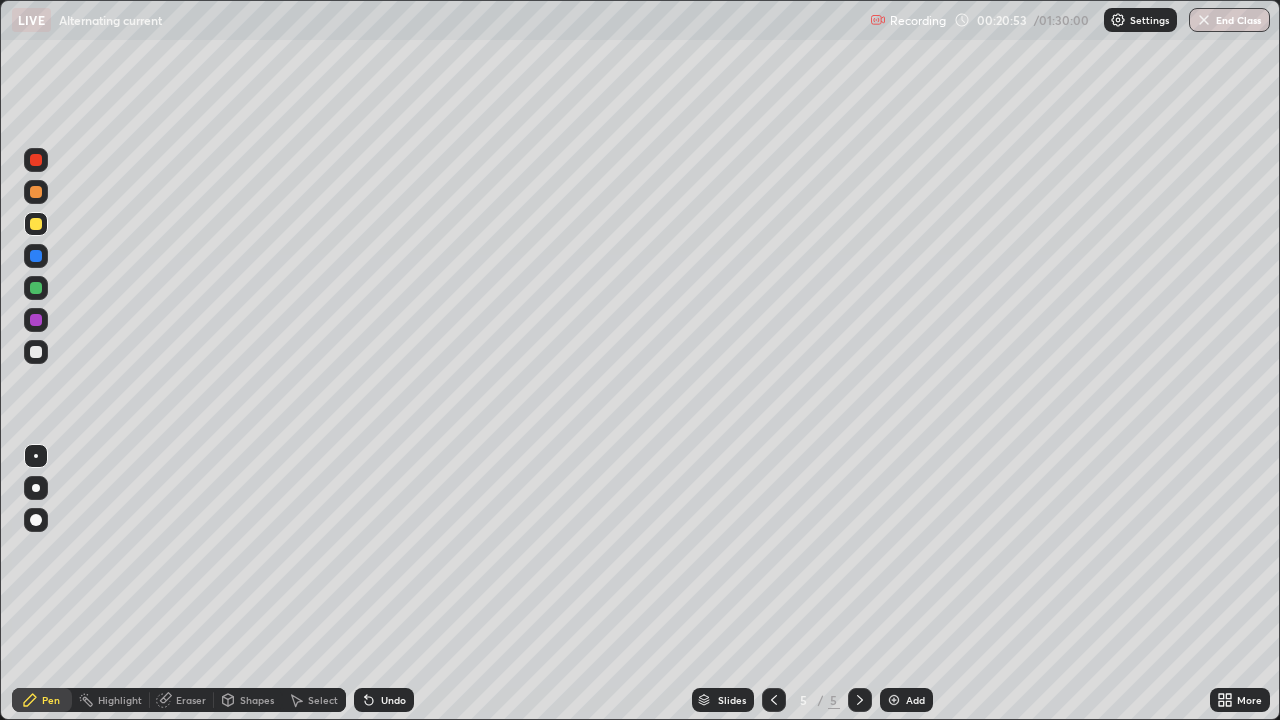 click at bounding box center (36, 288) 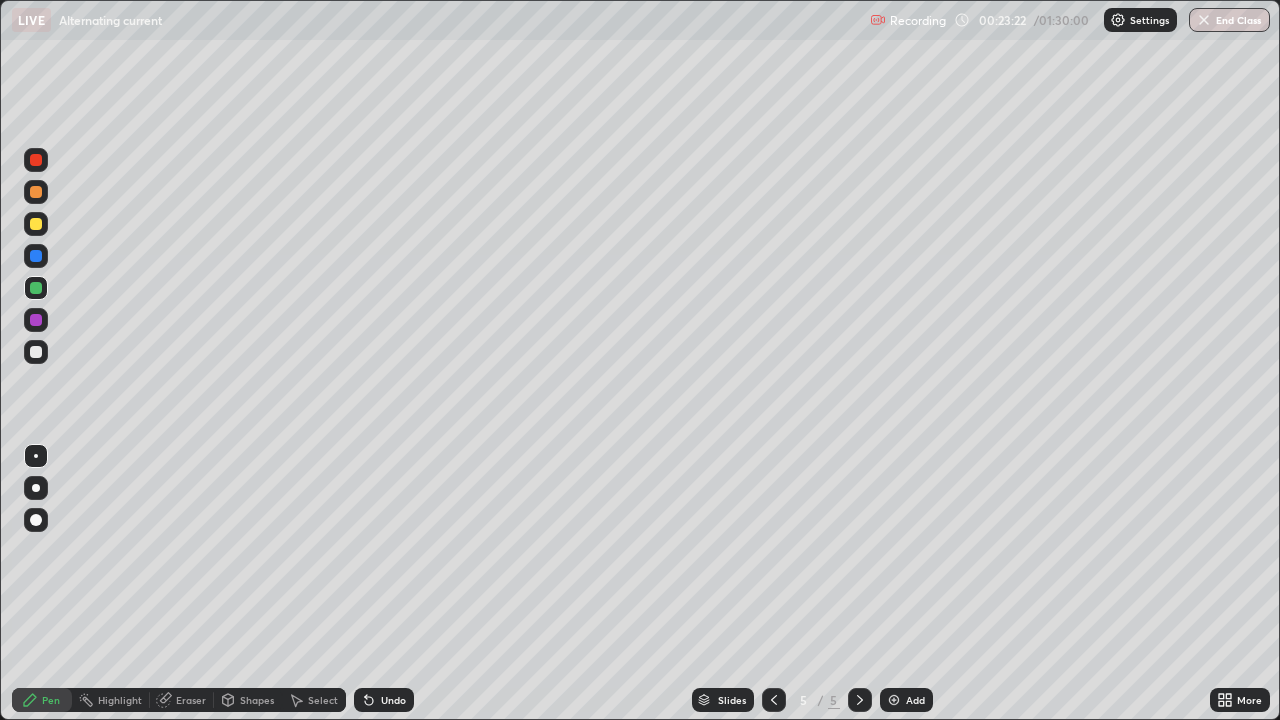 click at bounding box center [894, 700] 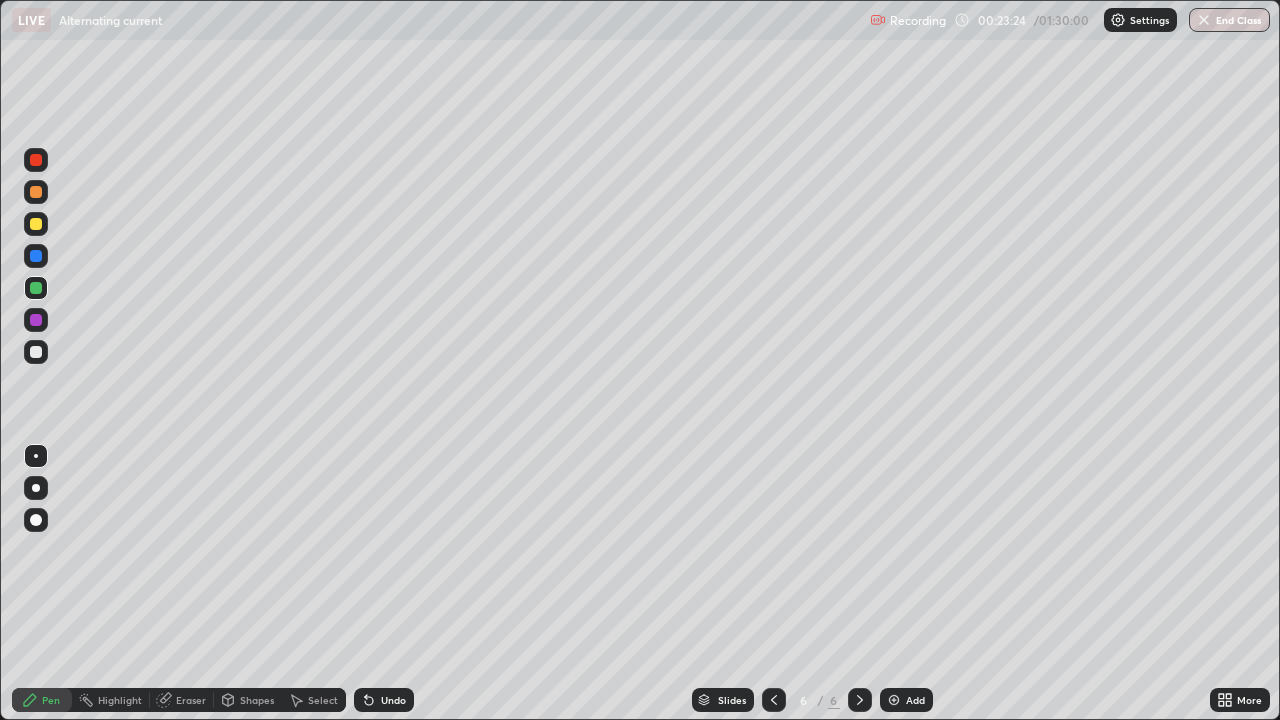 click at bounding box center (36, 224) 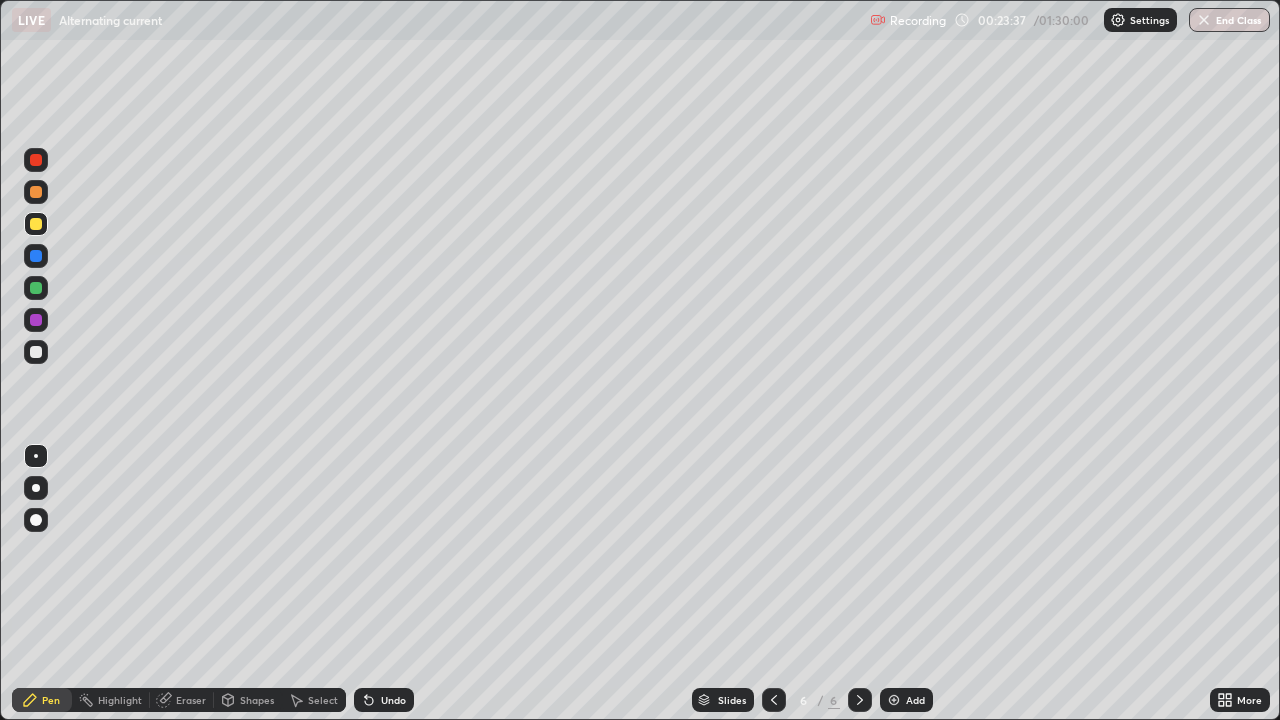 click at bounding box center (36, 352) 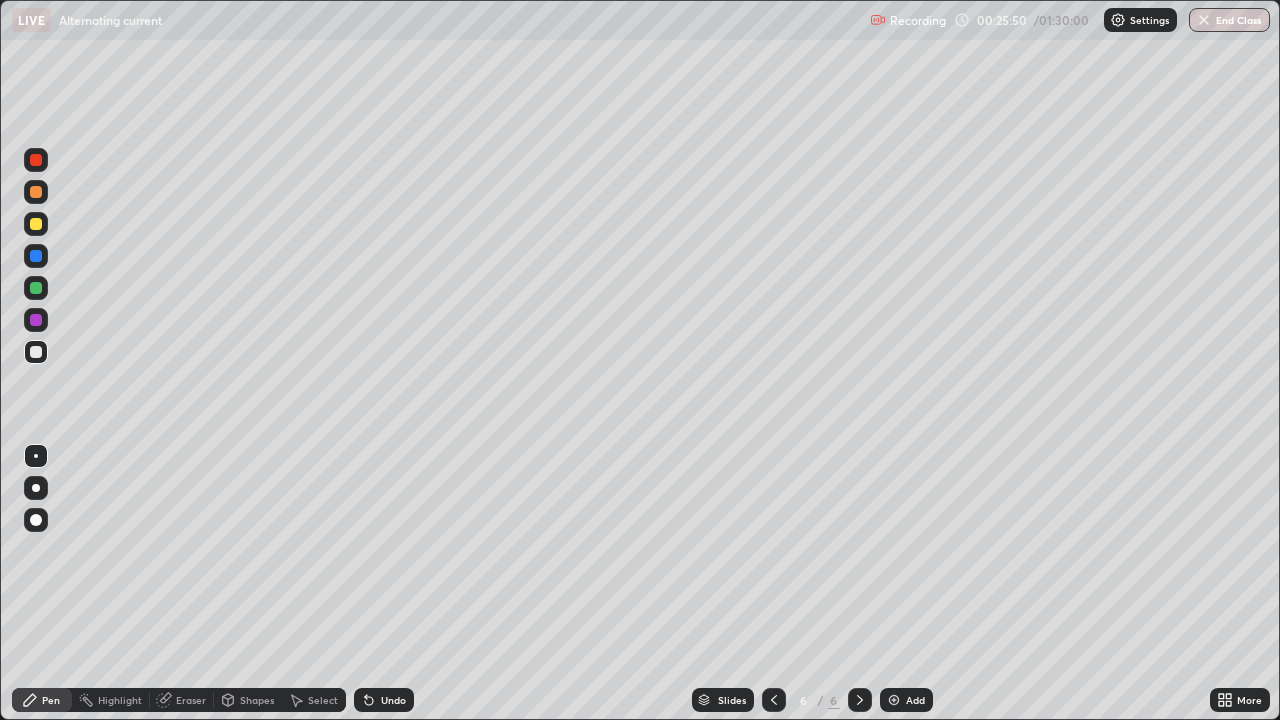 click at bounding box center (36, 288) 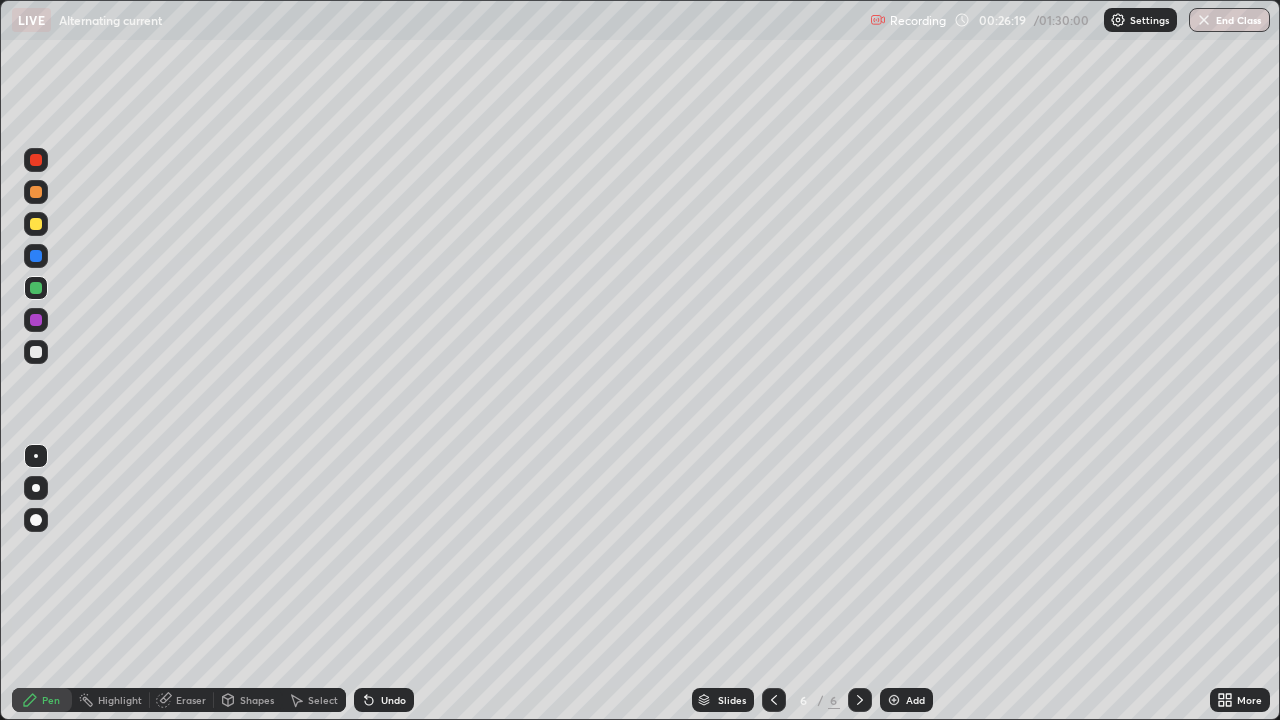 click at bounding box center [36, 352] 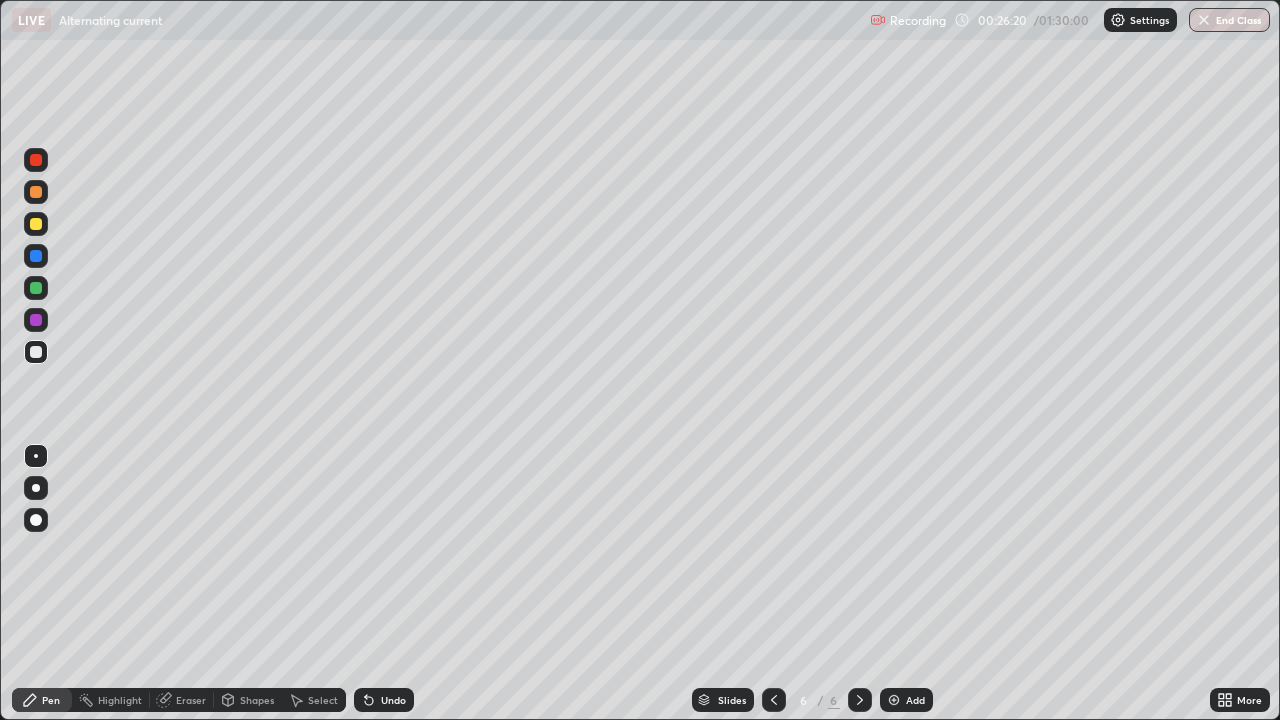 click on "Shapes" at bounding box center (257, 700) 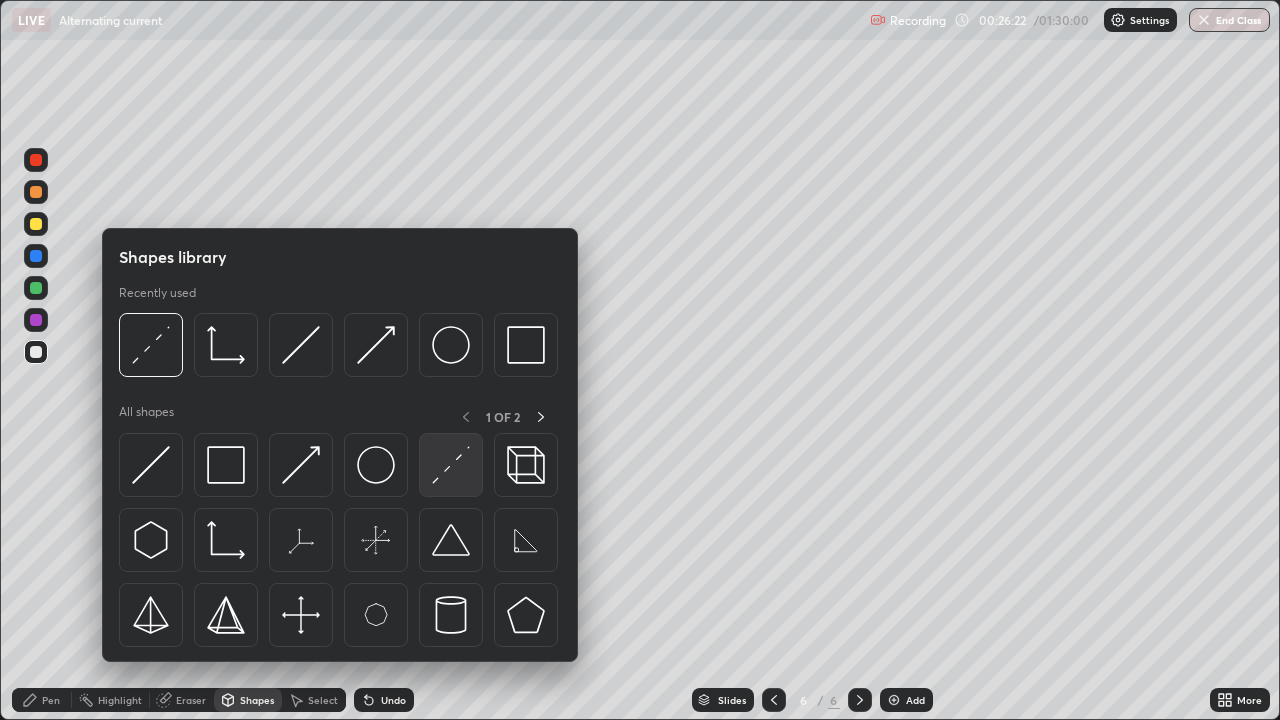 click at bounding box center [451, 465] 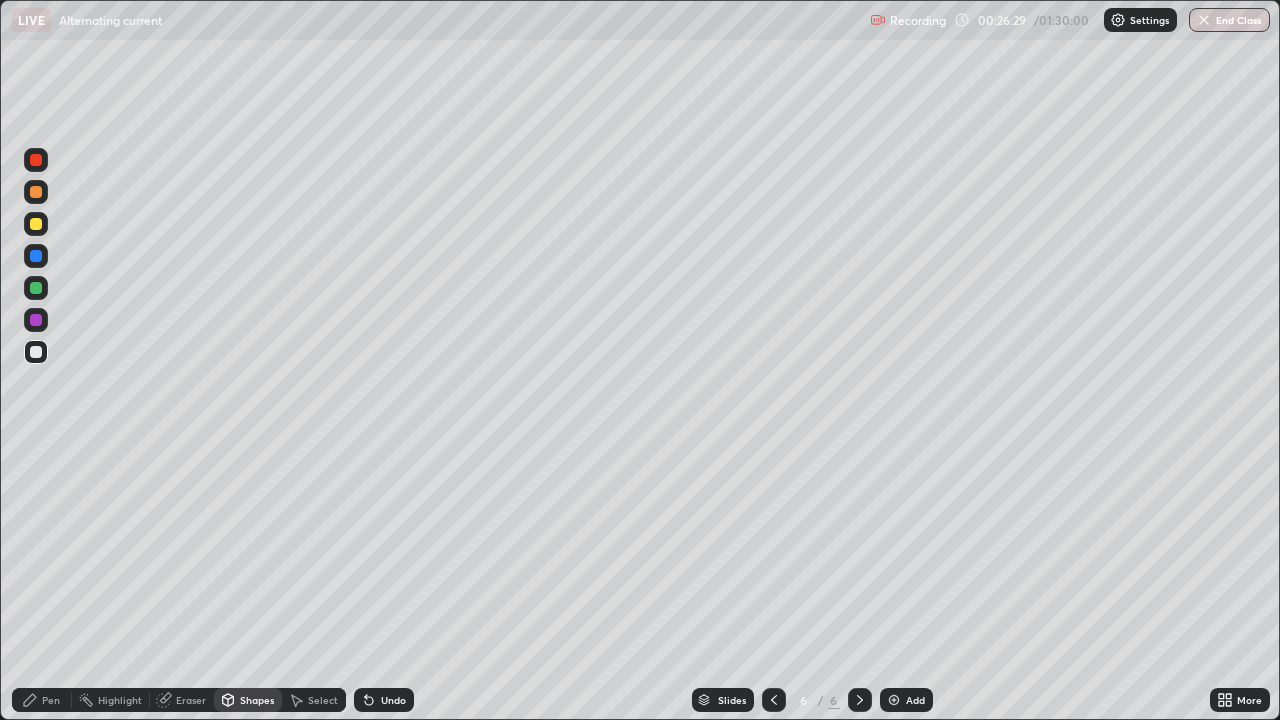 click on "Pen" at bounding box center (42, 700) 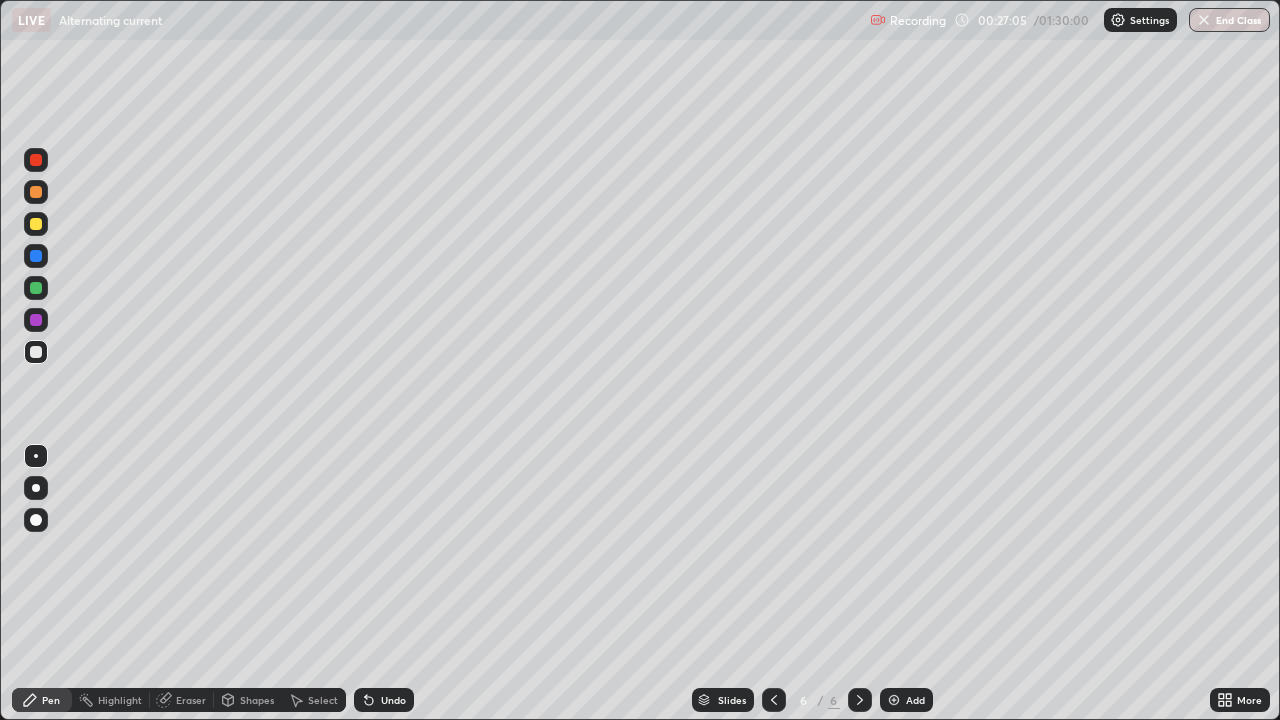 click on "Eraser" at bounding box center [191, 700] 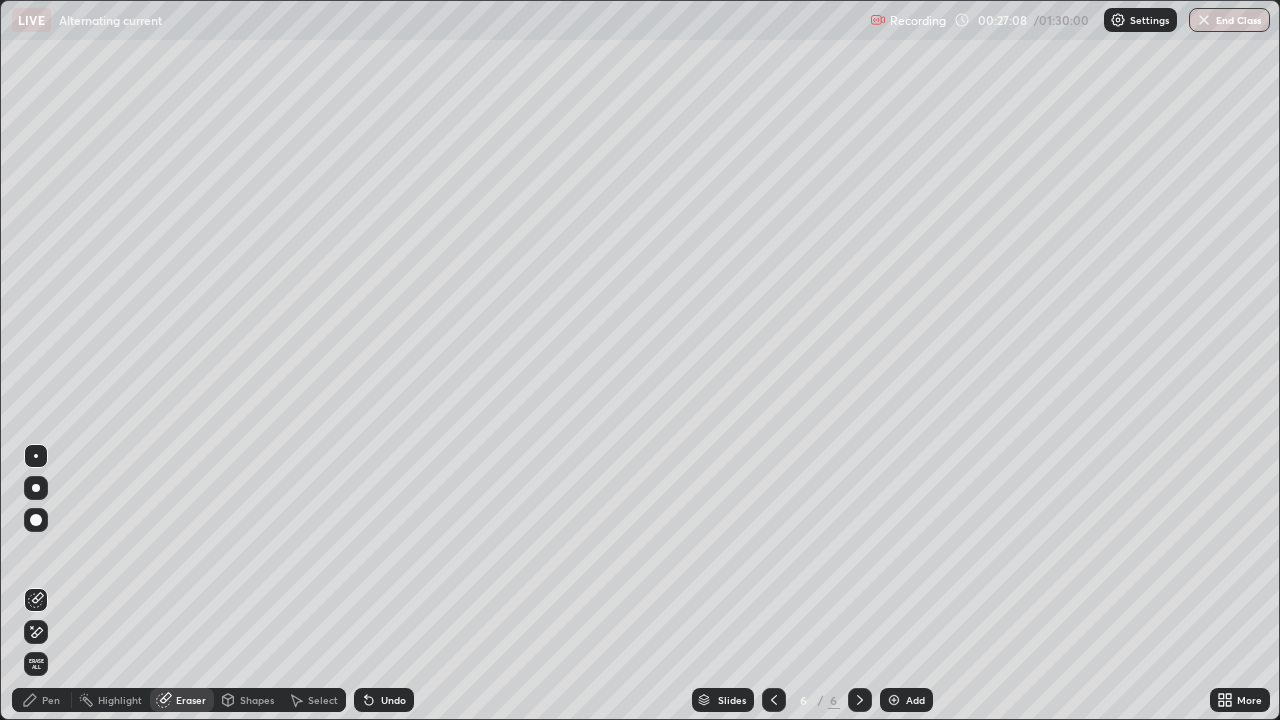 click on "Pen" at bounding box center [51, 700] 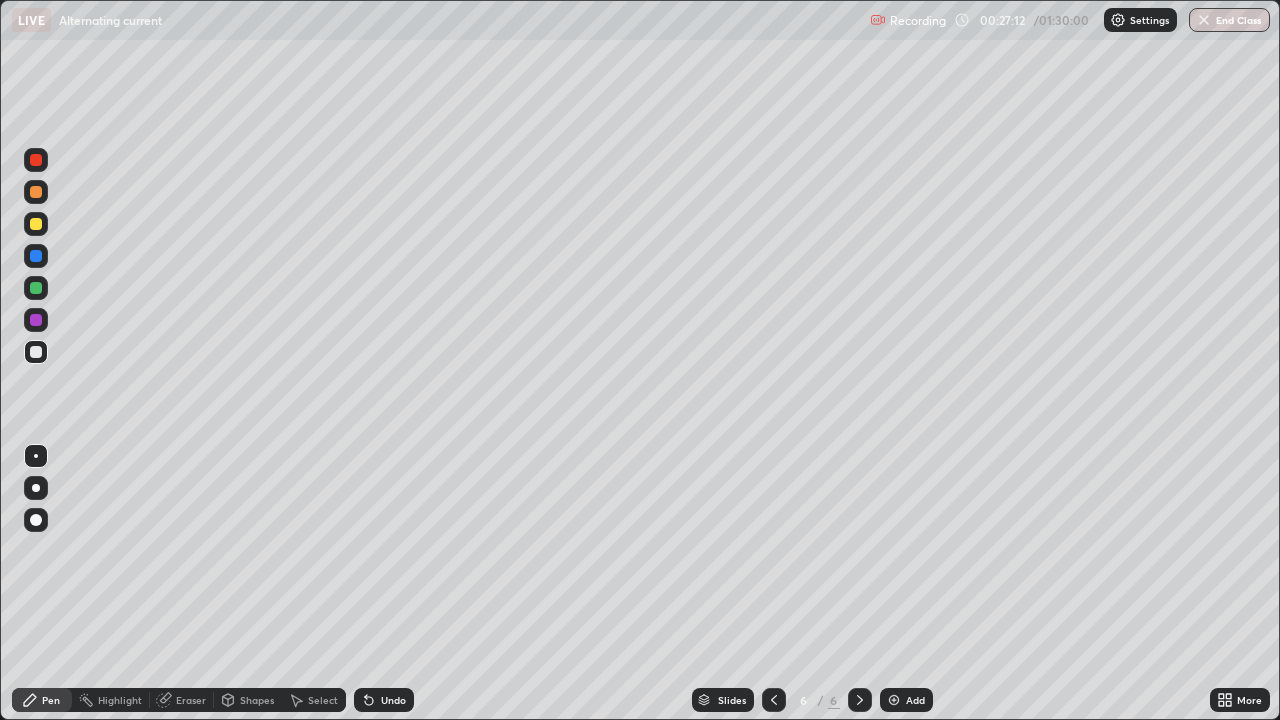 click on "Eraser" at bounding box center [191, 700] 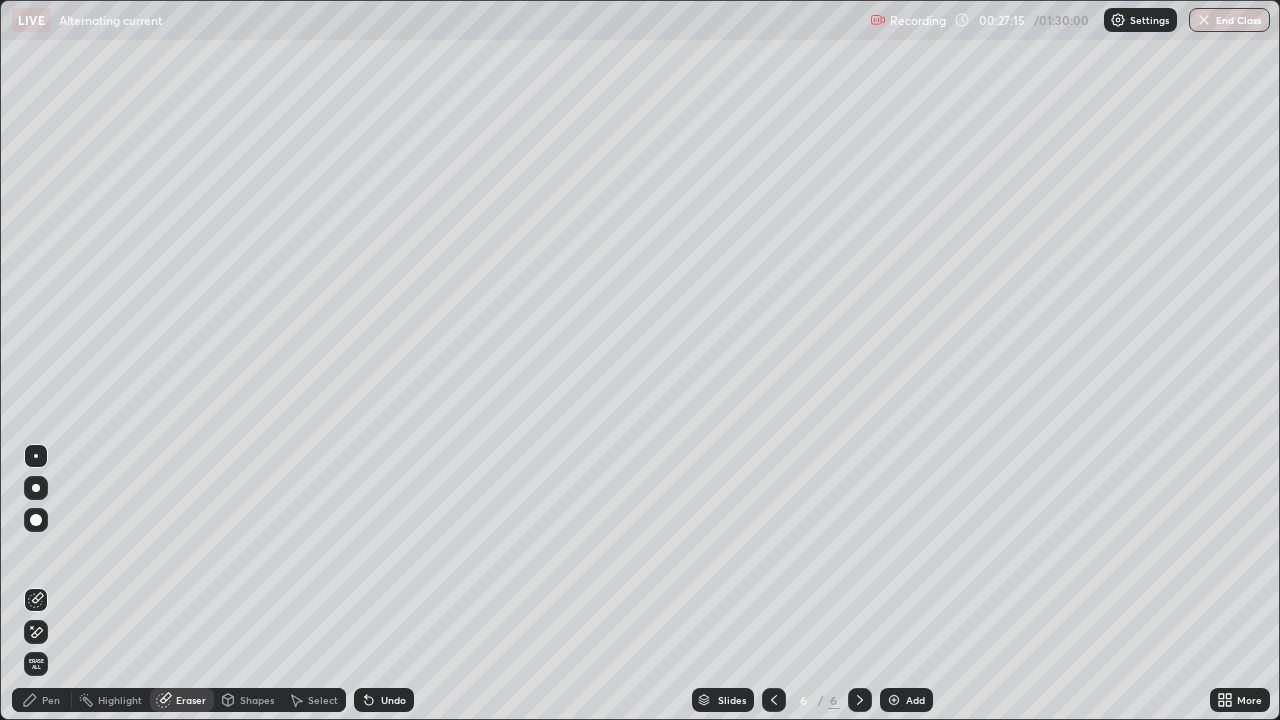 click on "Pen" at bounding box center [51, 700] 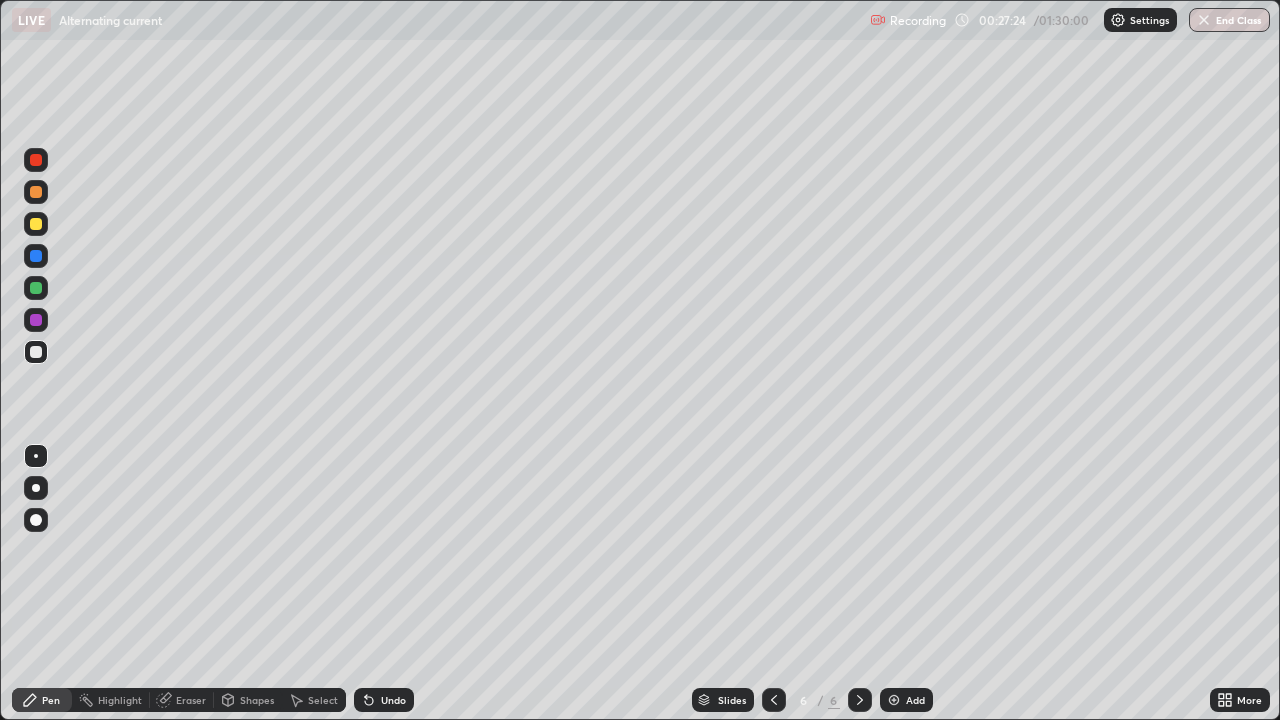 click at bounding box center (36, 352) 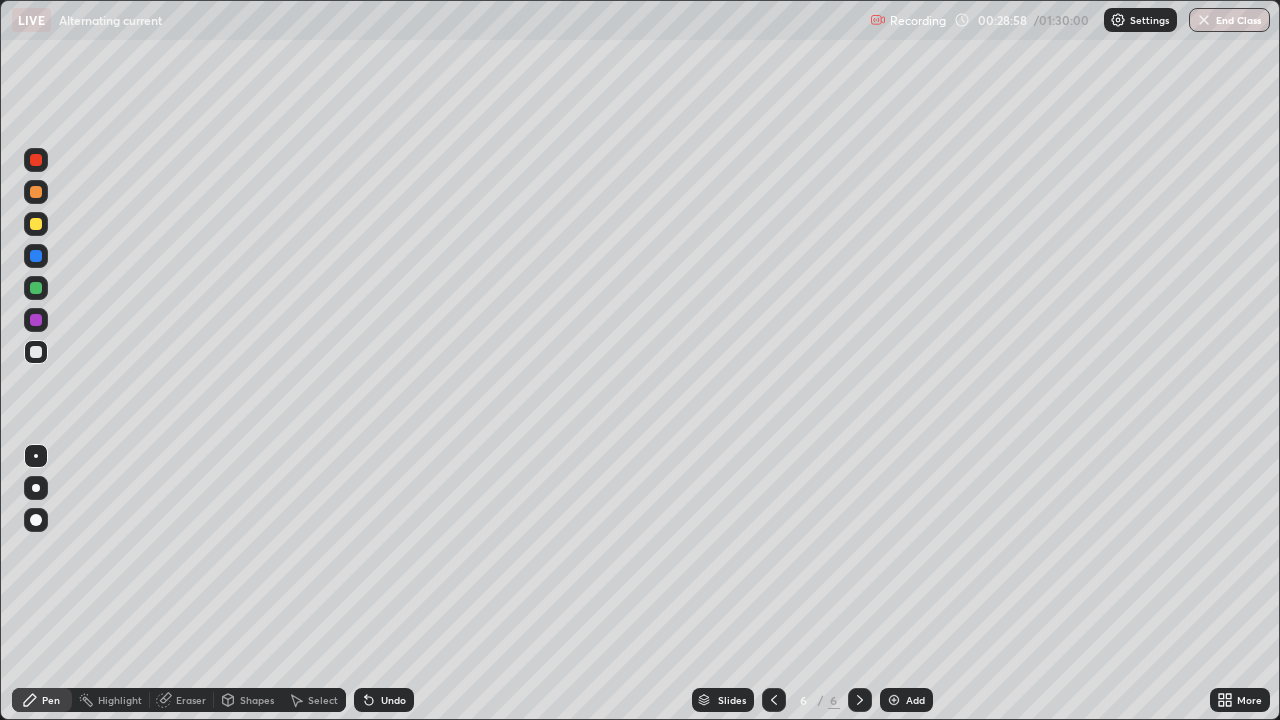 click on "Add" at bounding box center [906, 700] 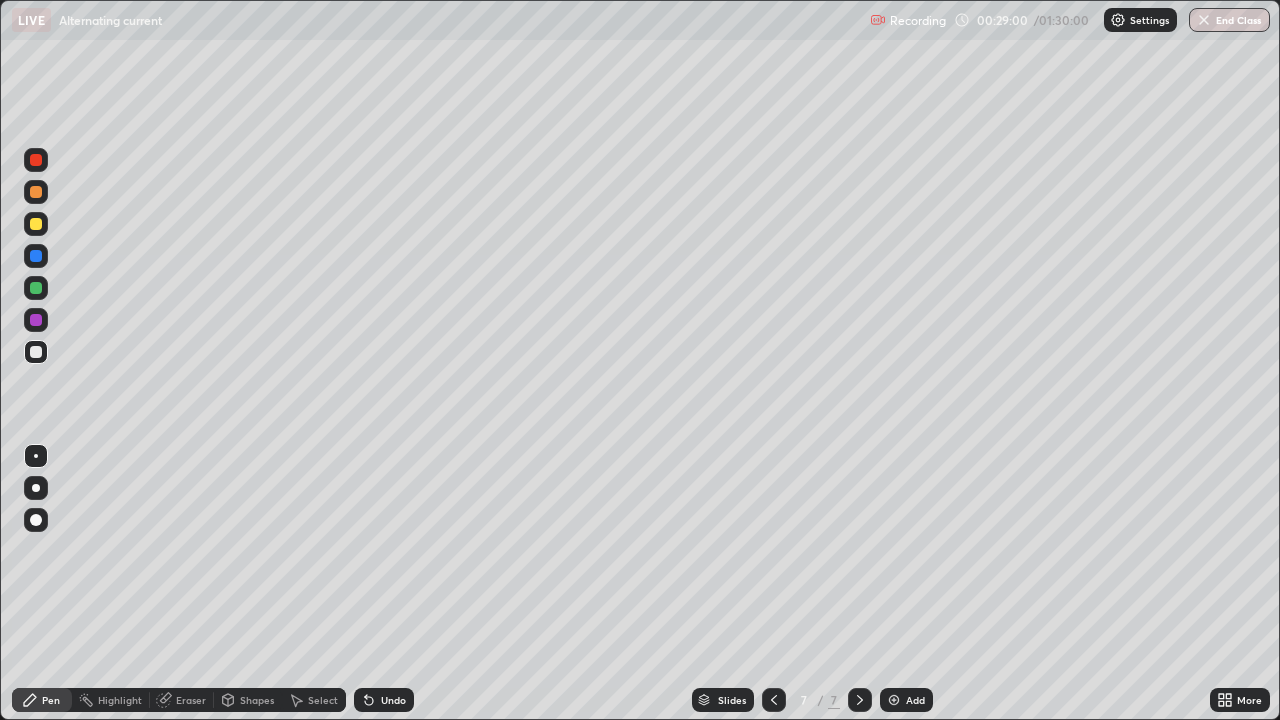click on "Shapes" at bounding box center (257, 700) 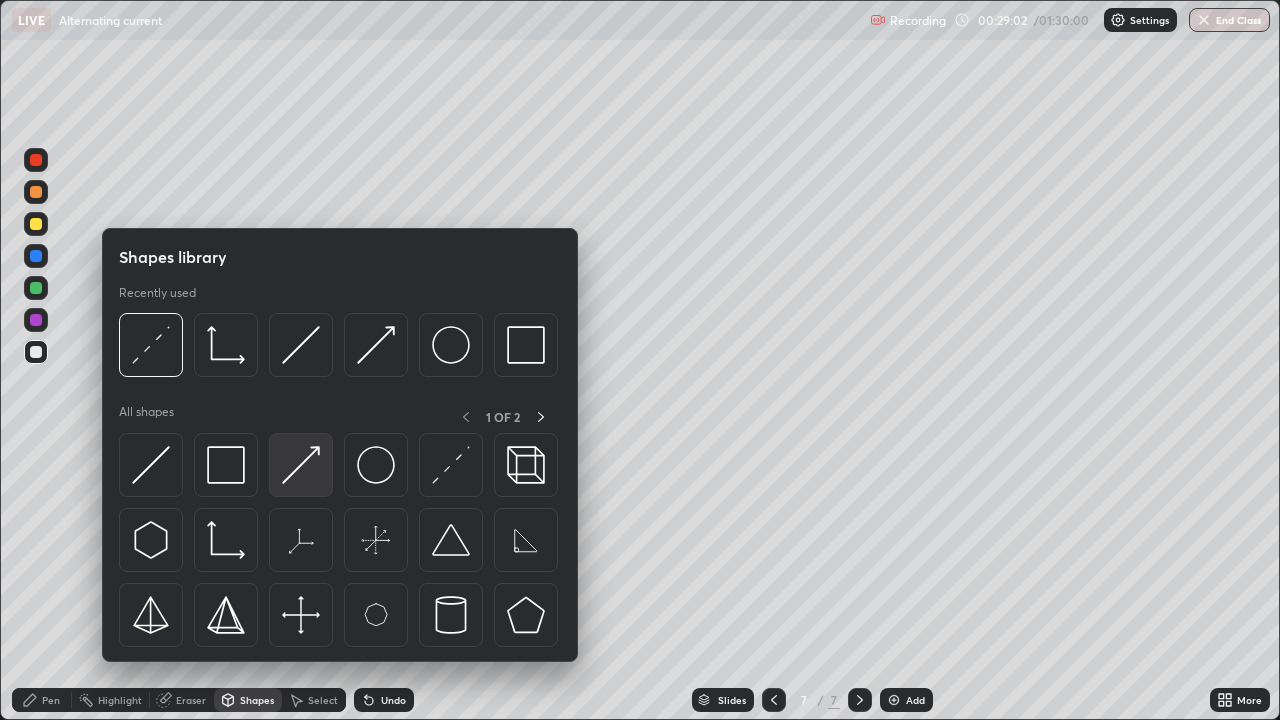 click at bounding box center [301, 465] 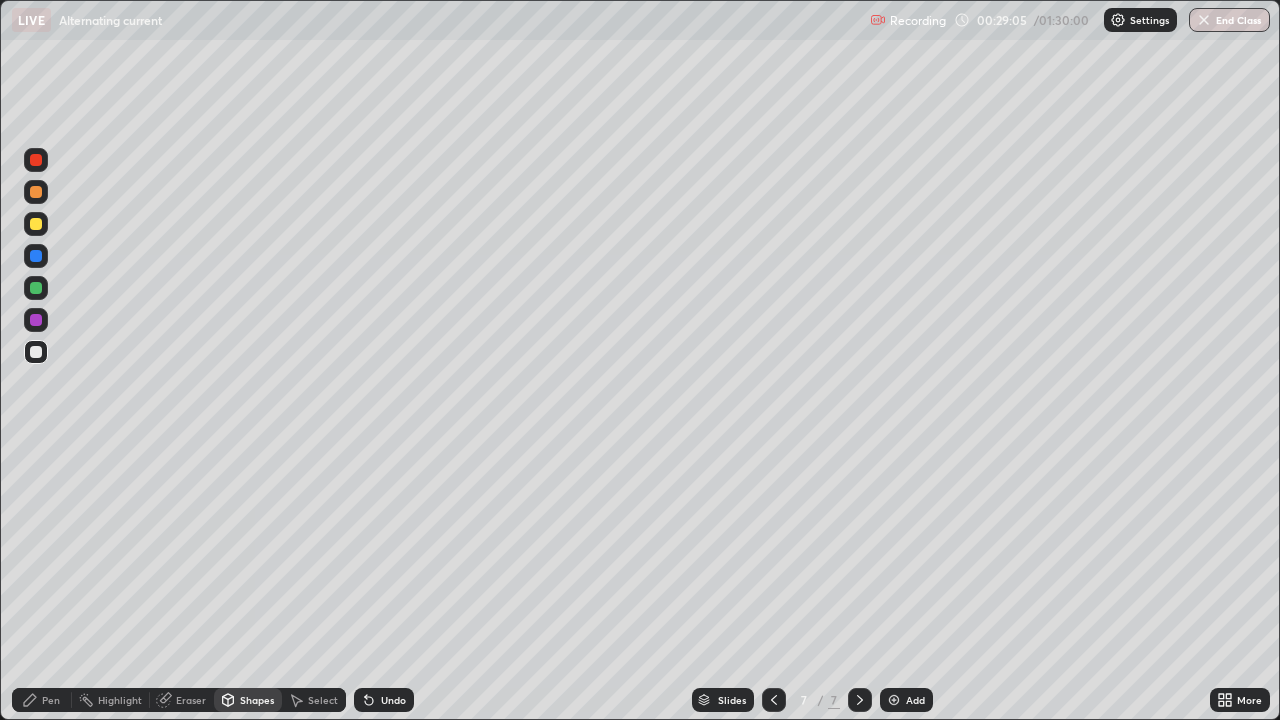 click on "Pen" at bounding box center [51, 700] 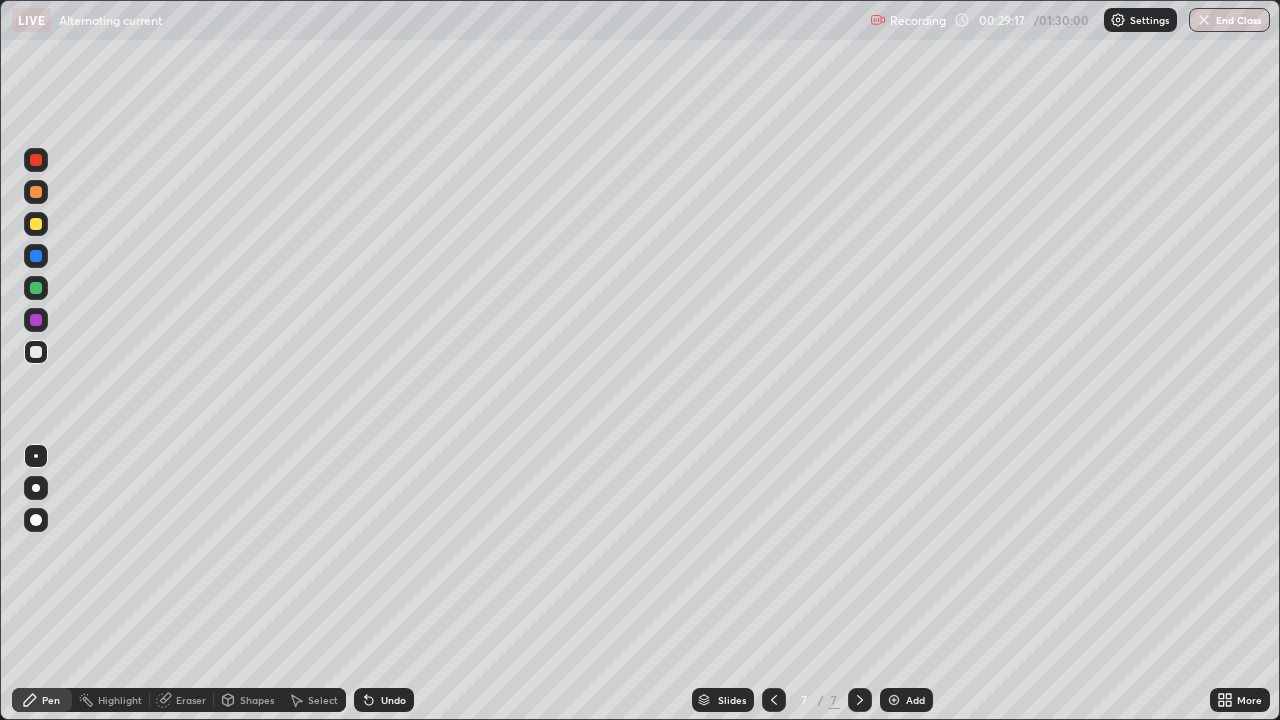 click at bounding box center (774, 700) 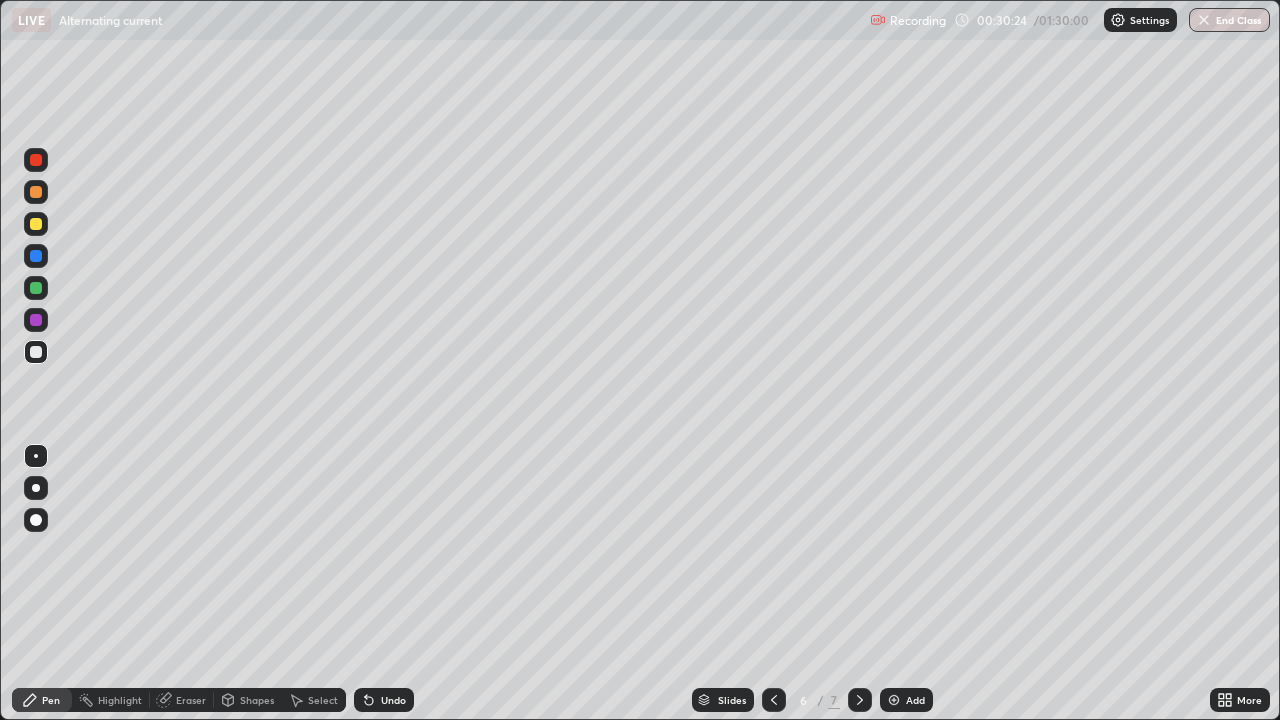 click 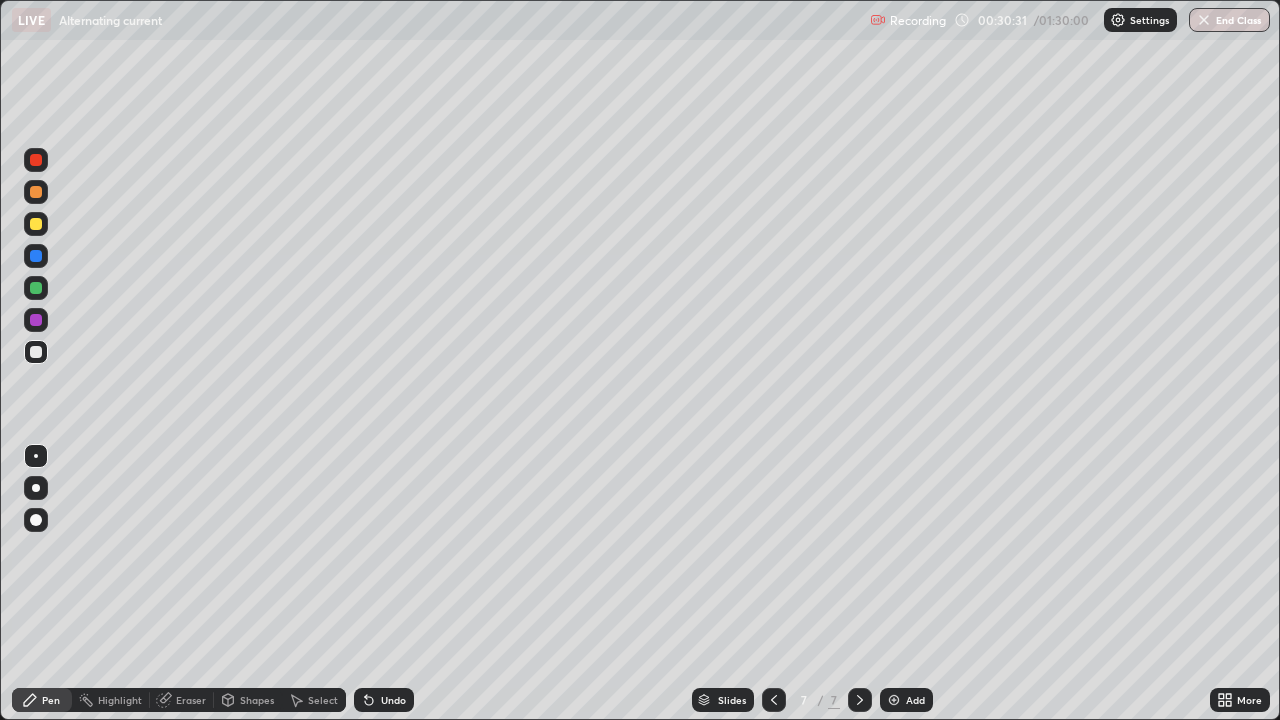 click on "Shapes" at bounding box center [257, 700] 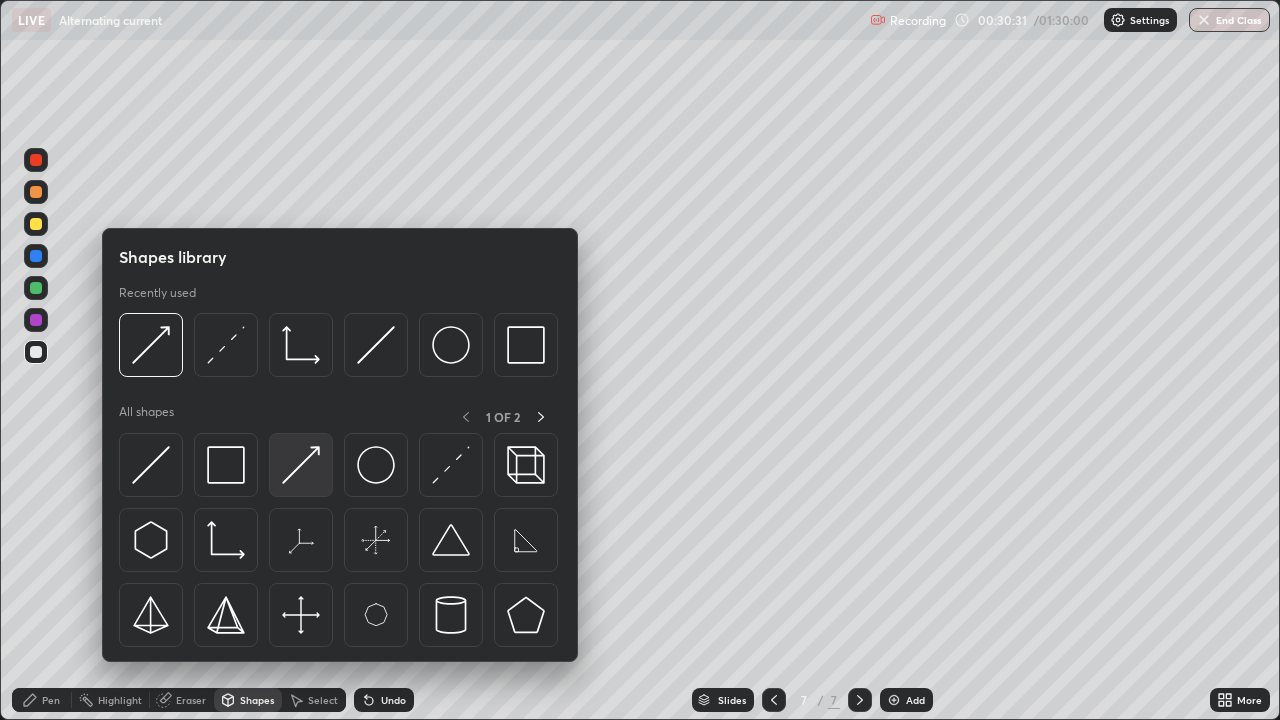 click at bounding box center (301, 465) 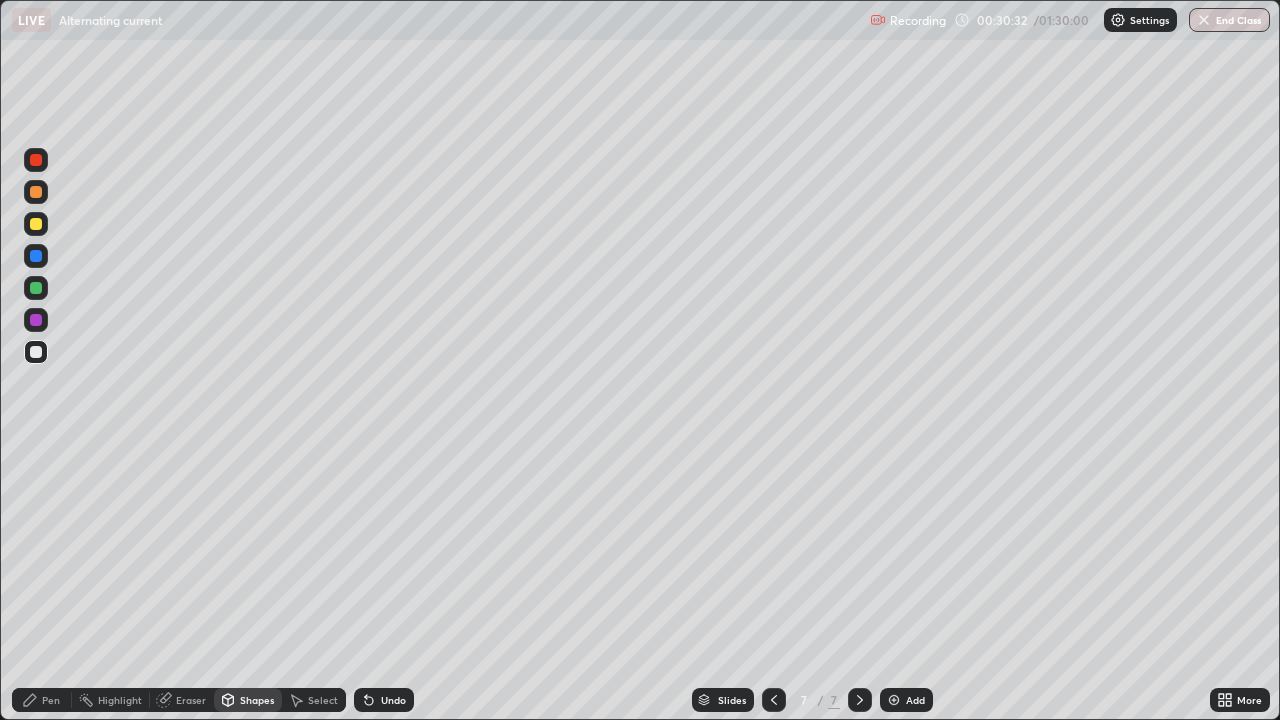 click at bounding box center [36, 224] 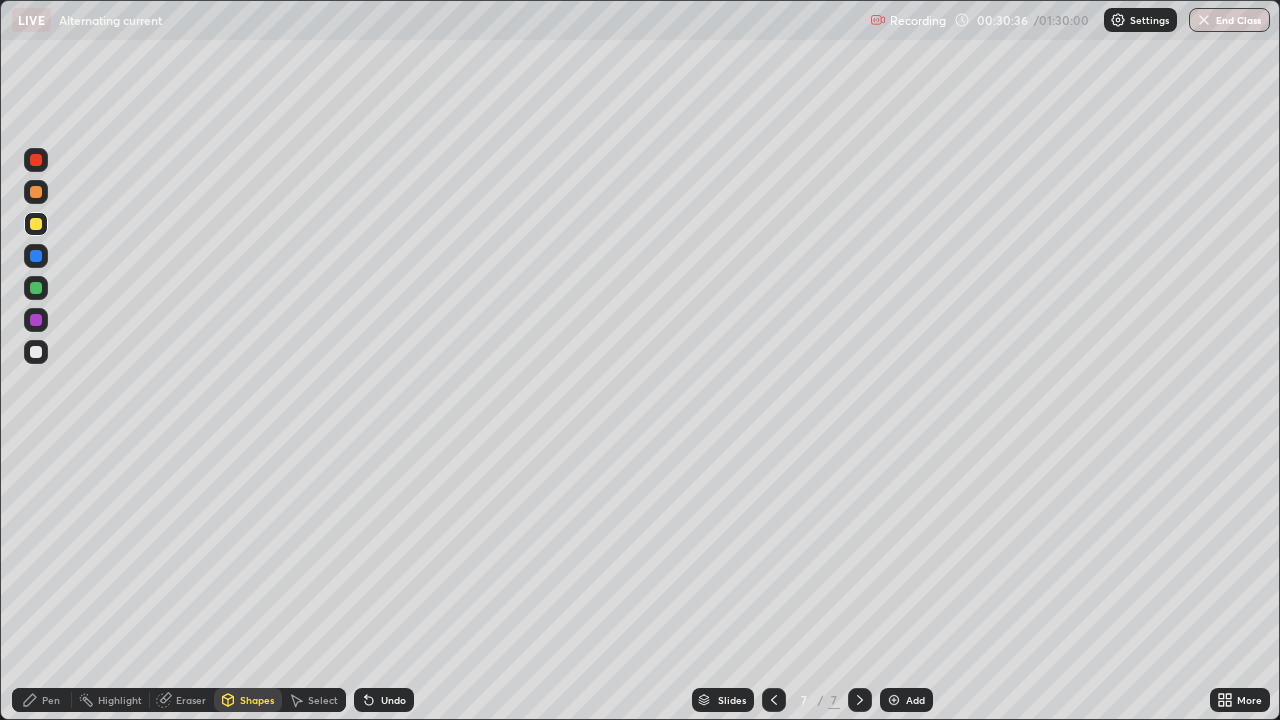 click on "Pen" at bounding box center [42, 700] 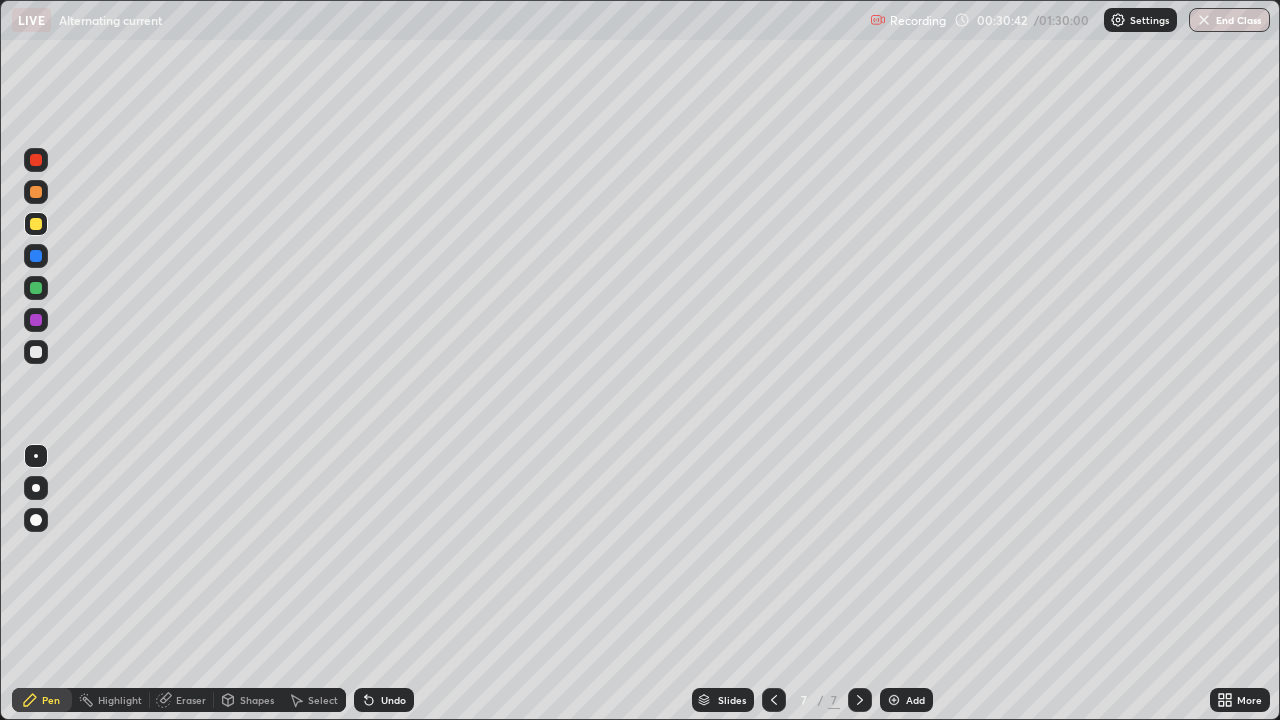 click 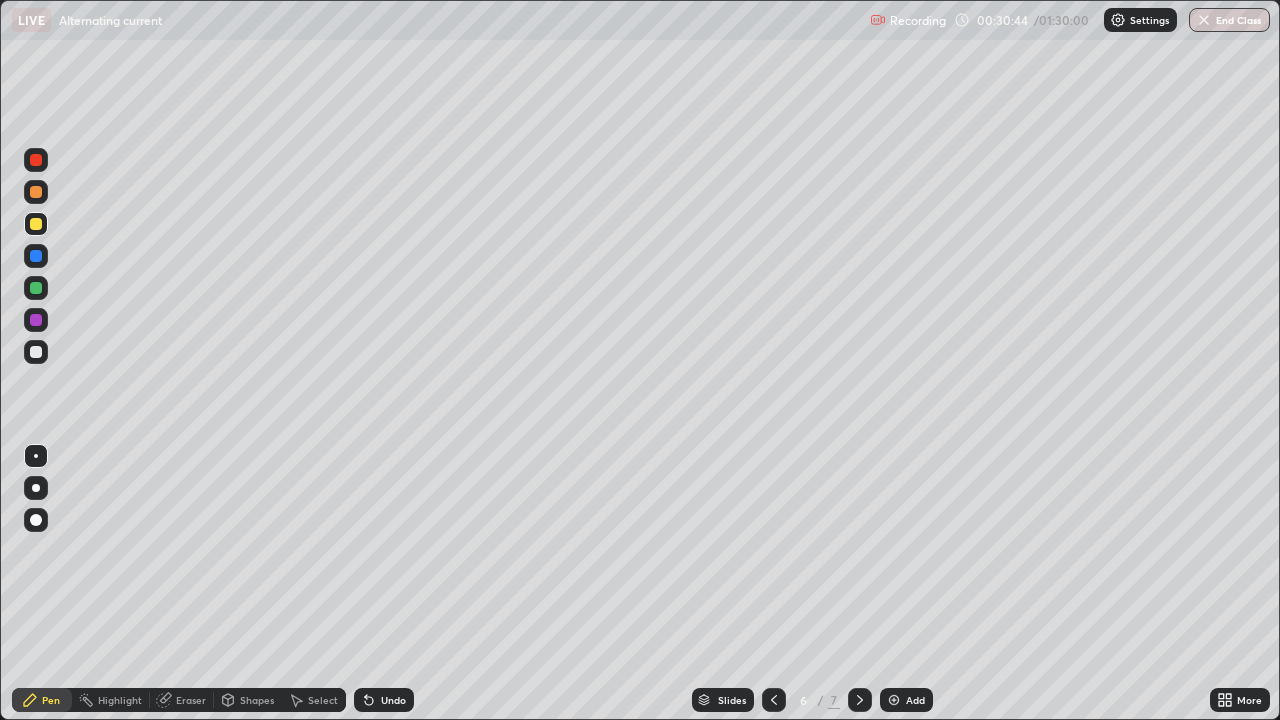 click 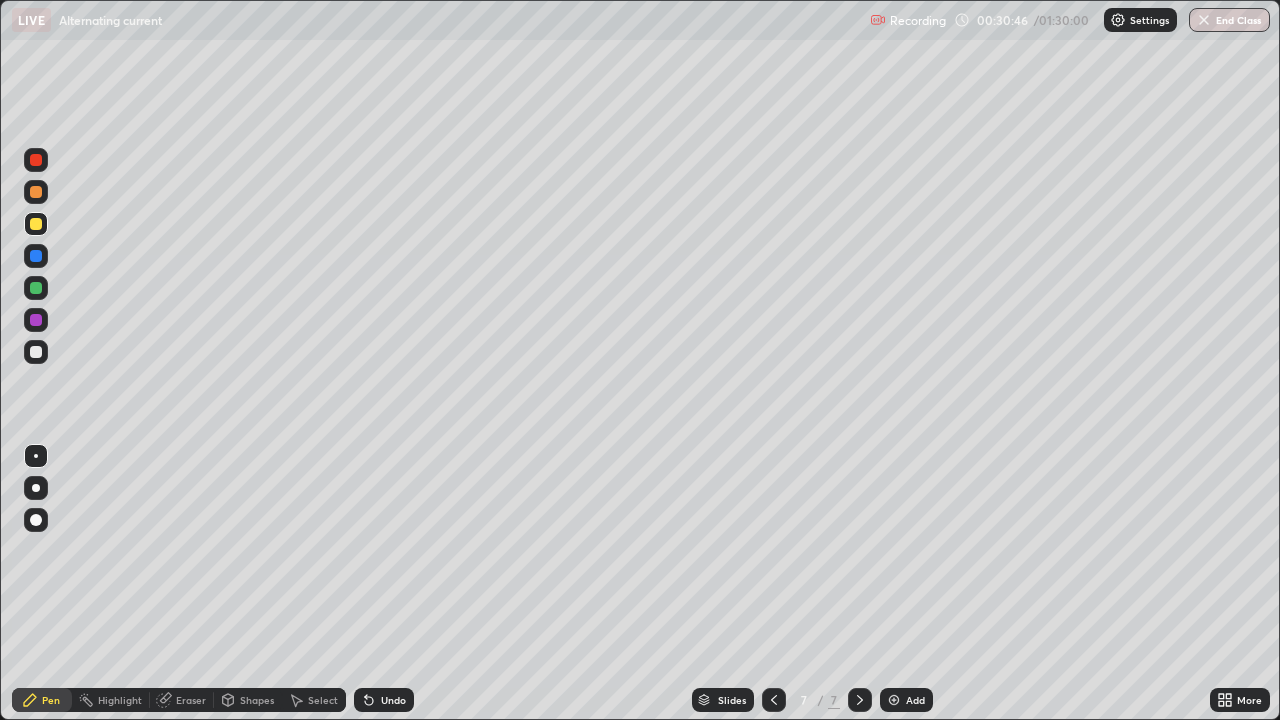 click on "Eraser" at bounding box center [191, 700] 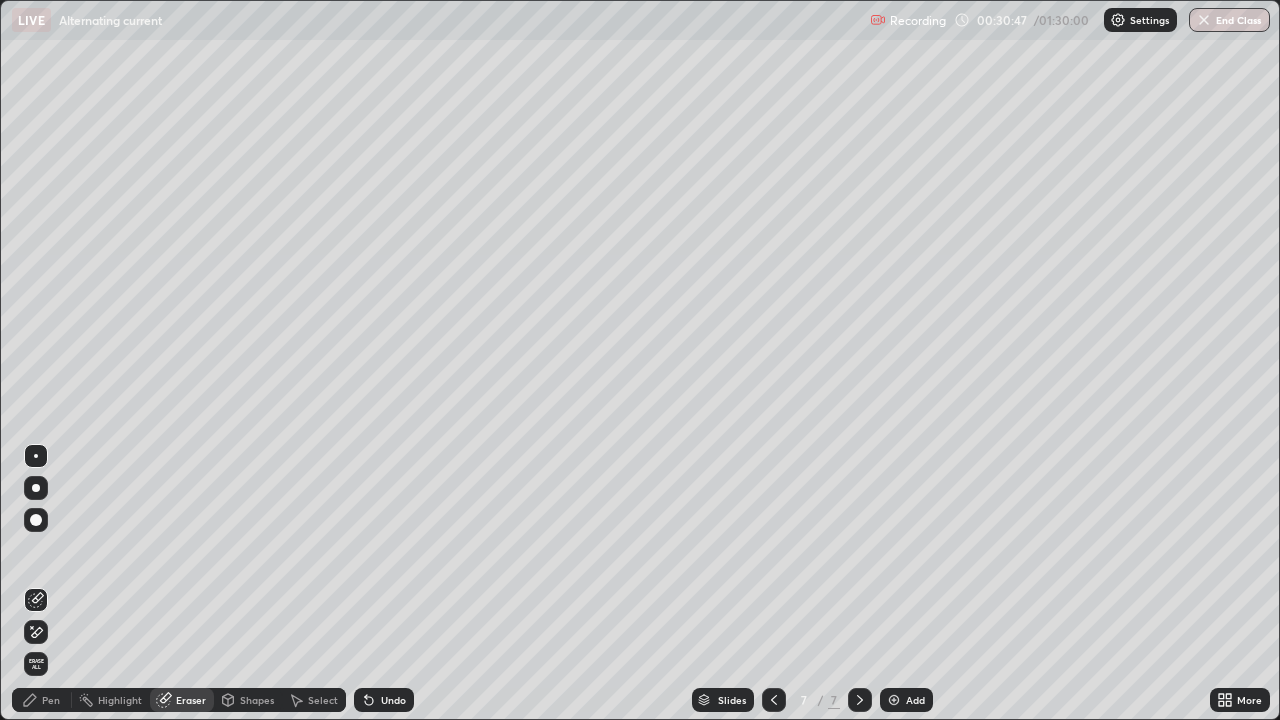 click on "Pen" at bounding box center (51, 700) 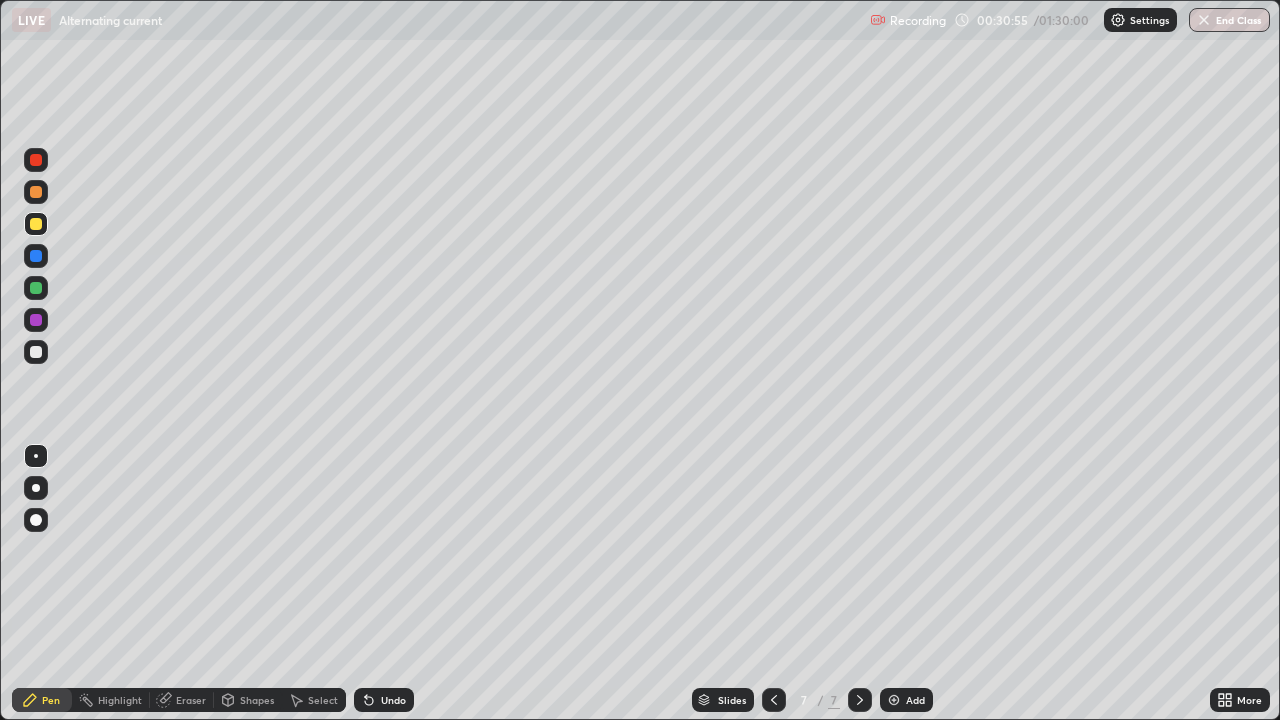 click at bounding box center [774, 700] 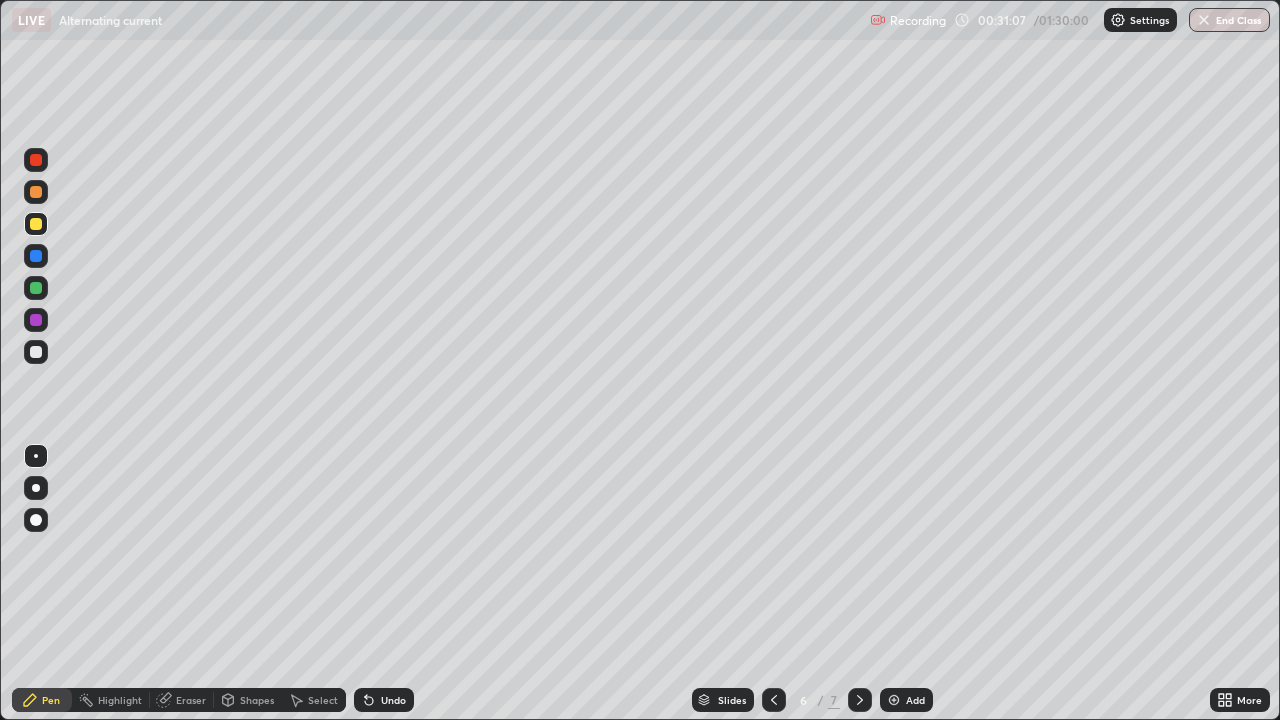 click 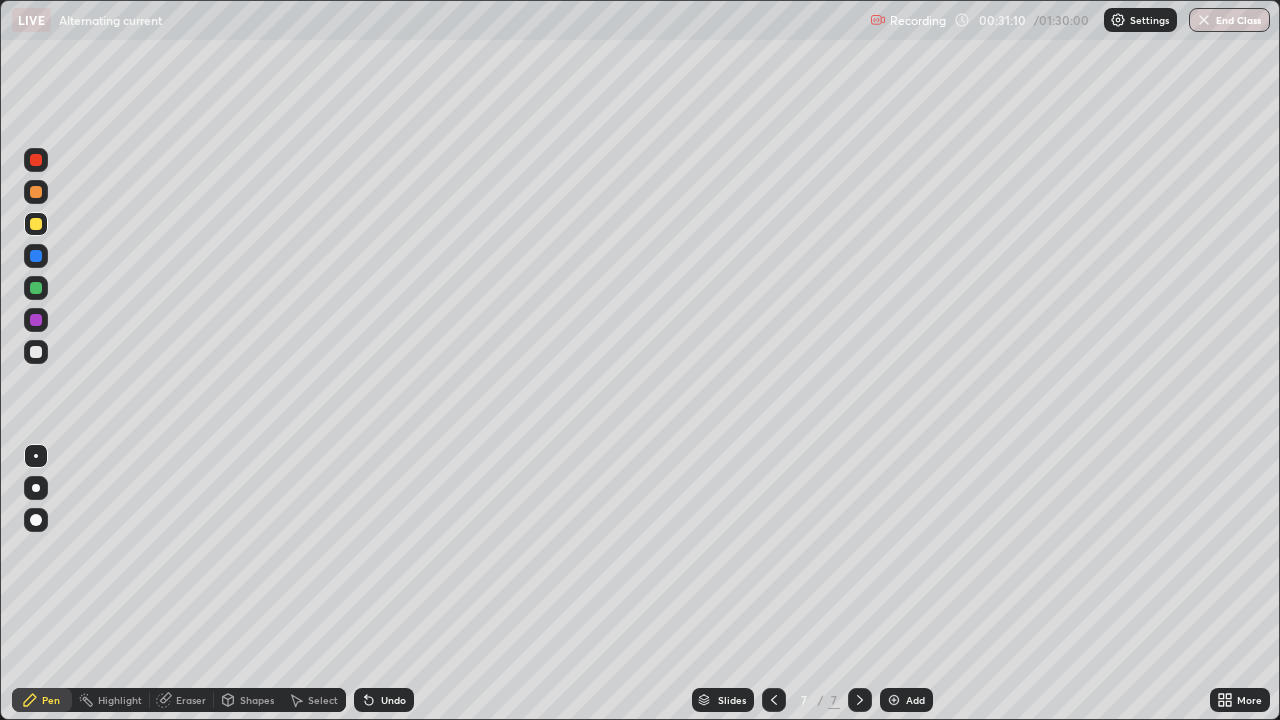 click 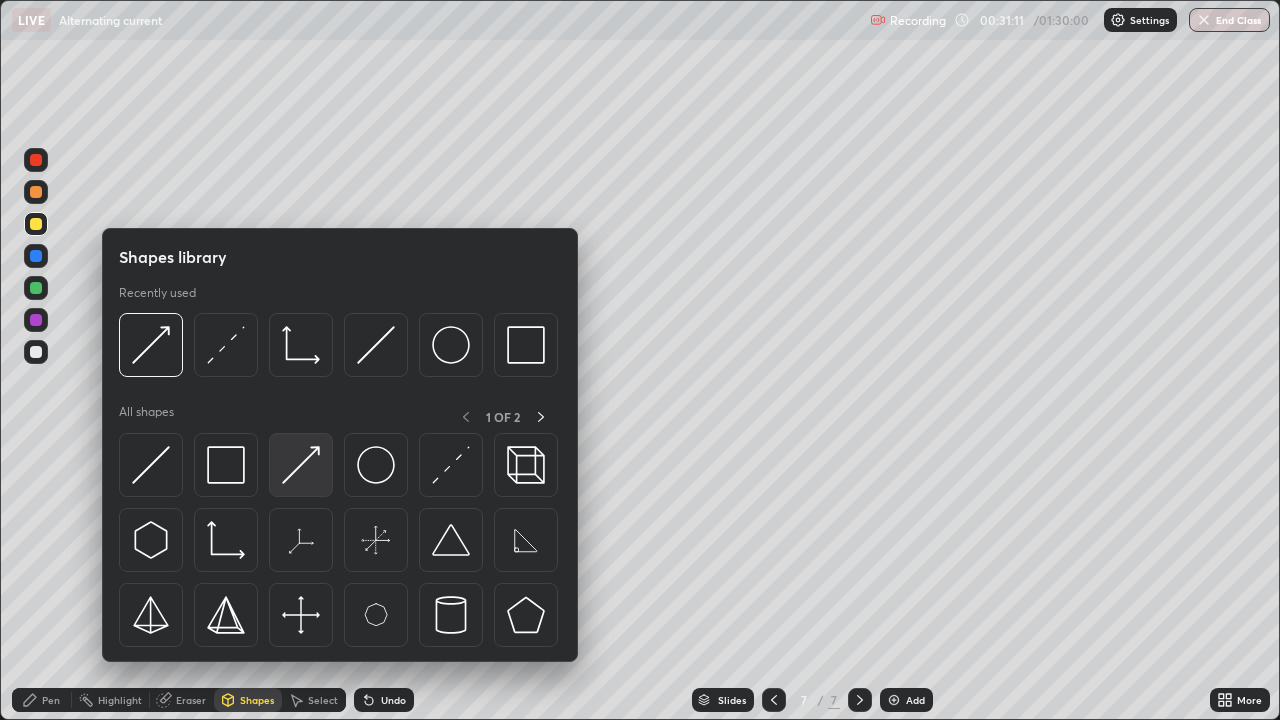 click at bounding box center (301, 465) 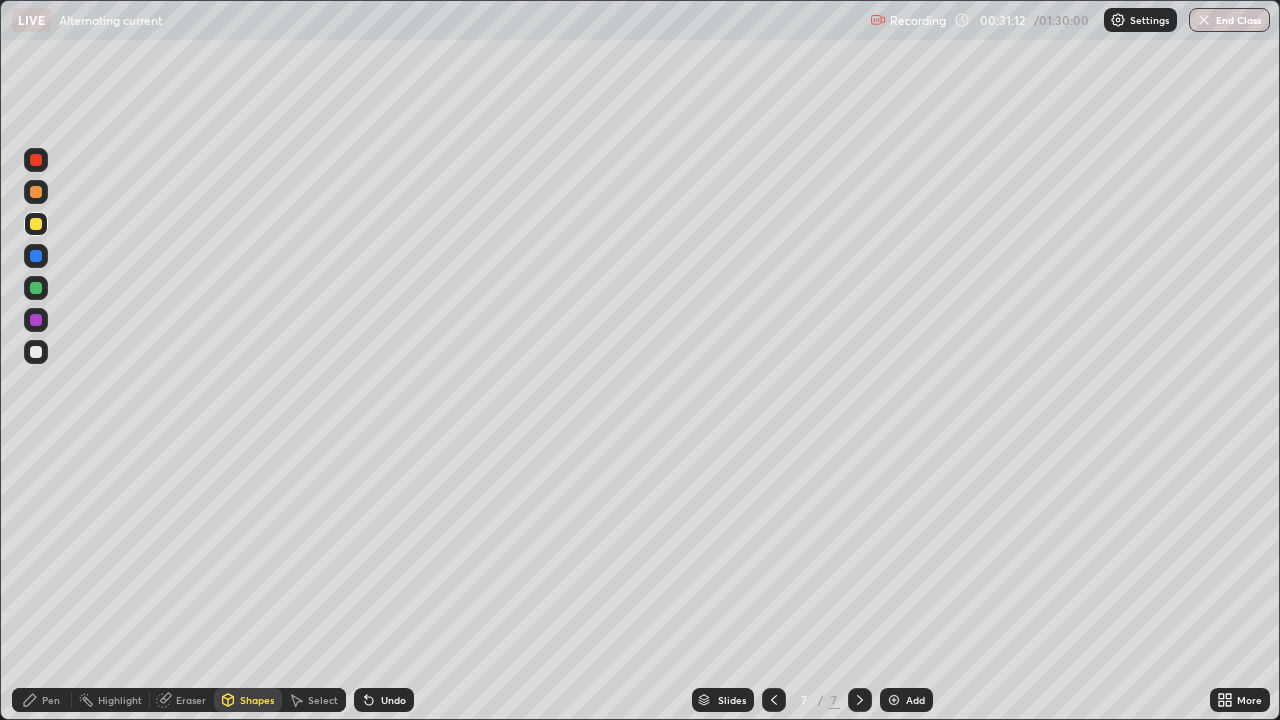 click at bounding box center [36, 320] 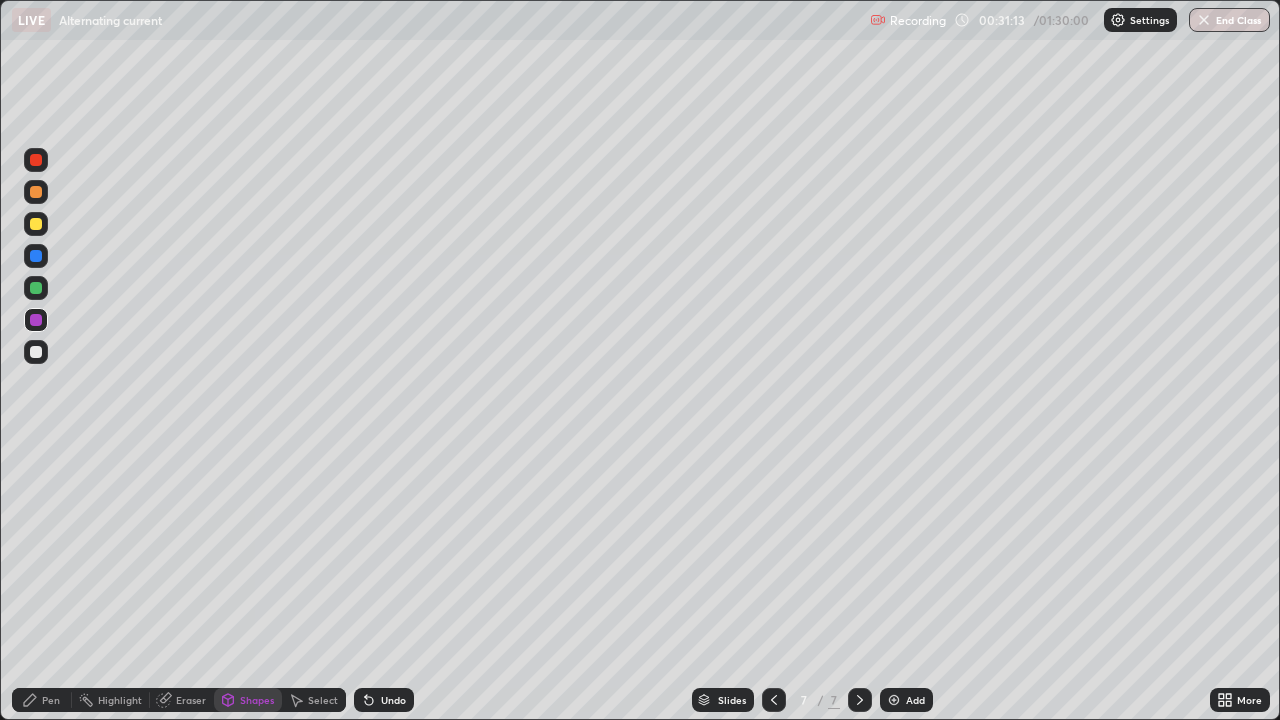 click at bounding box center (36, 192) 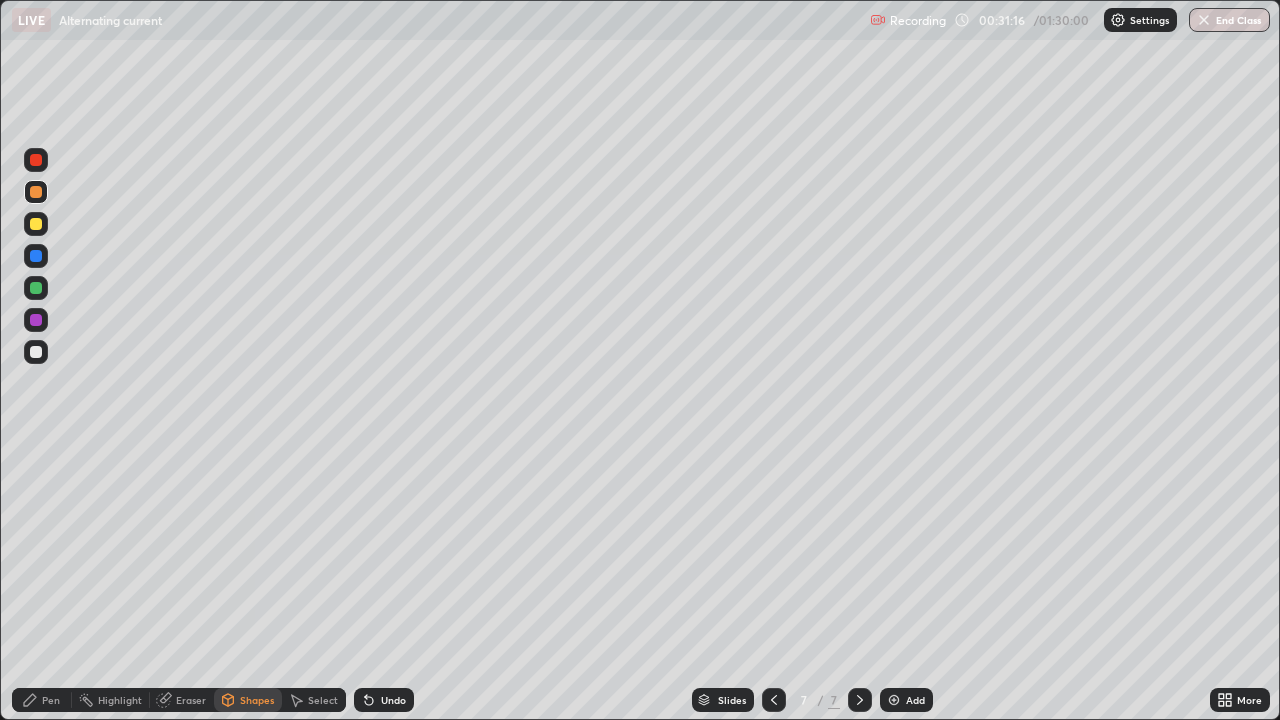 click on "Pen" at bounding box center [51, 700] 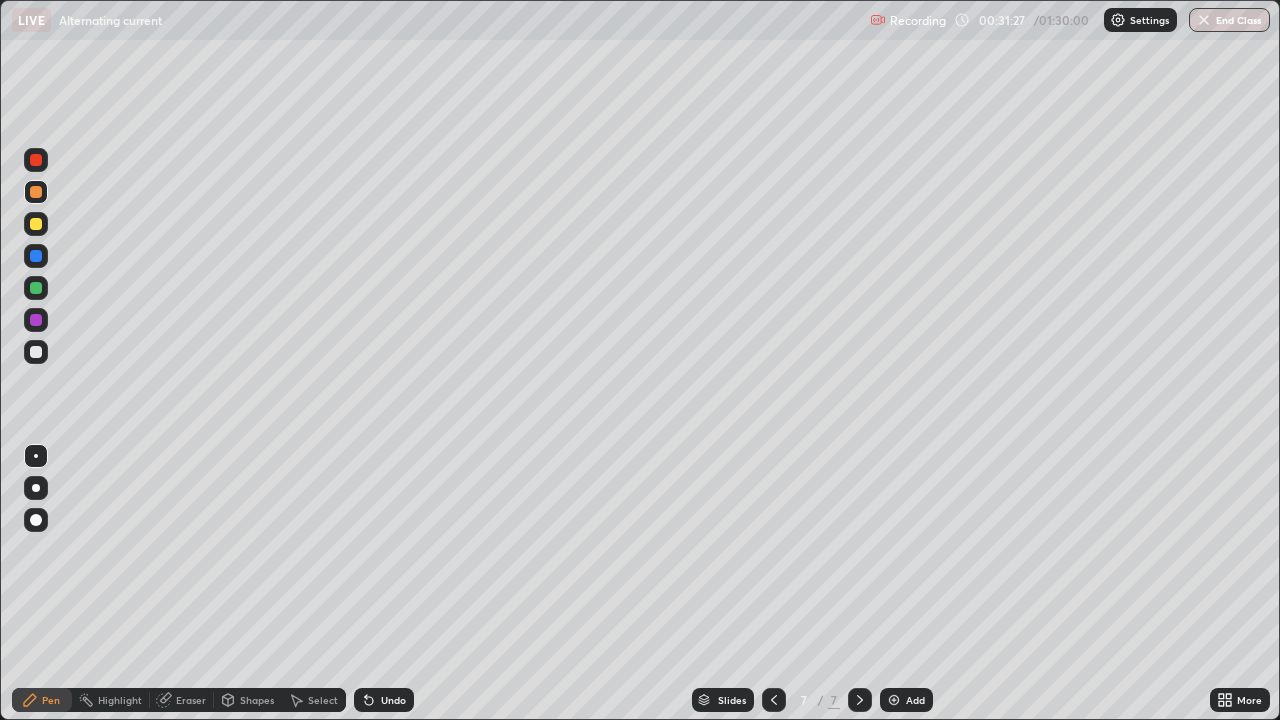 click 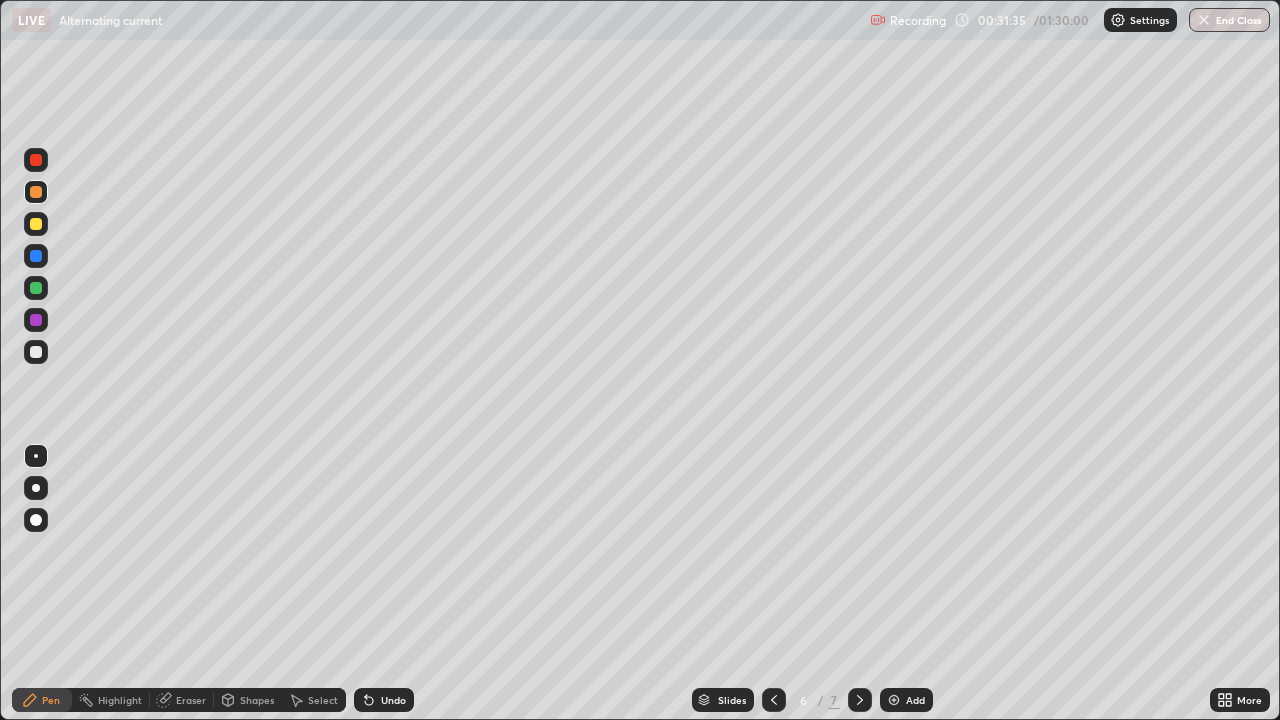 click 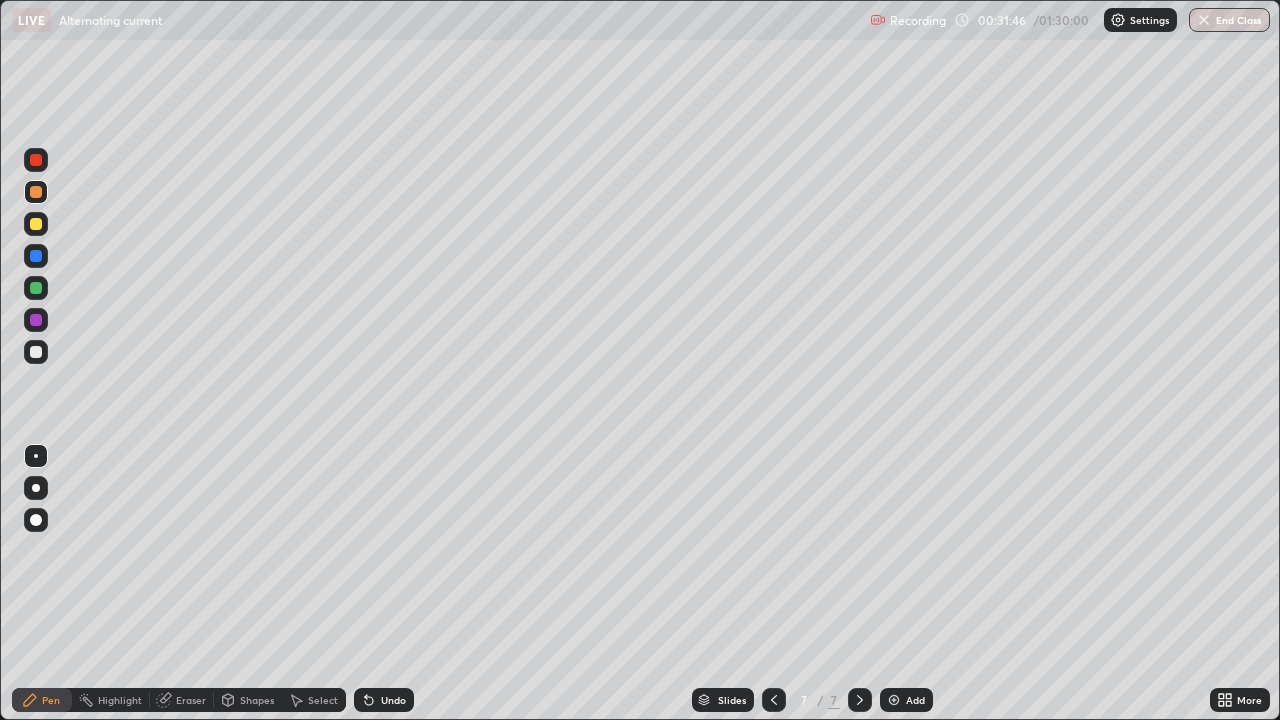 click 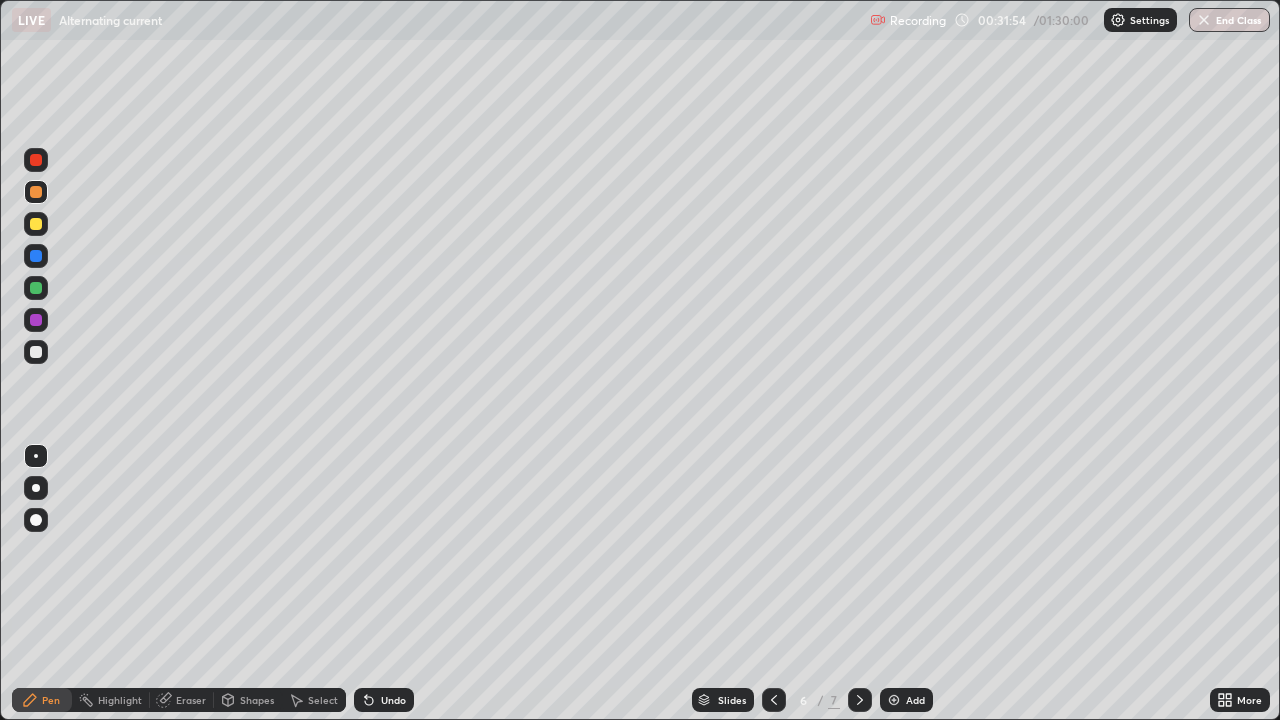 click 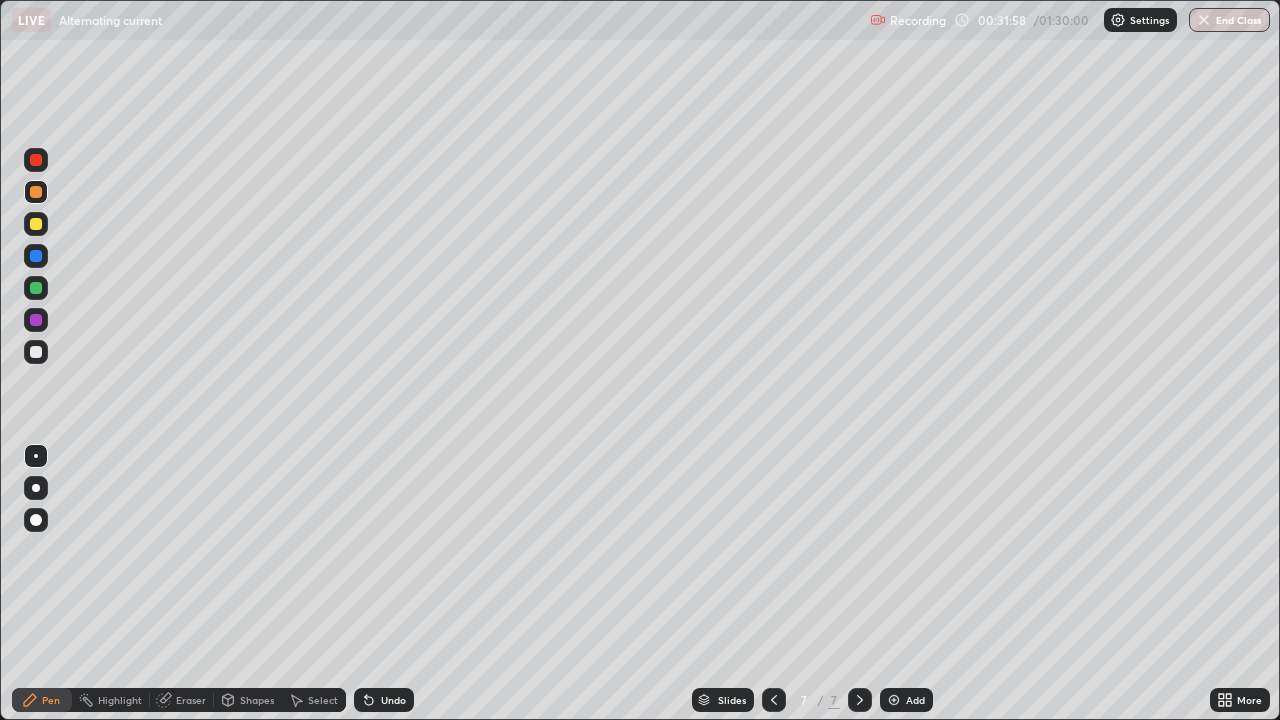 click at bounding box center [36, 352] 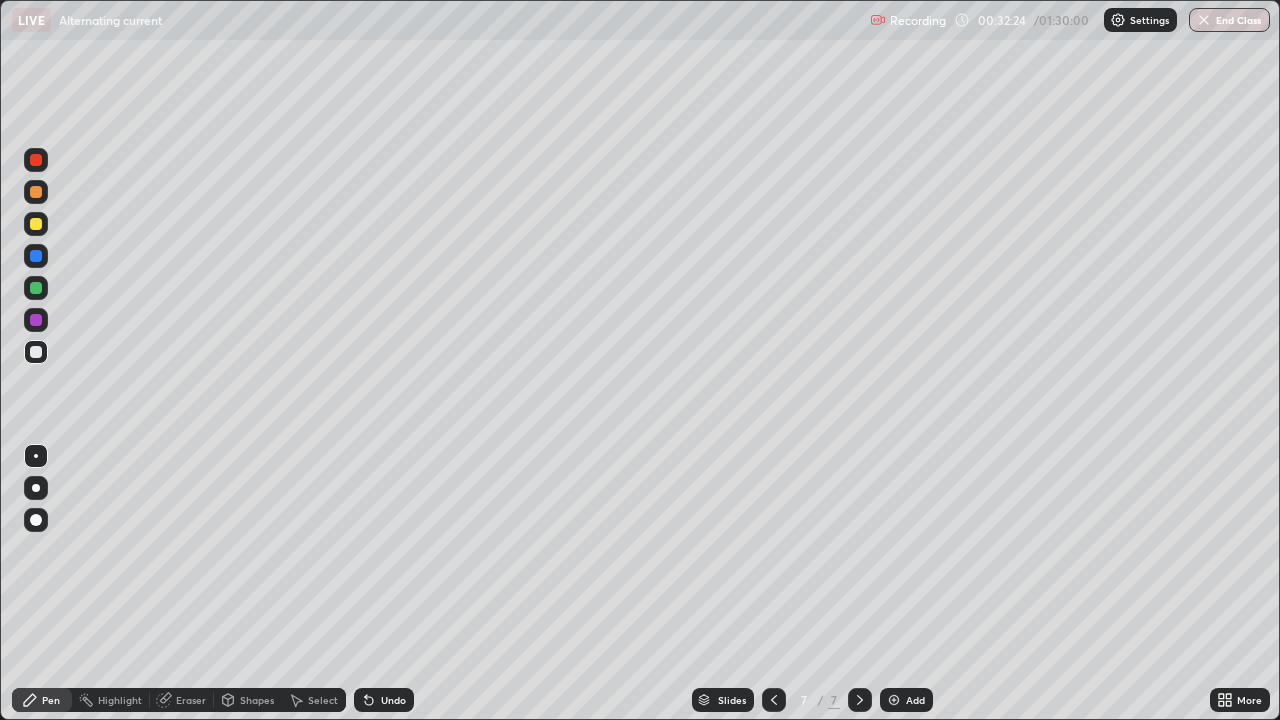 click 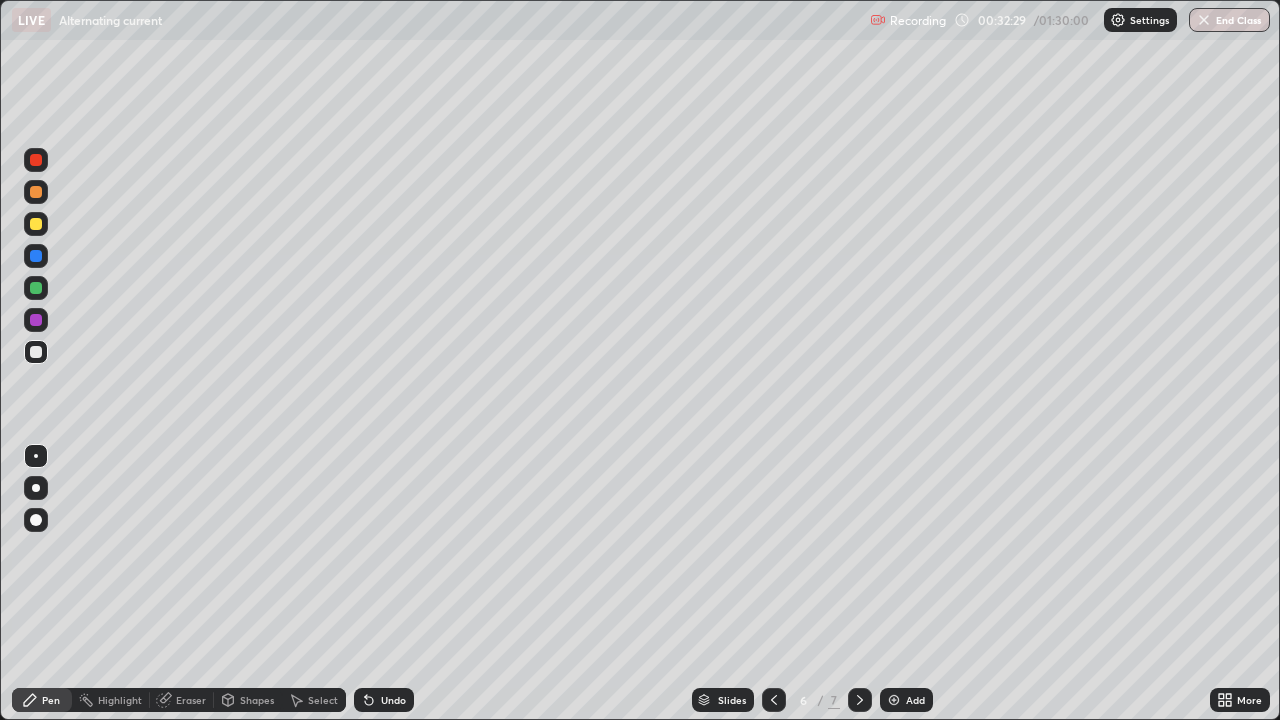 click 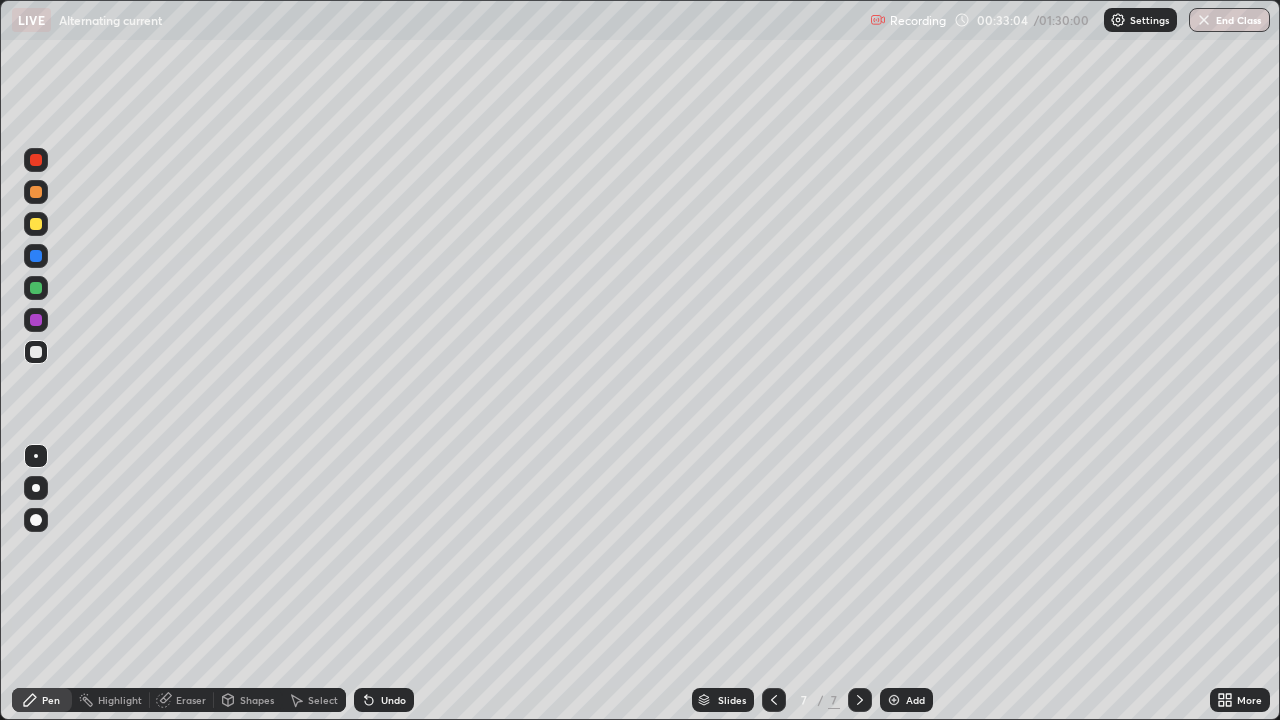 click on "Undo" at bounding box center (393, 700) 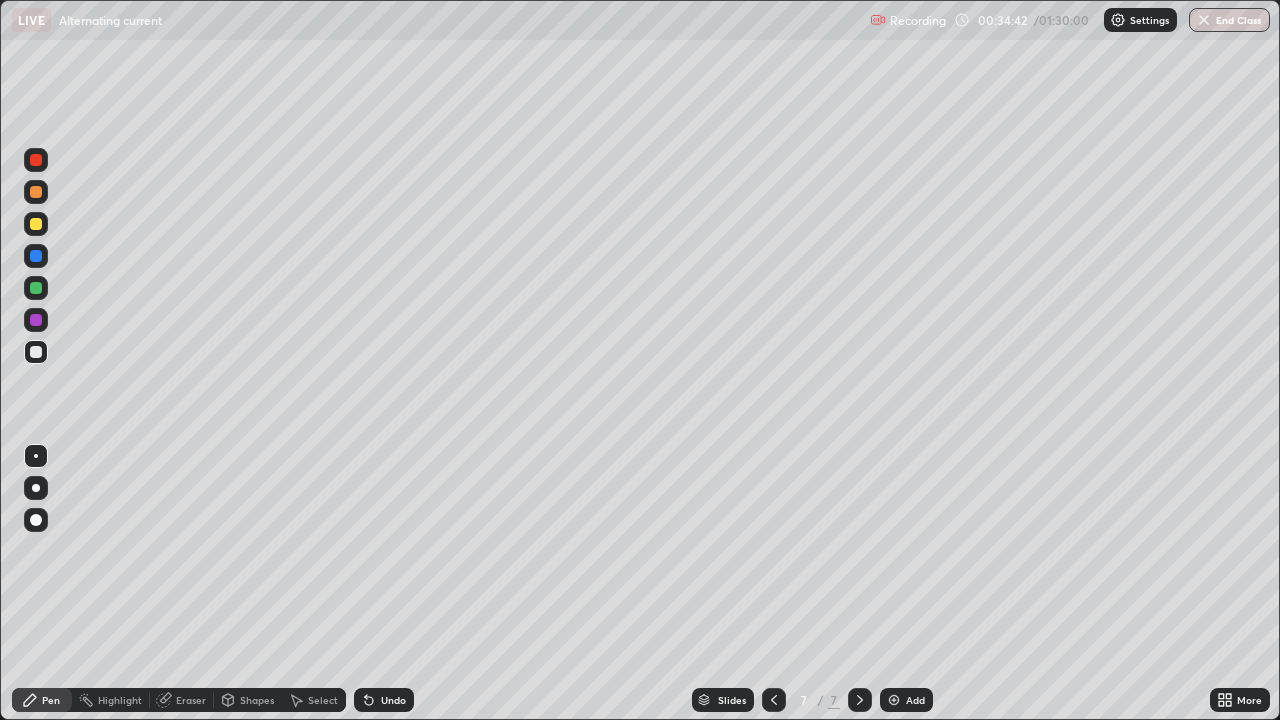 click at bounding box center (894, 700) 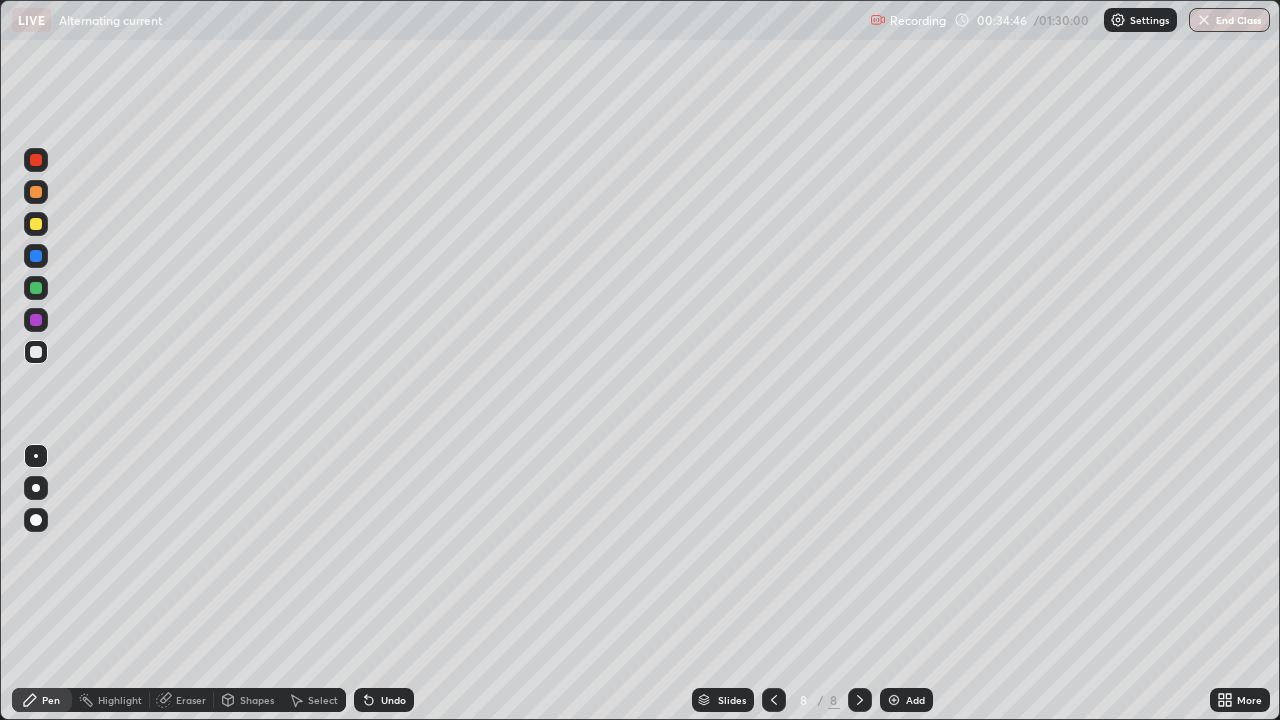 click 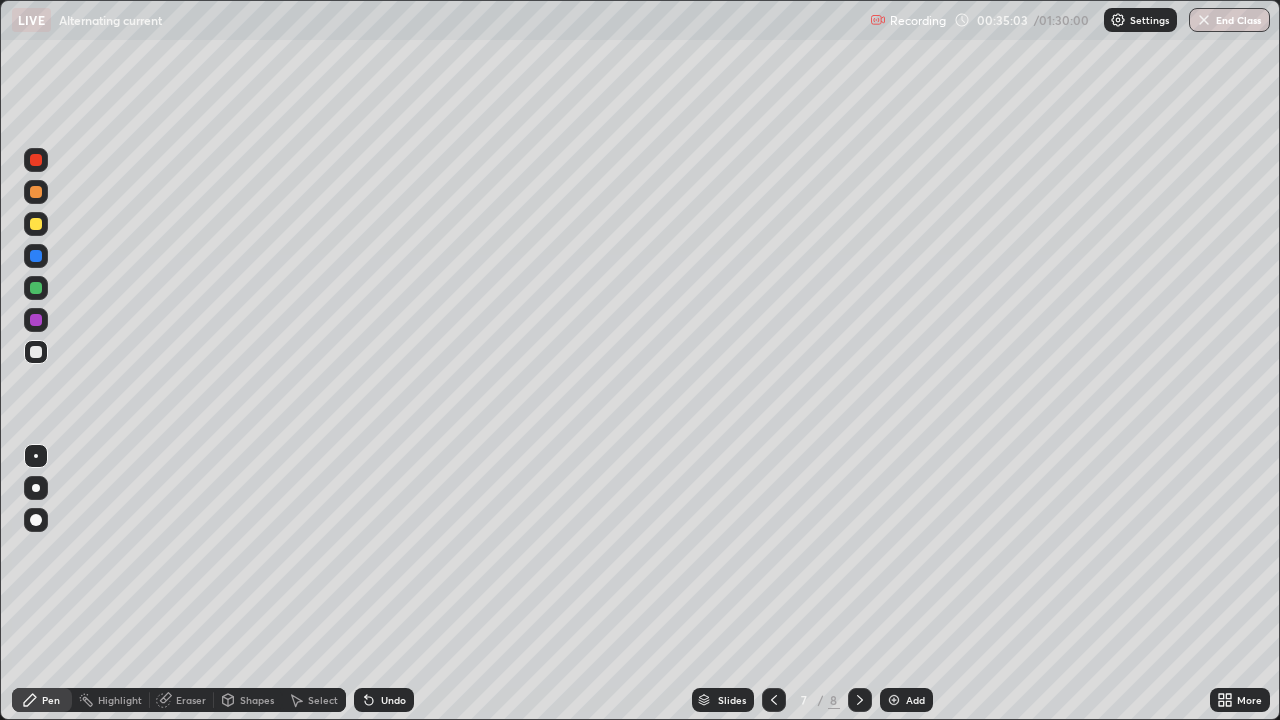 click 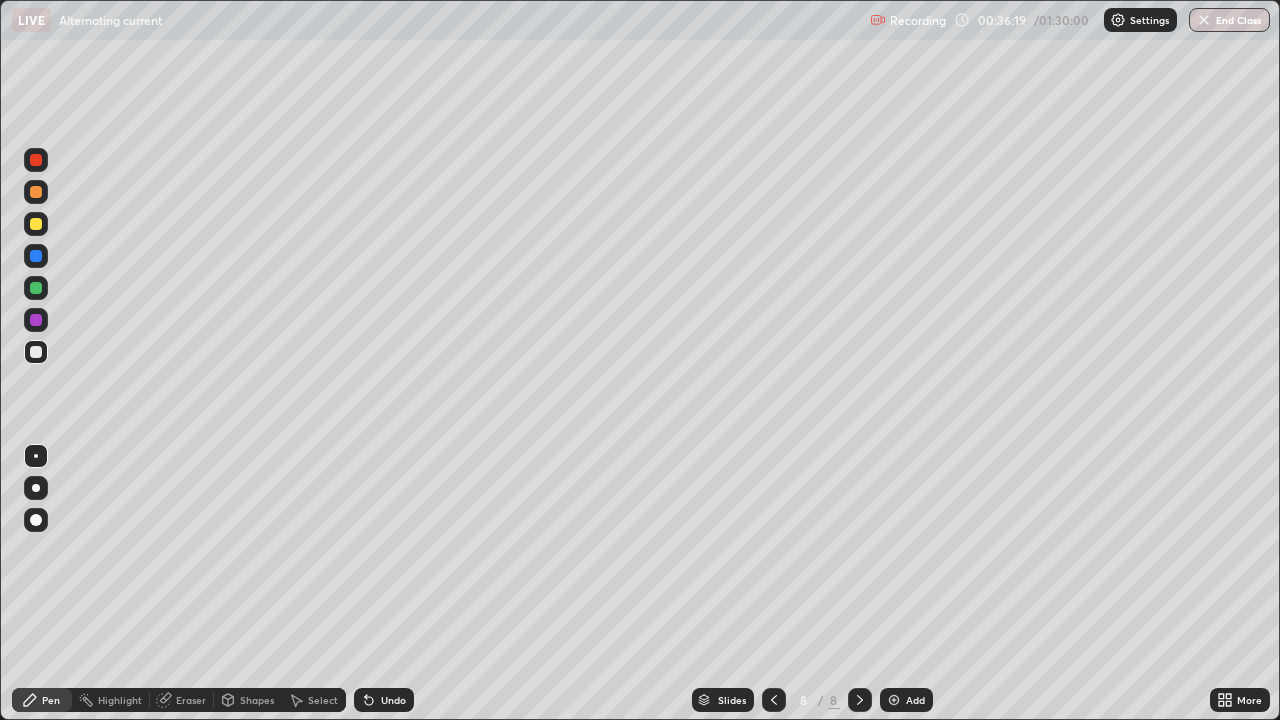 click at bounding box center [36, 224] 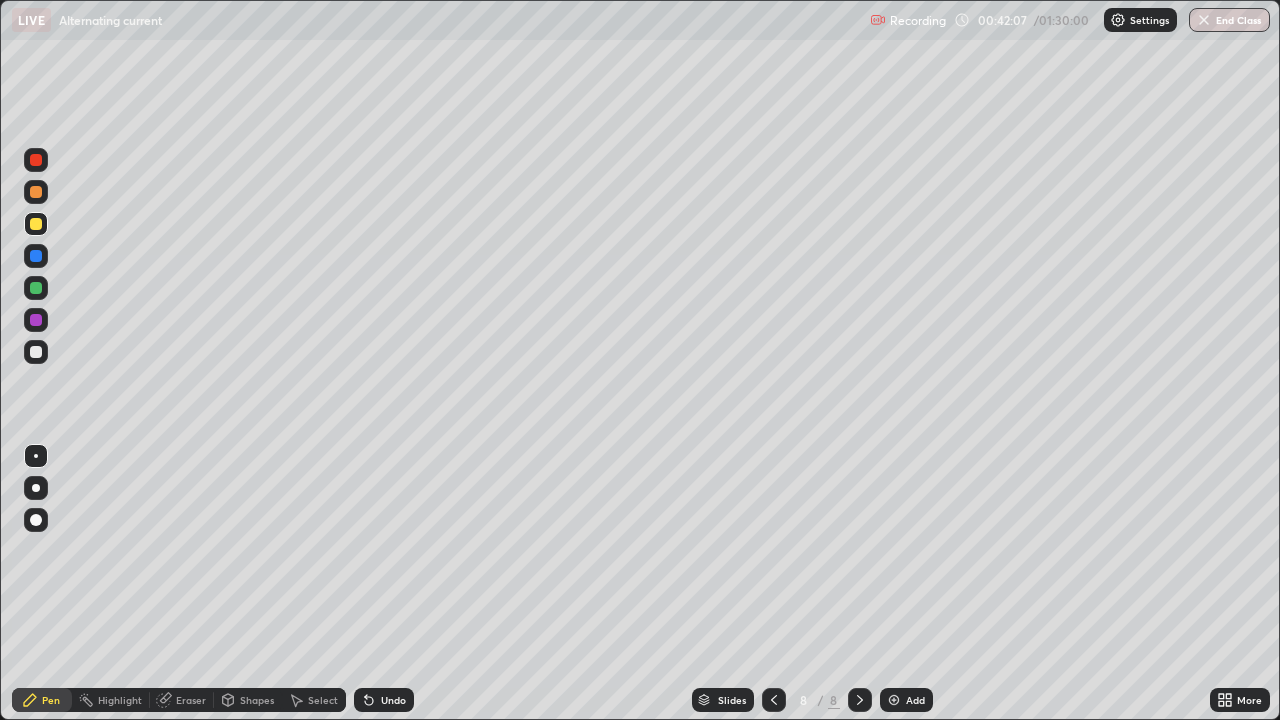 click at bounding box center [894, 700] 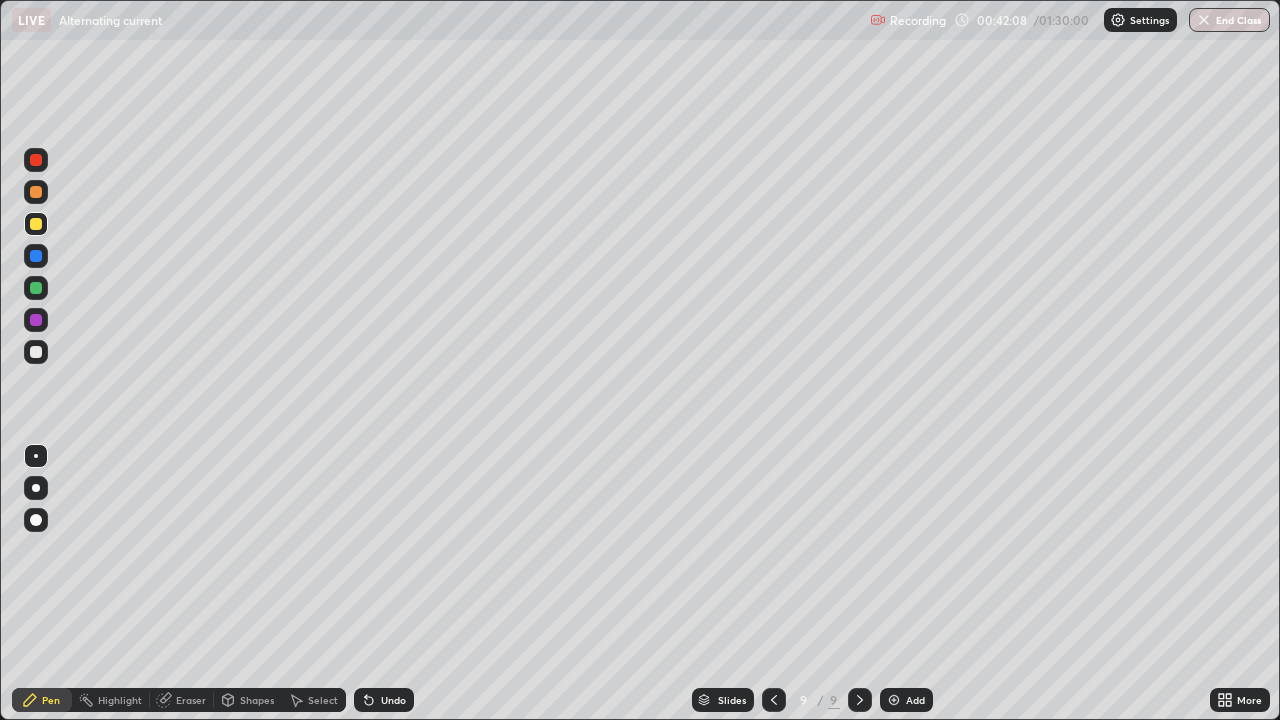 click on "Shapes" at bounding box center [257, 700] 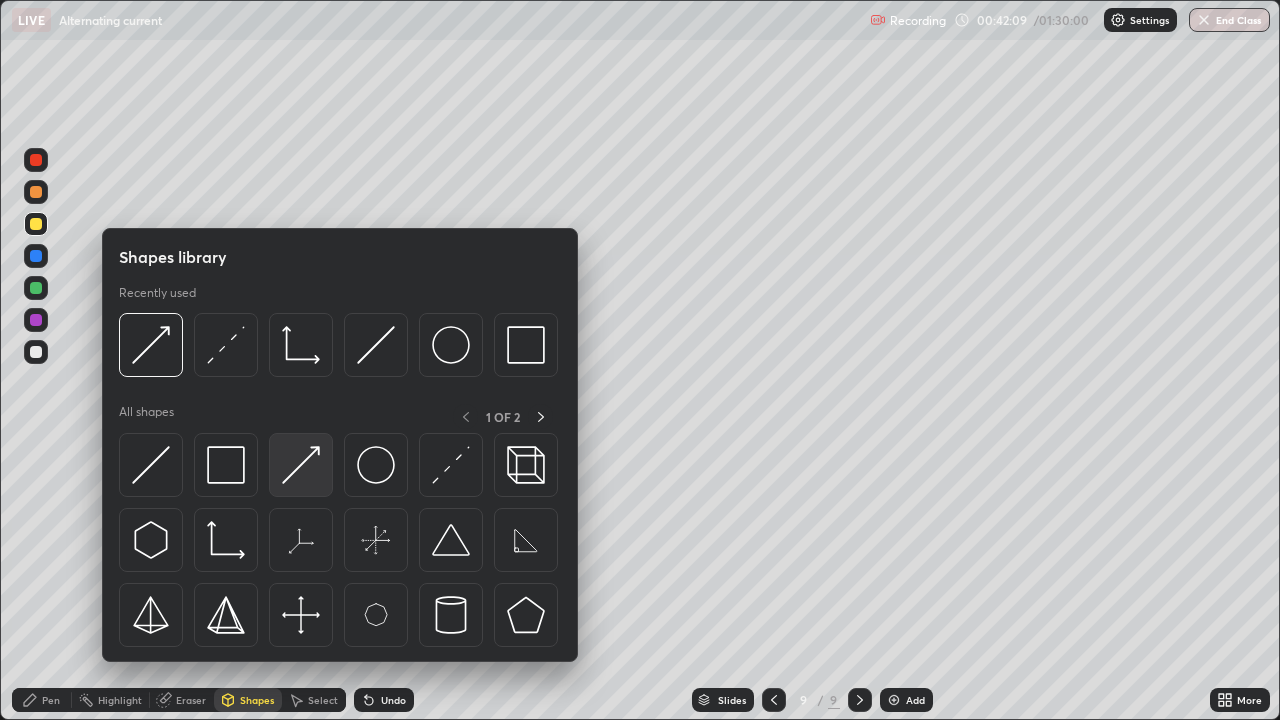 click at bounding box center [301, 465] 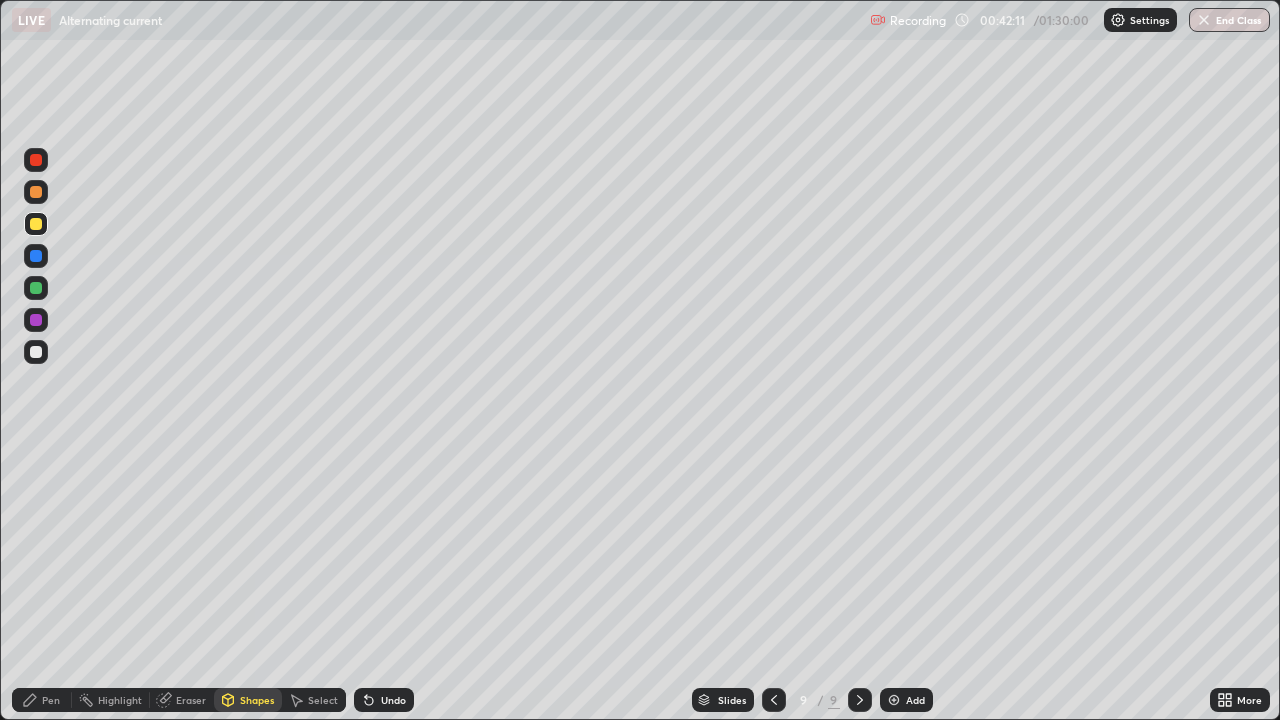 click on "Undo" at bounding box center [393, 700] 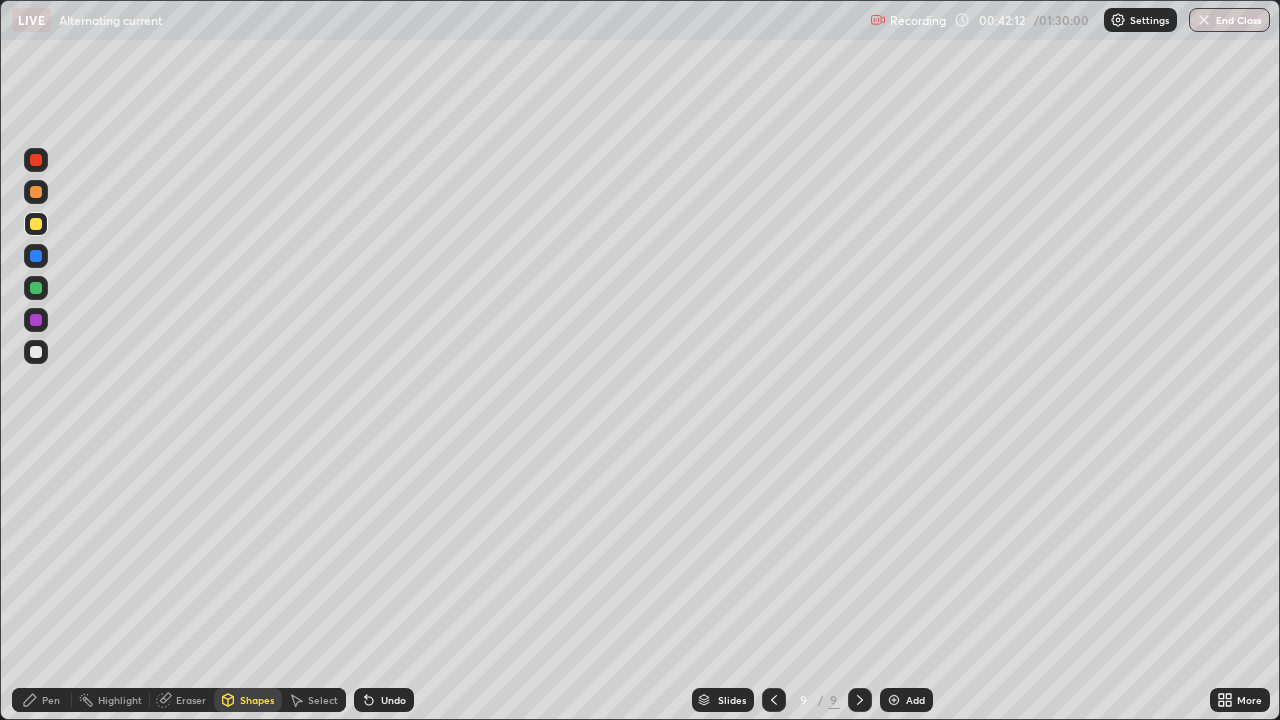 click at bounding box center (36, 352) 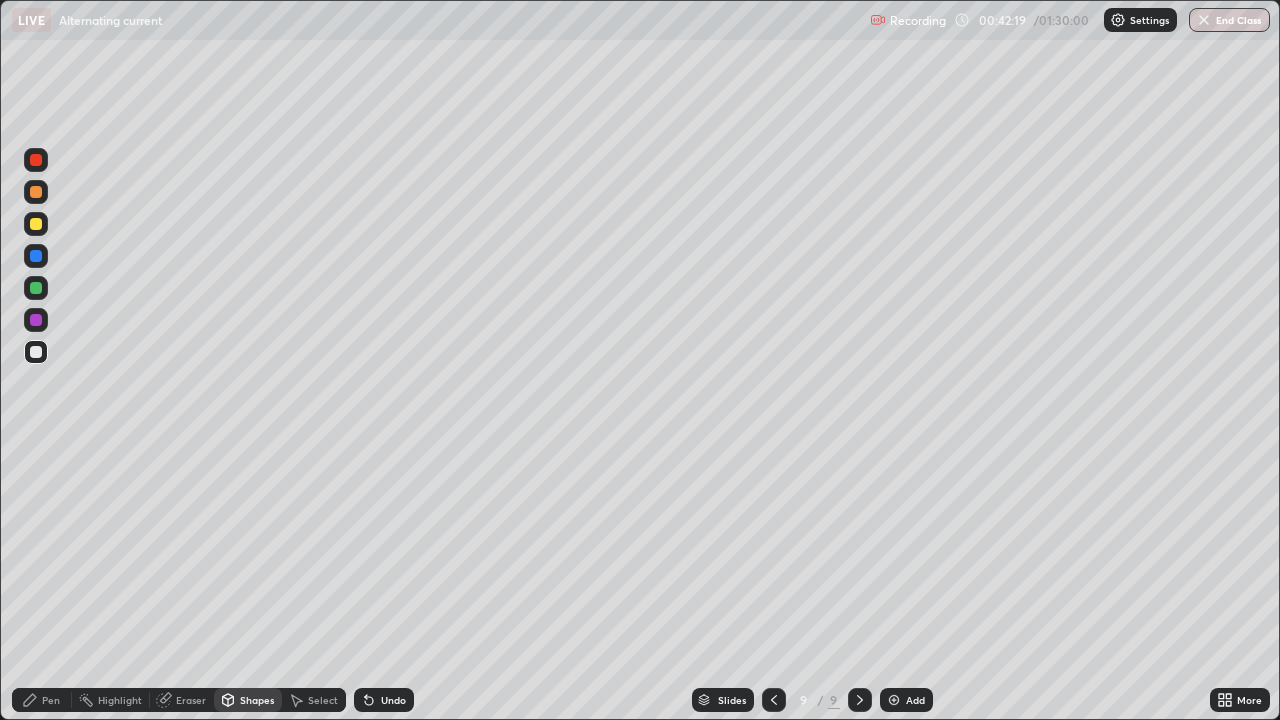 click 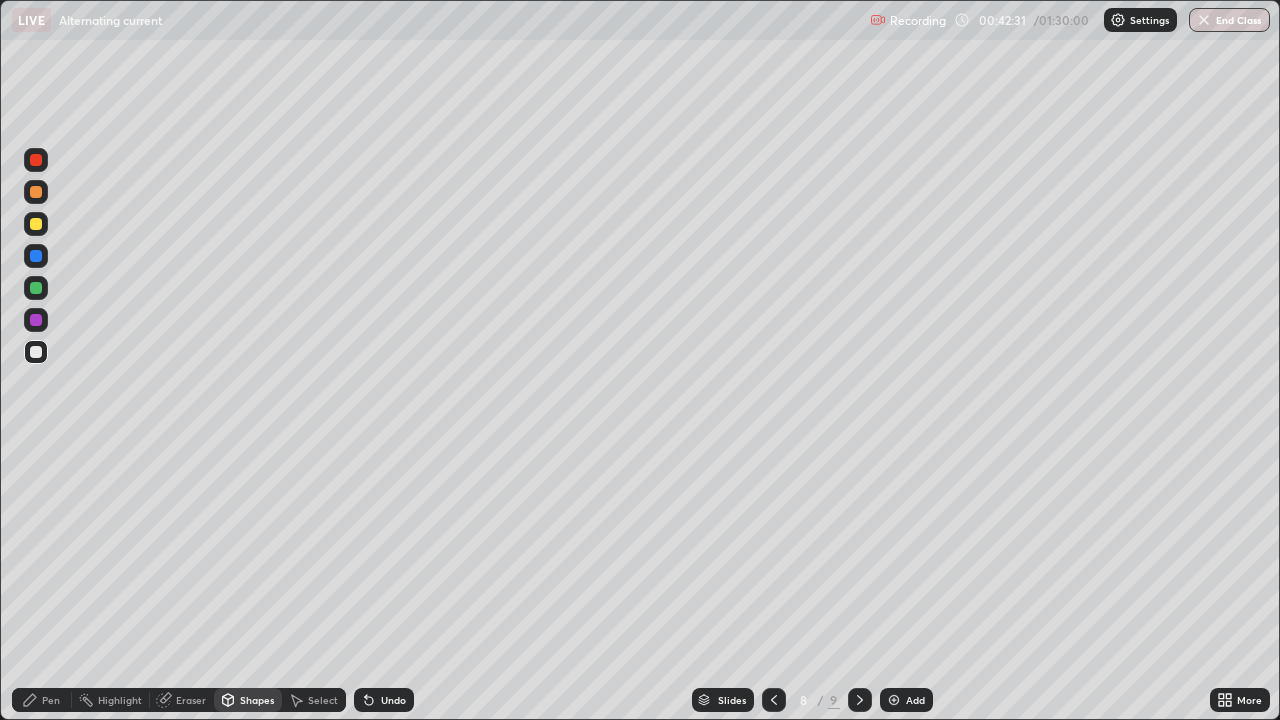 click at bounding box center (860, 700) 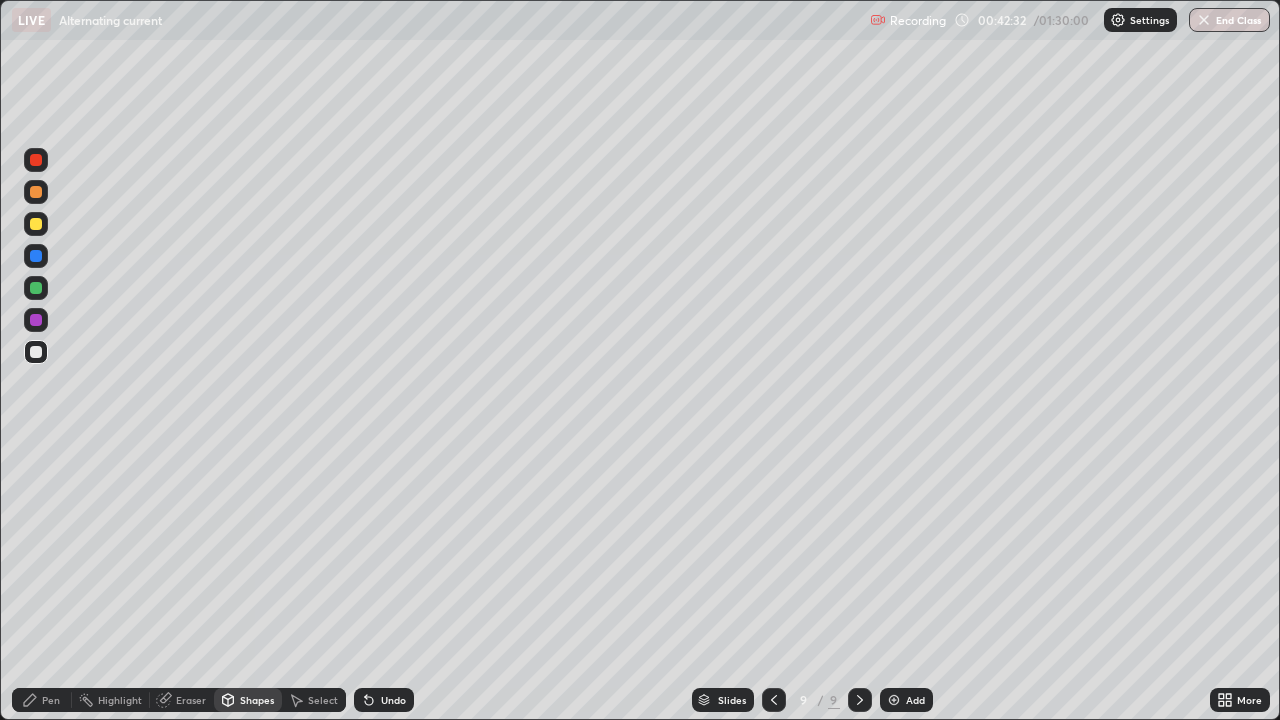 click on "Shapes" at bounding box center [257, 700] 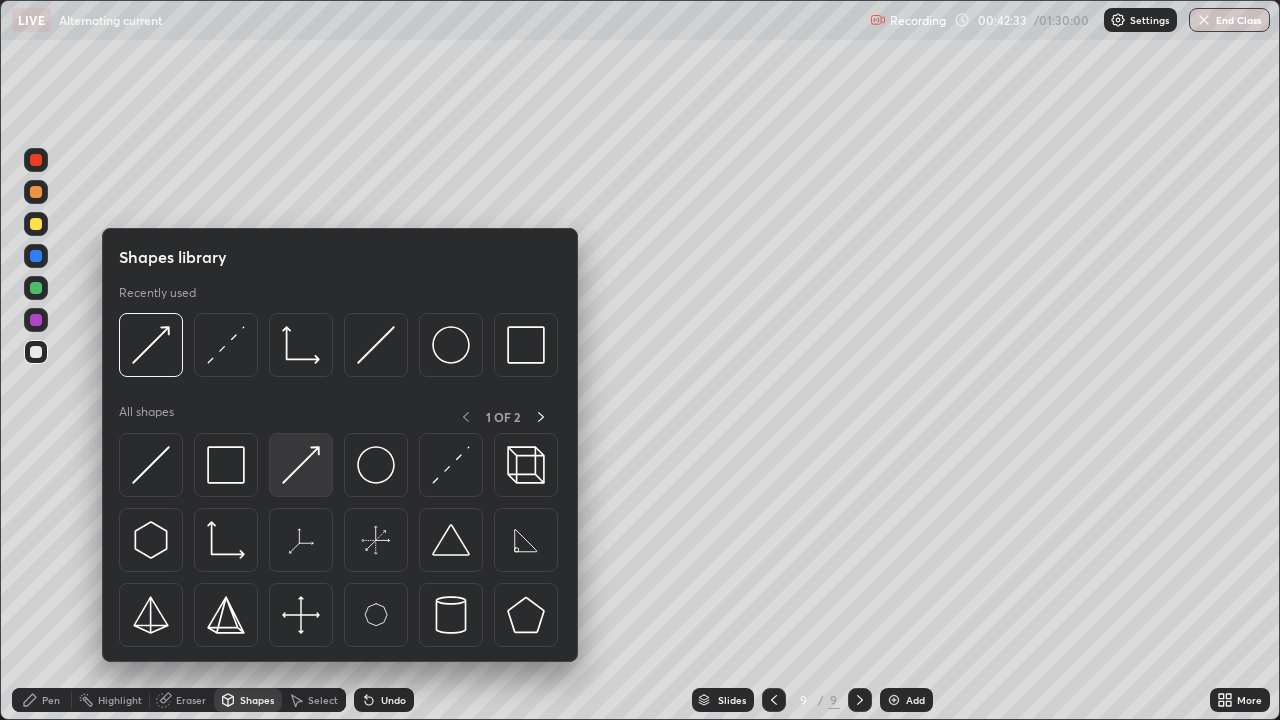 click at bounding box center [301, 465] 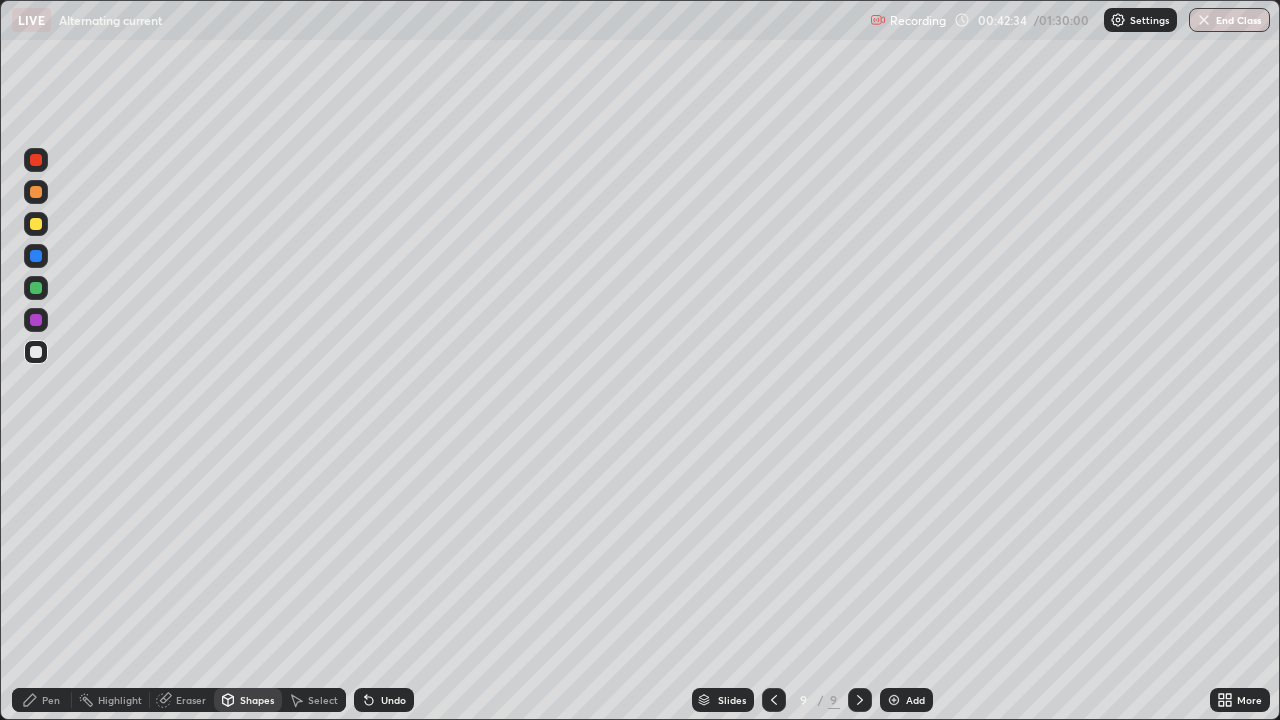 click at bounding box center [36, 224] 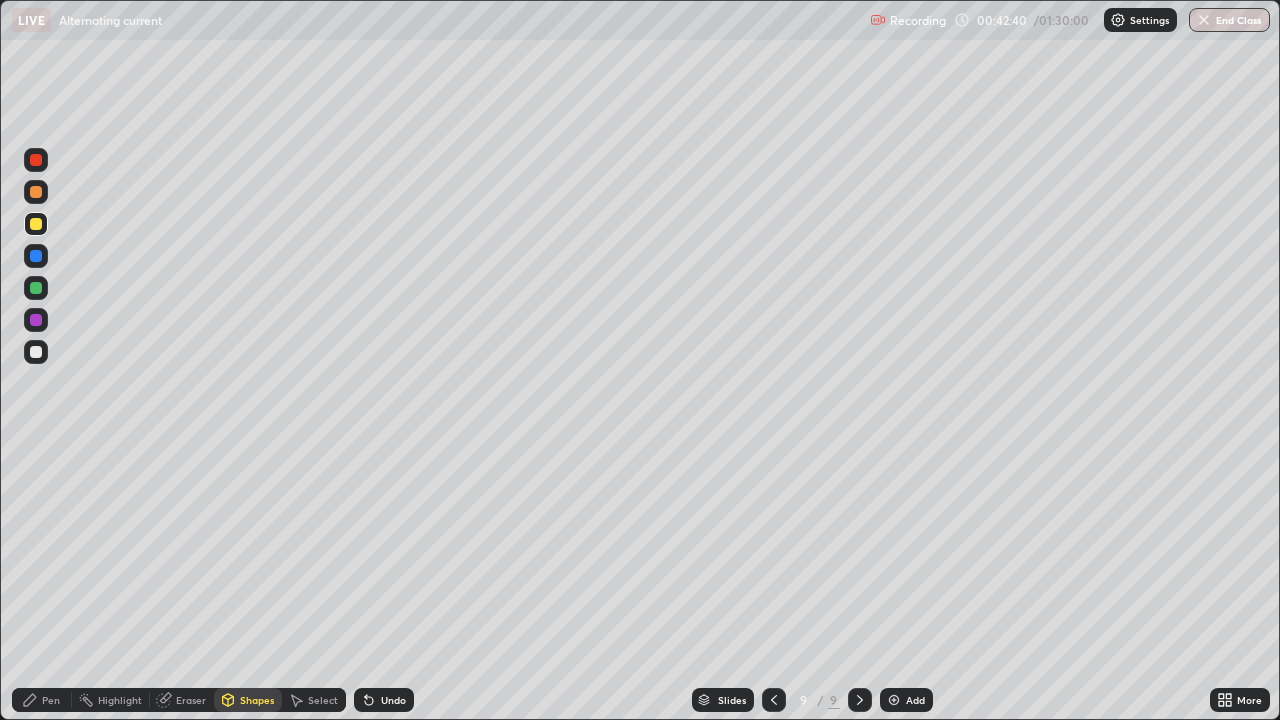 click on "Pen" at bounding box center [51, 700] 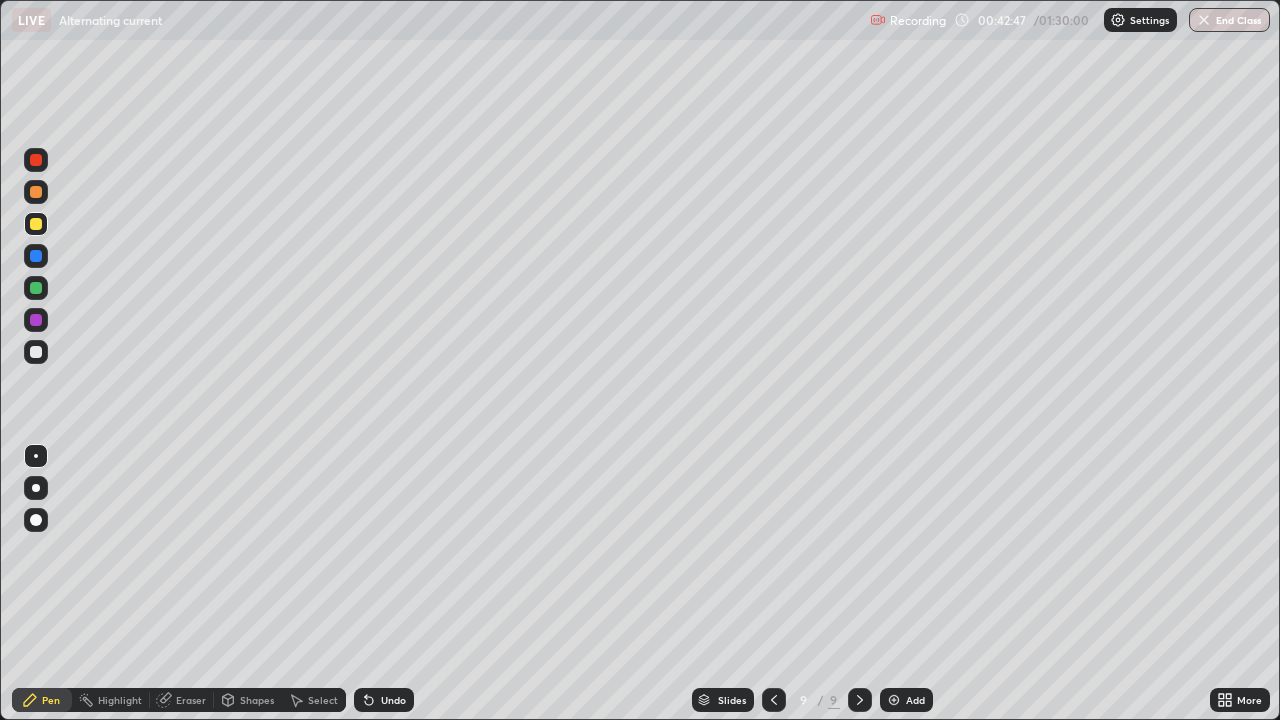 click 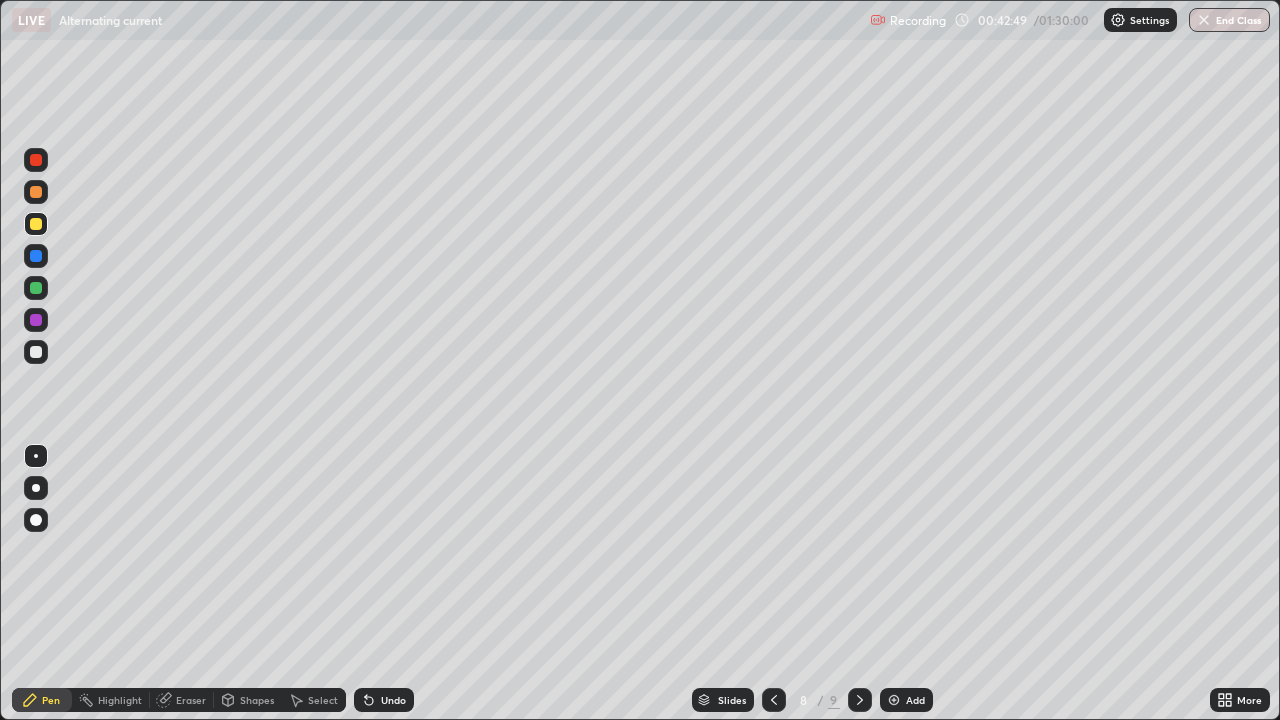 click 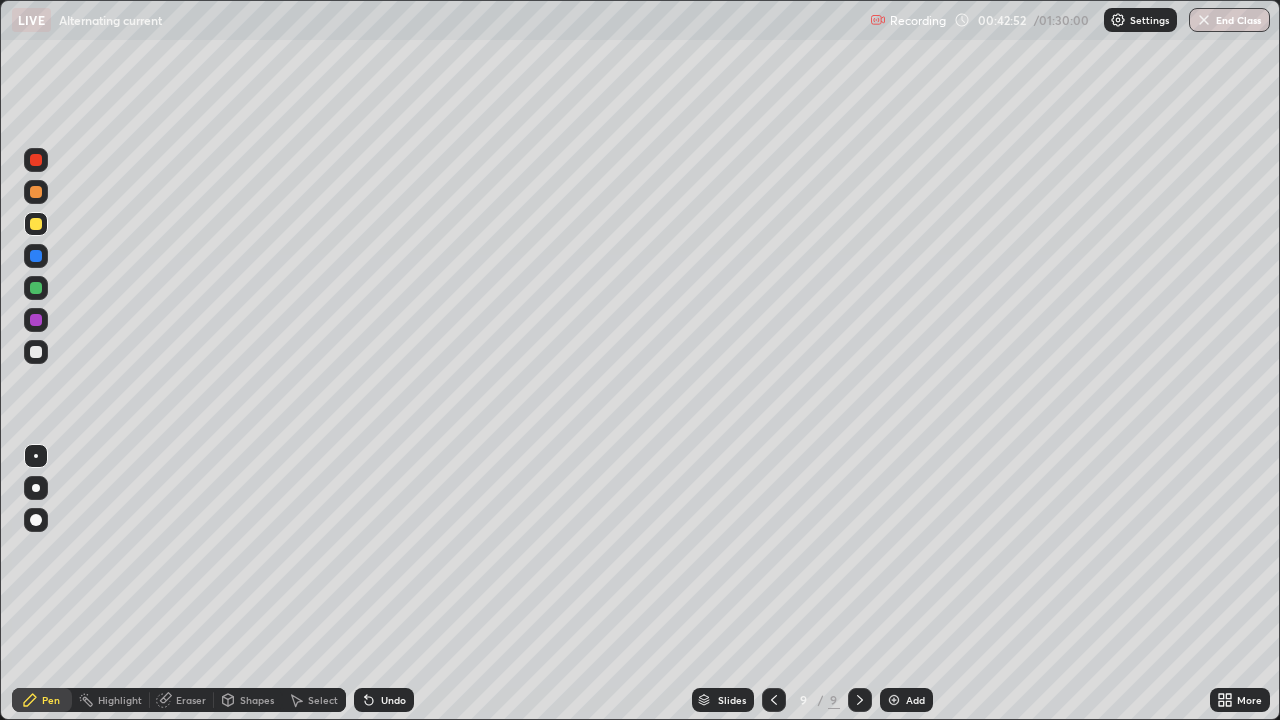 click at bounding box center (36, 352) 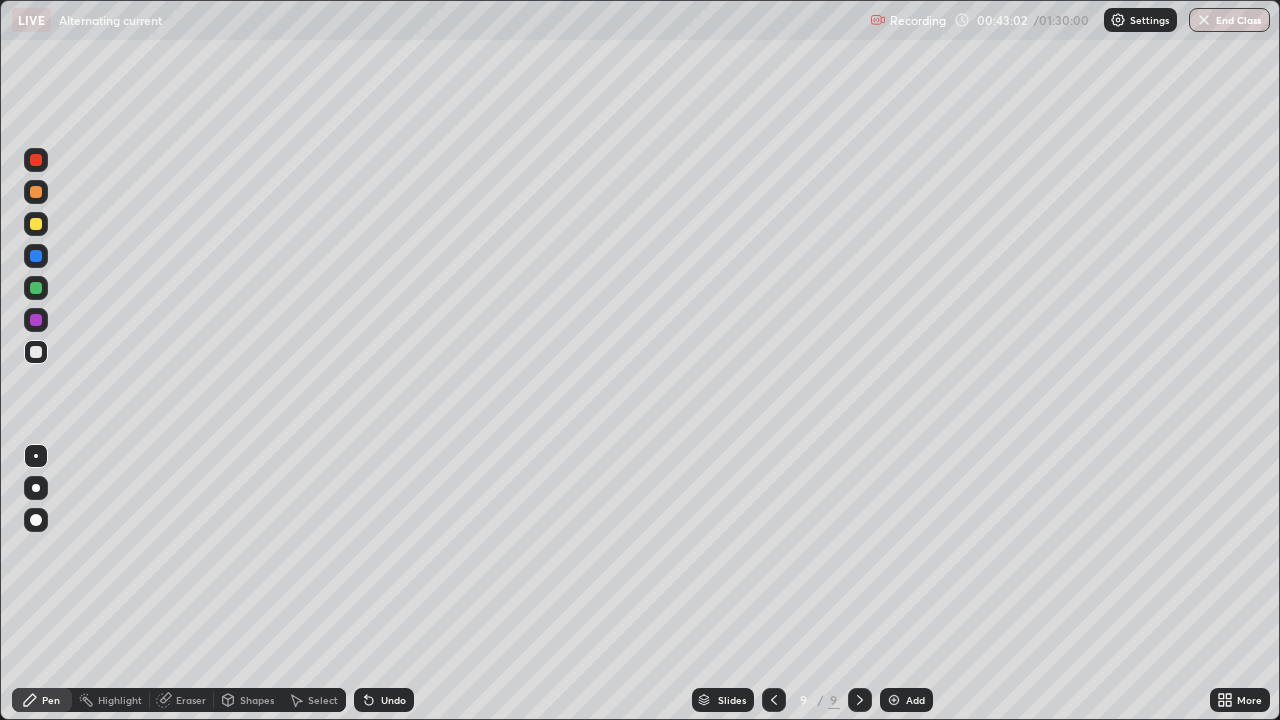 click at bounding box center (774, 700) 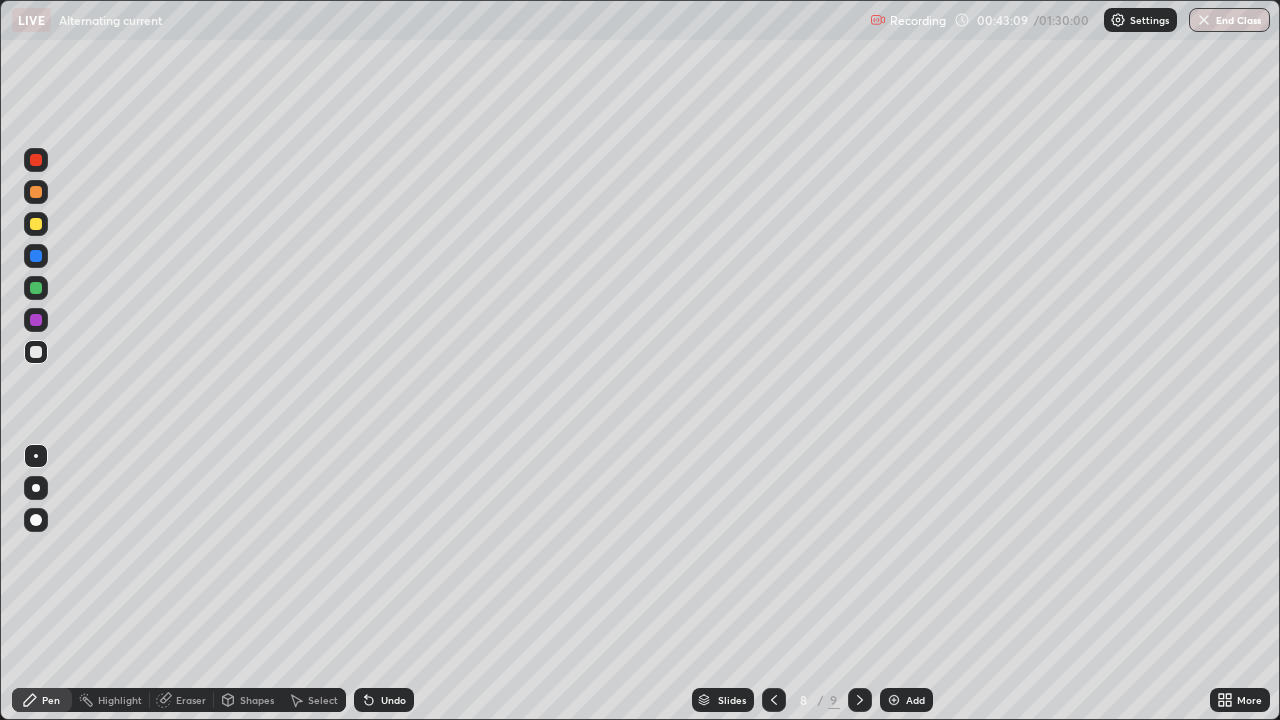 click 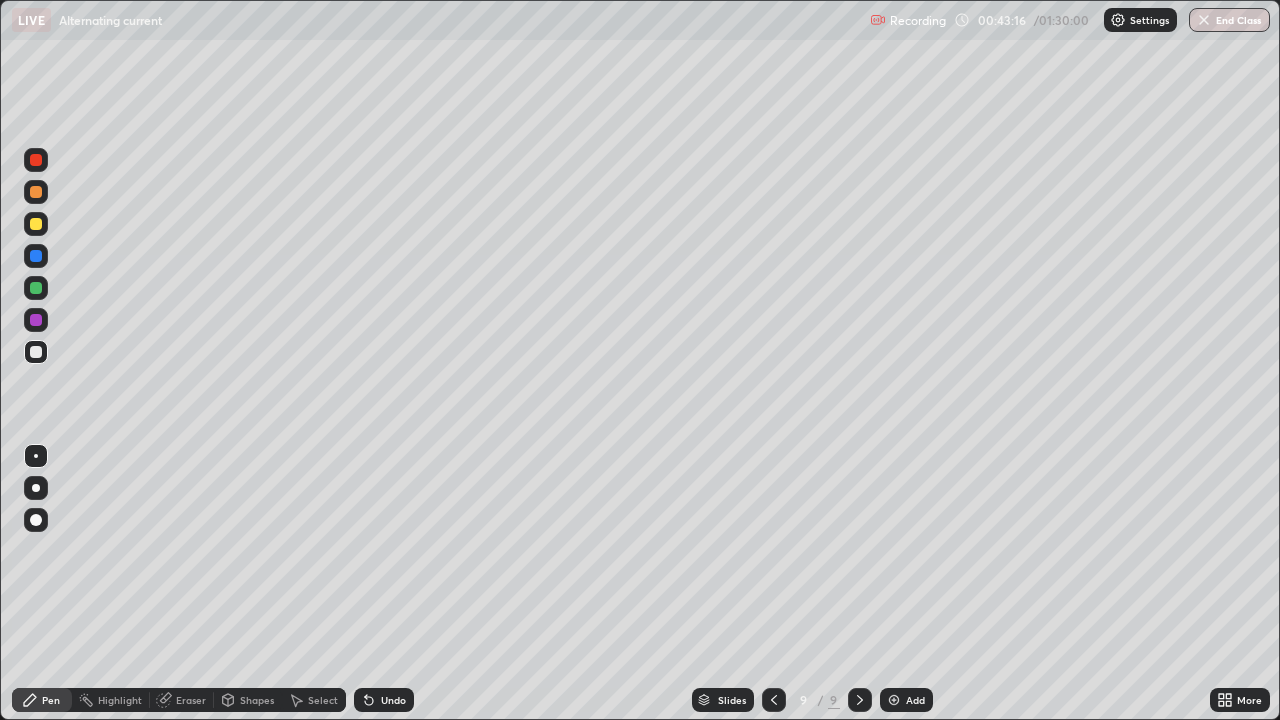 click on "Undo" at bounding box center [384, 700] 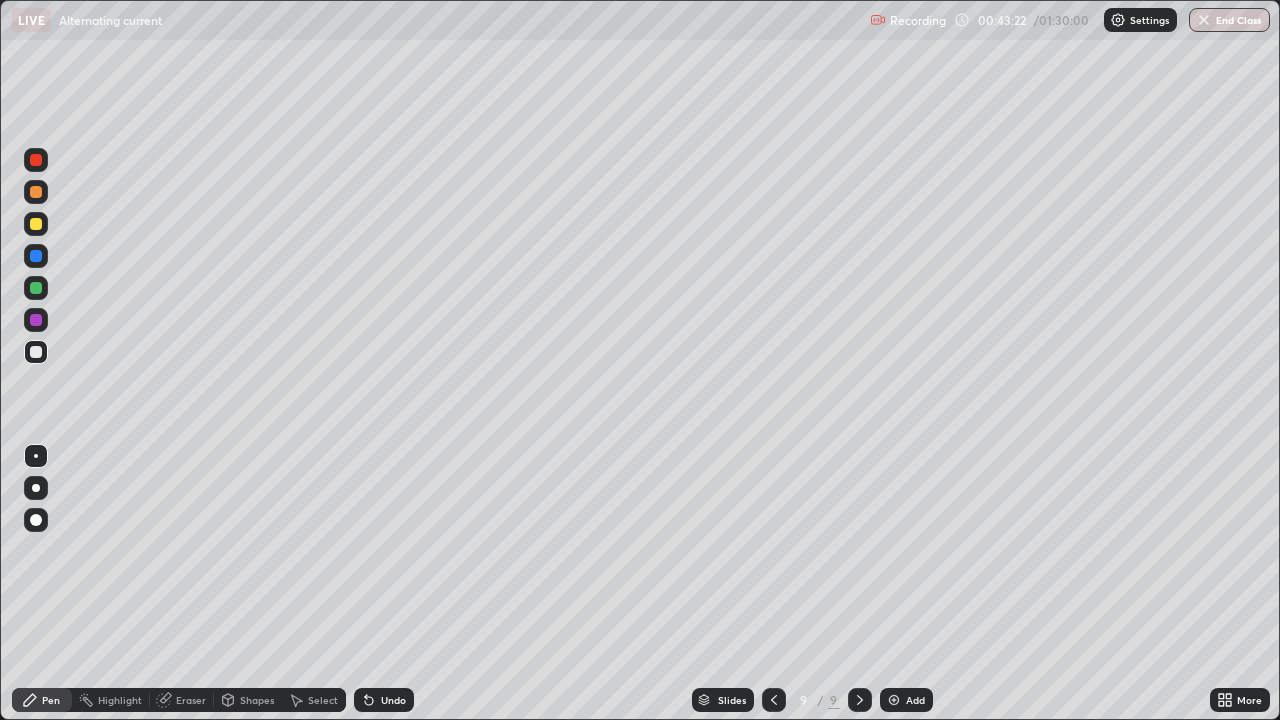 click 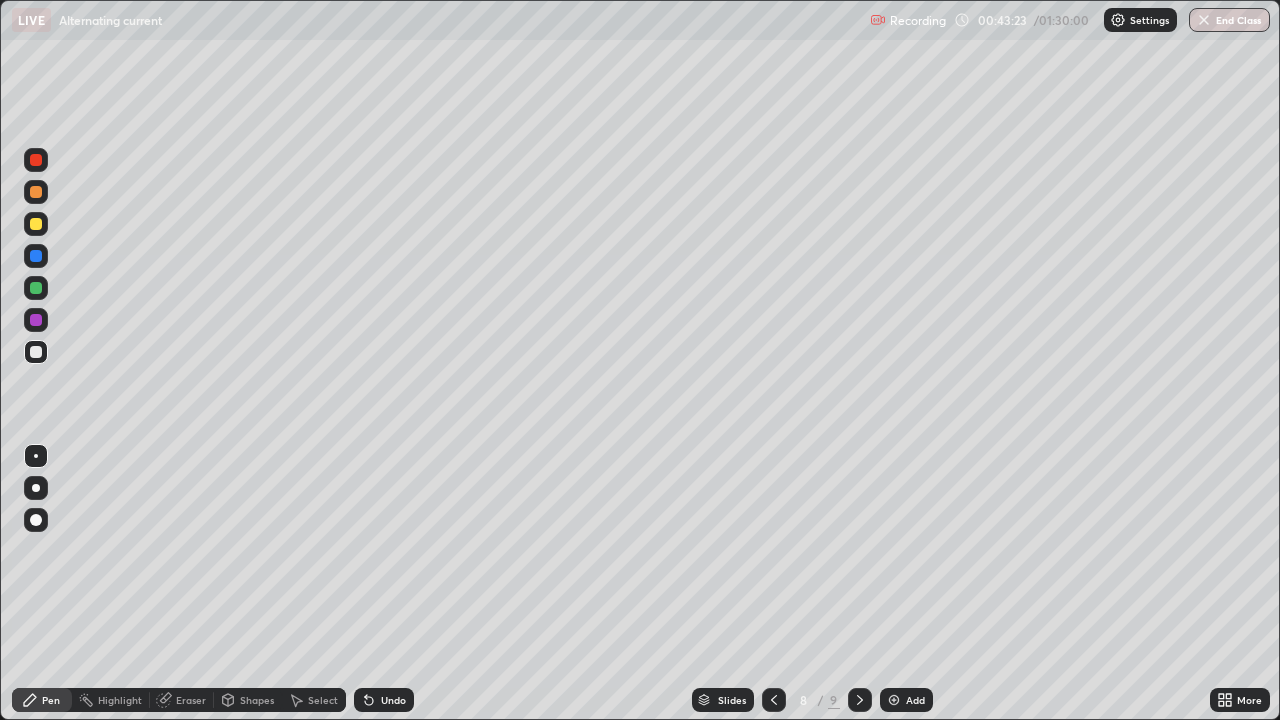 click 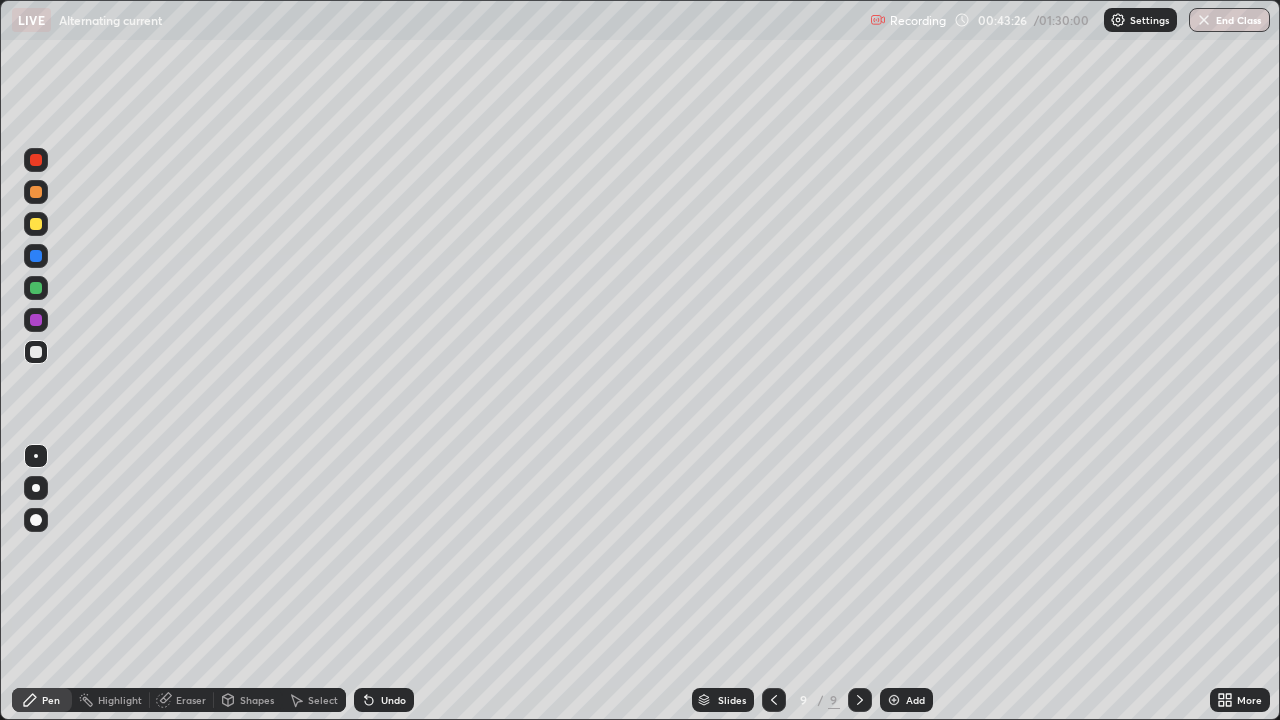 click 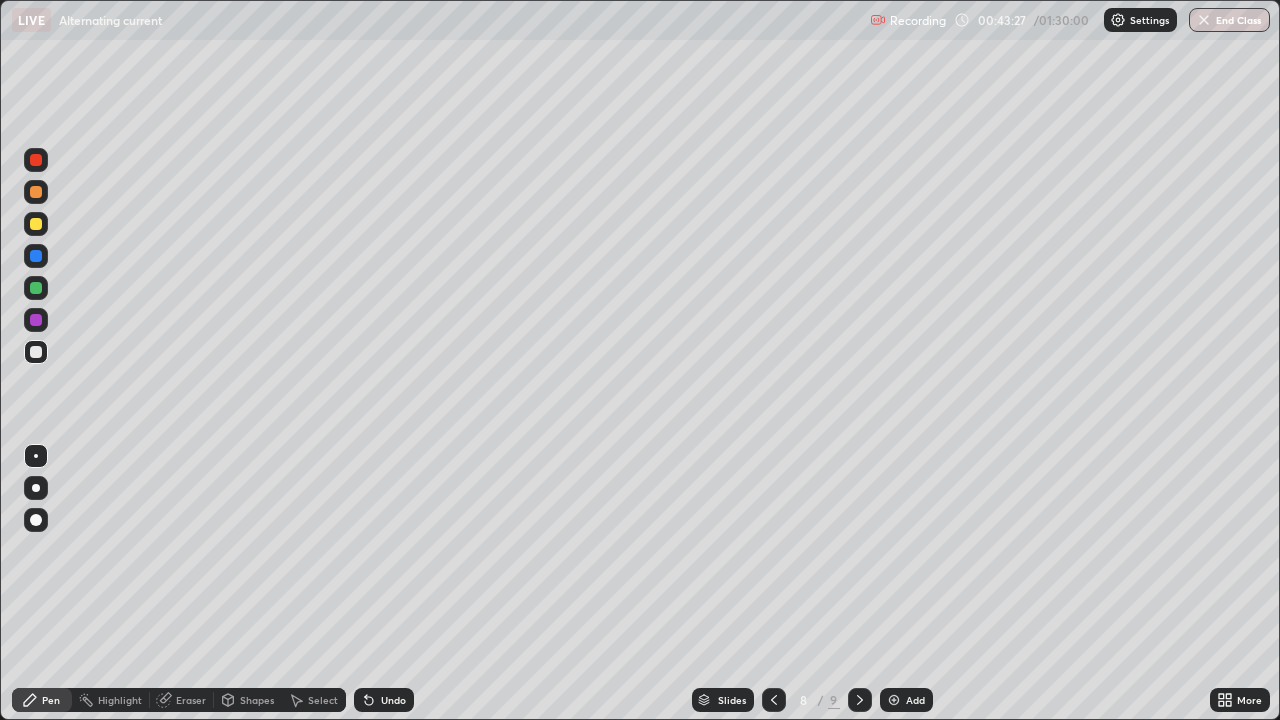 click 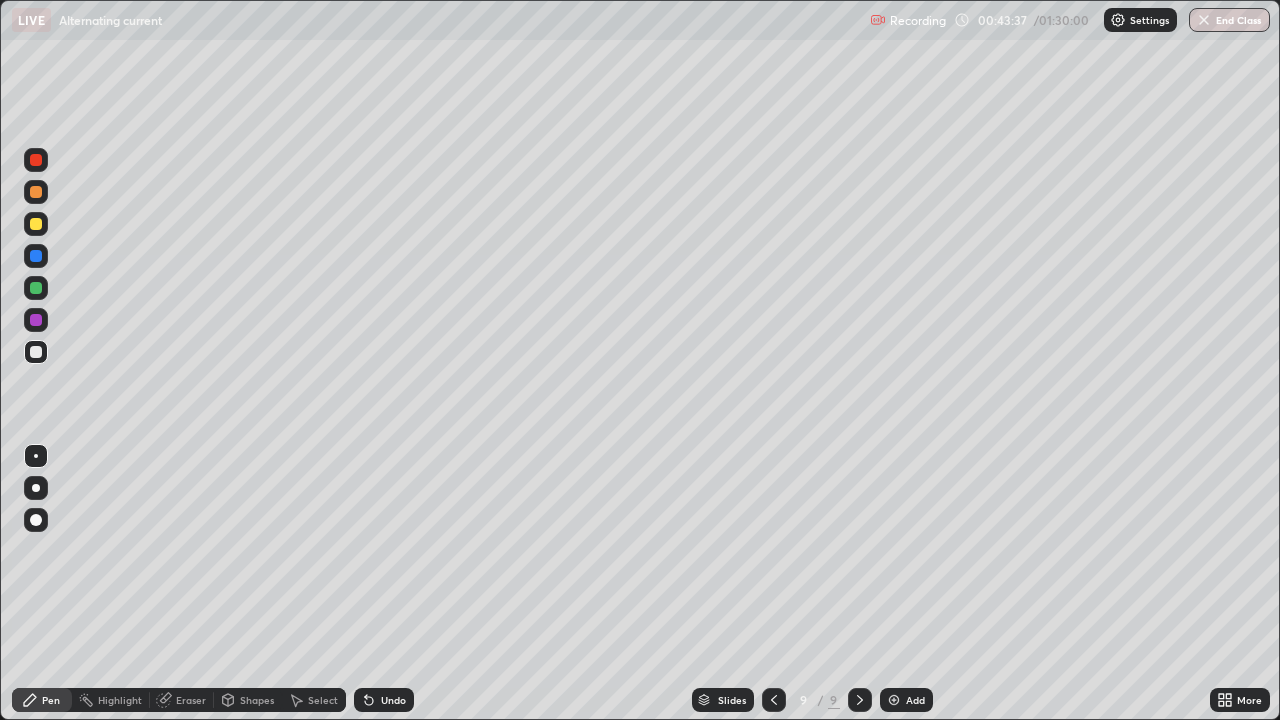 click 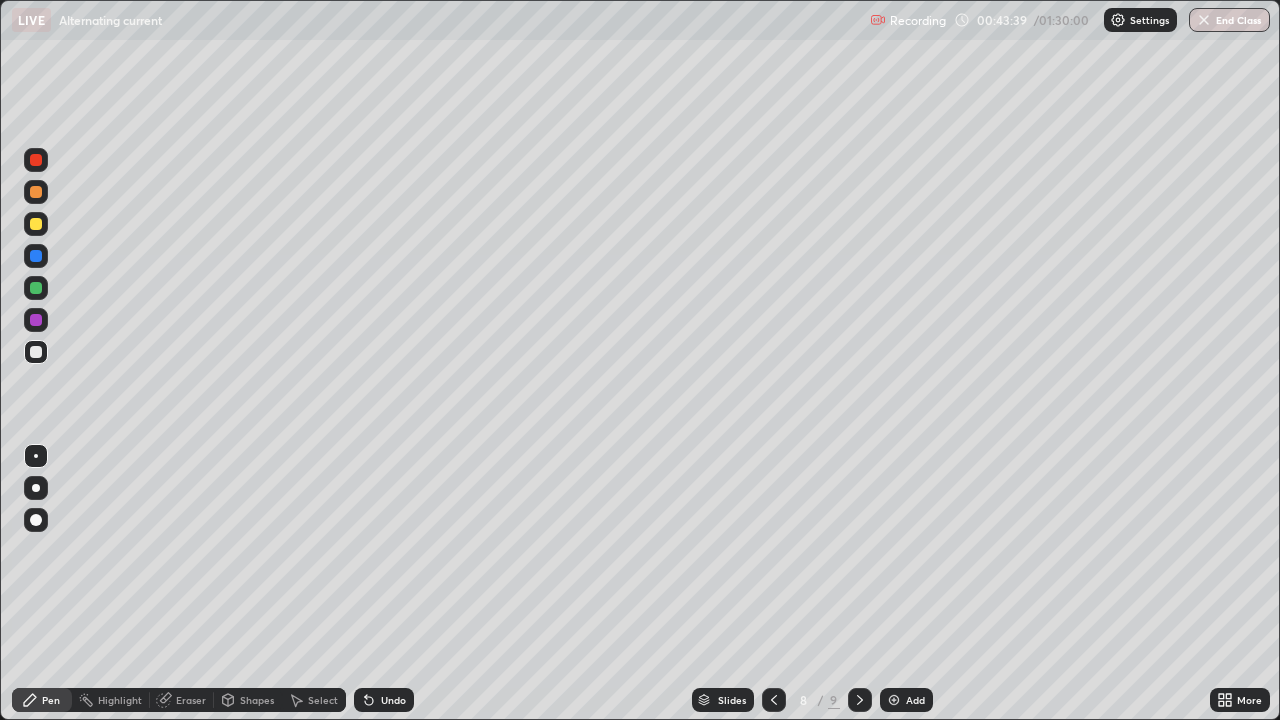 click 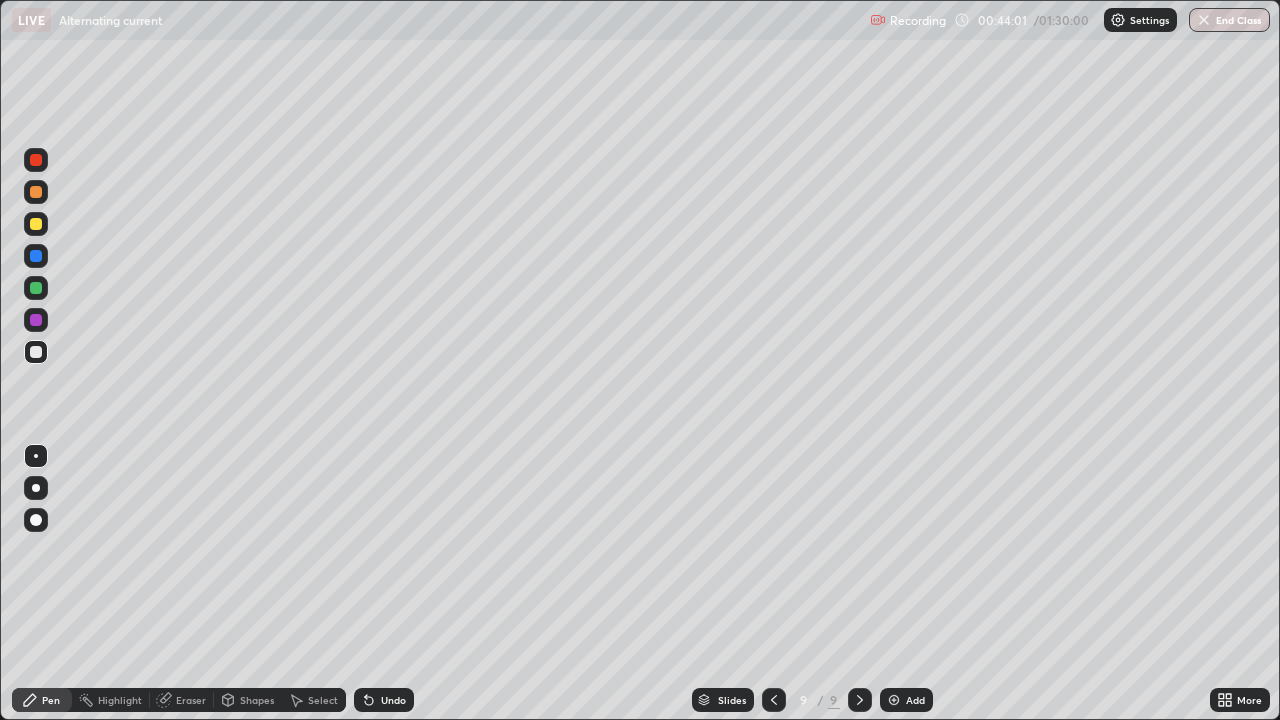 click 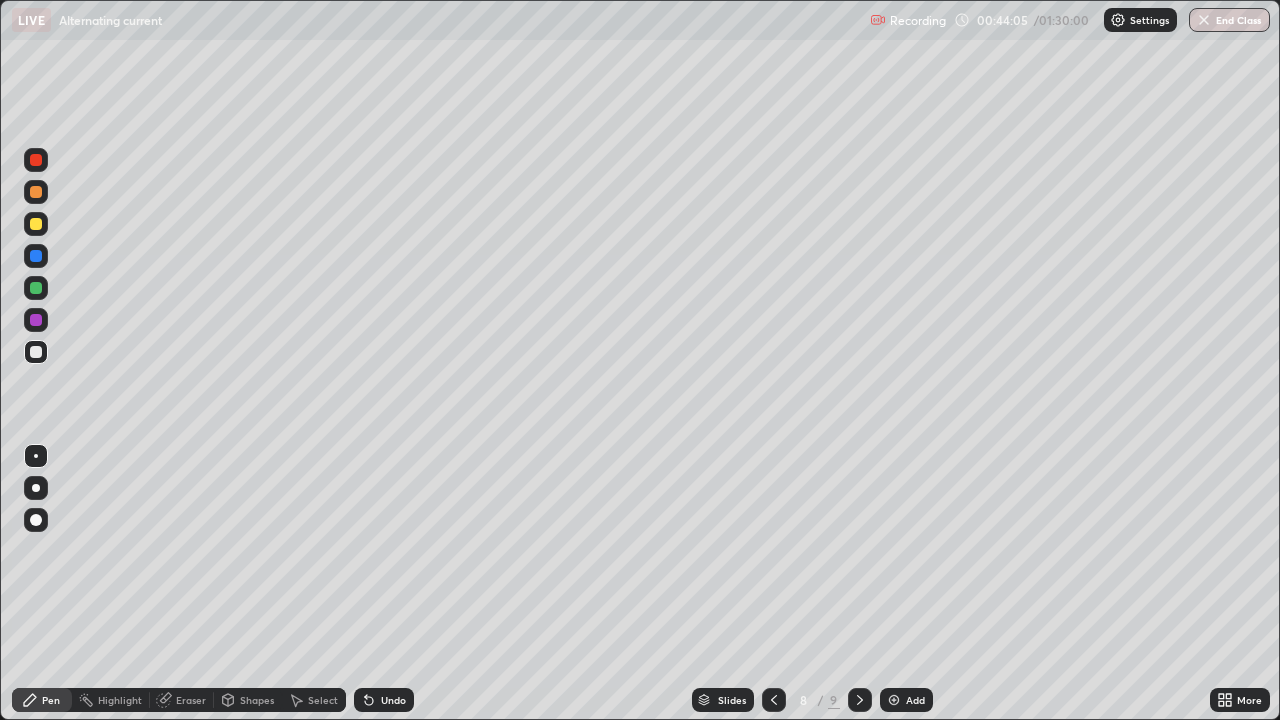 click 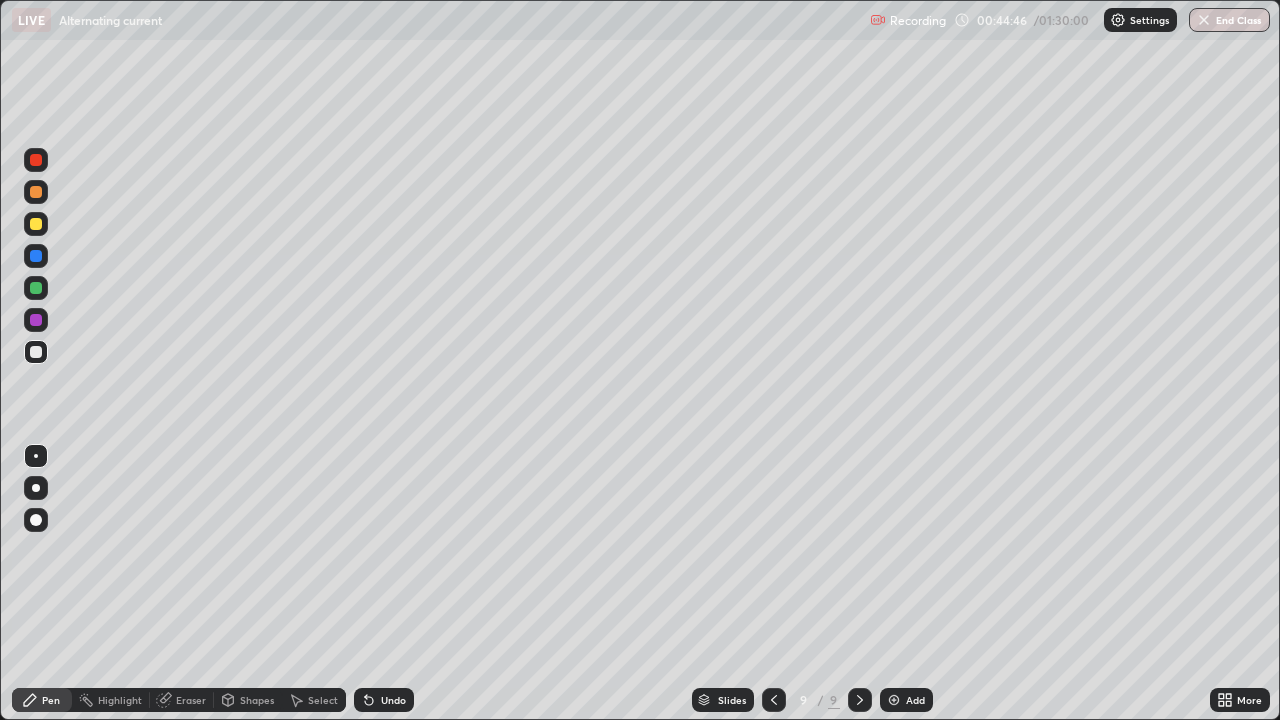 click 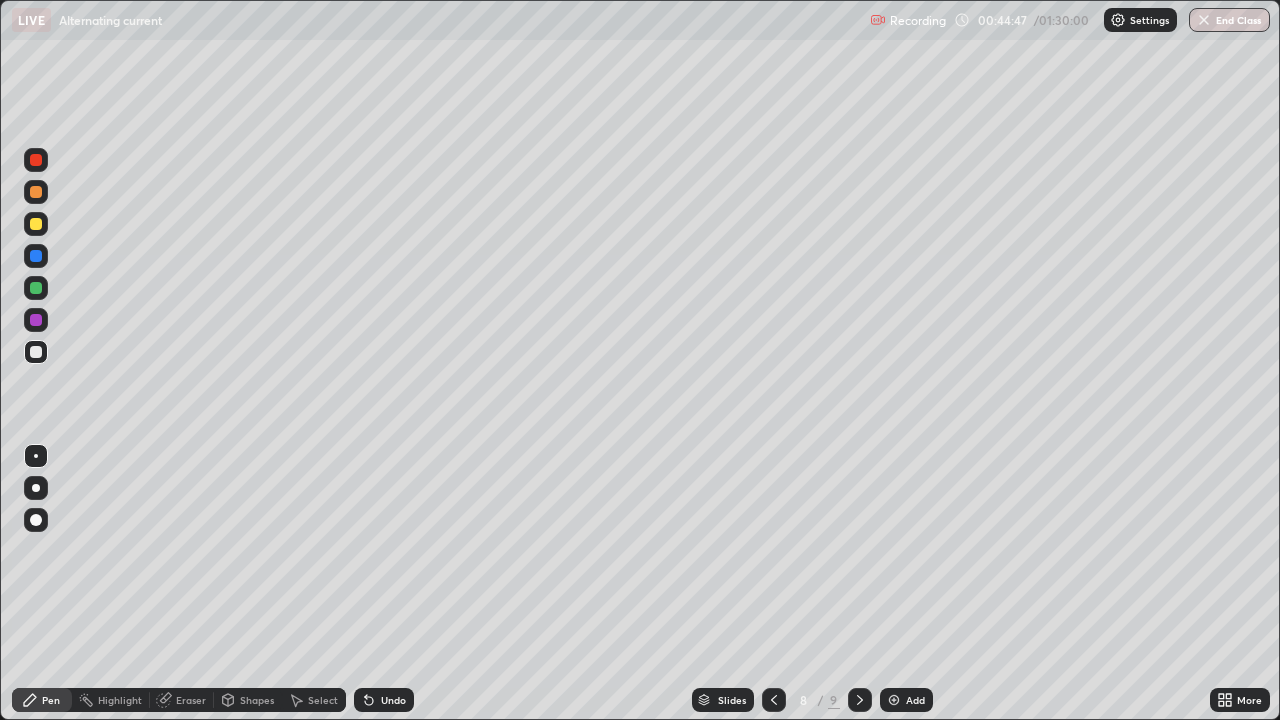 click 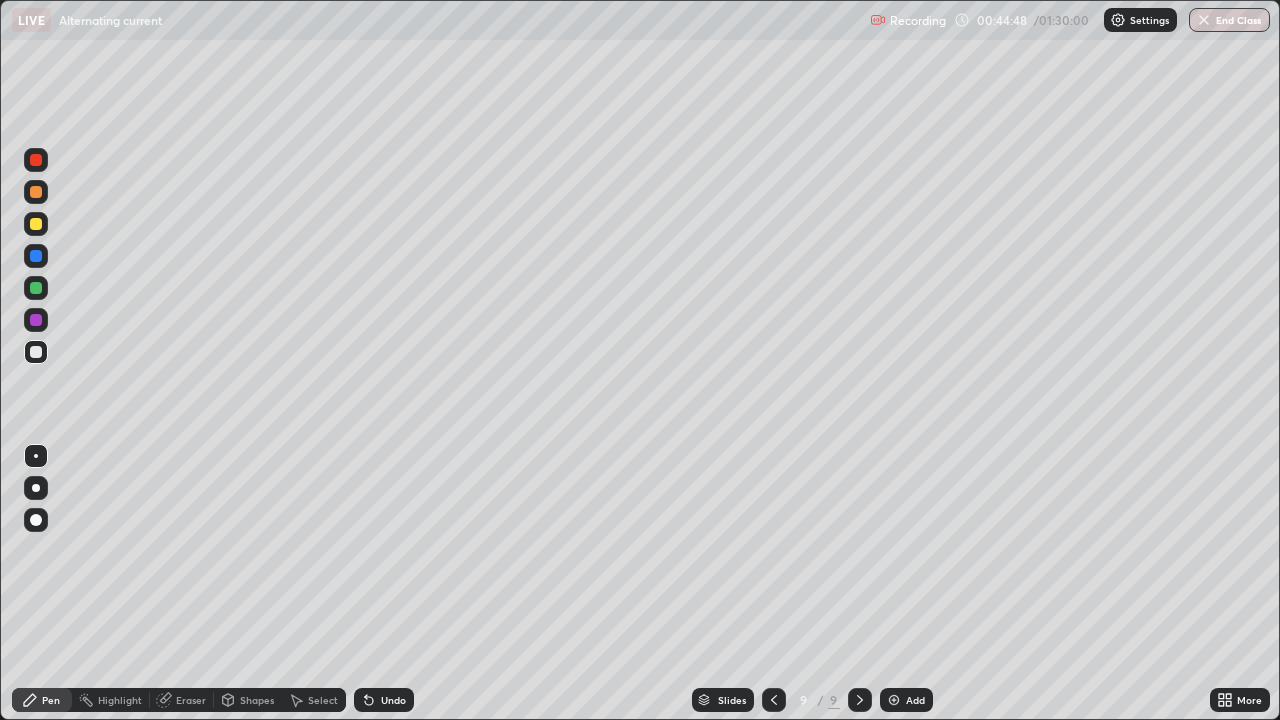 click 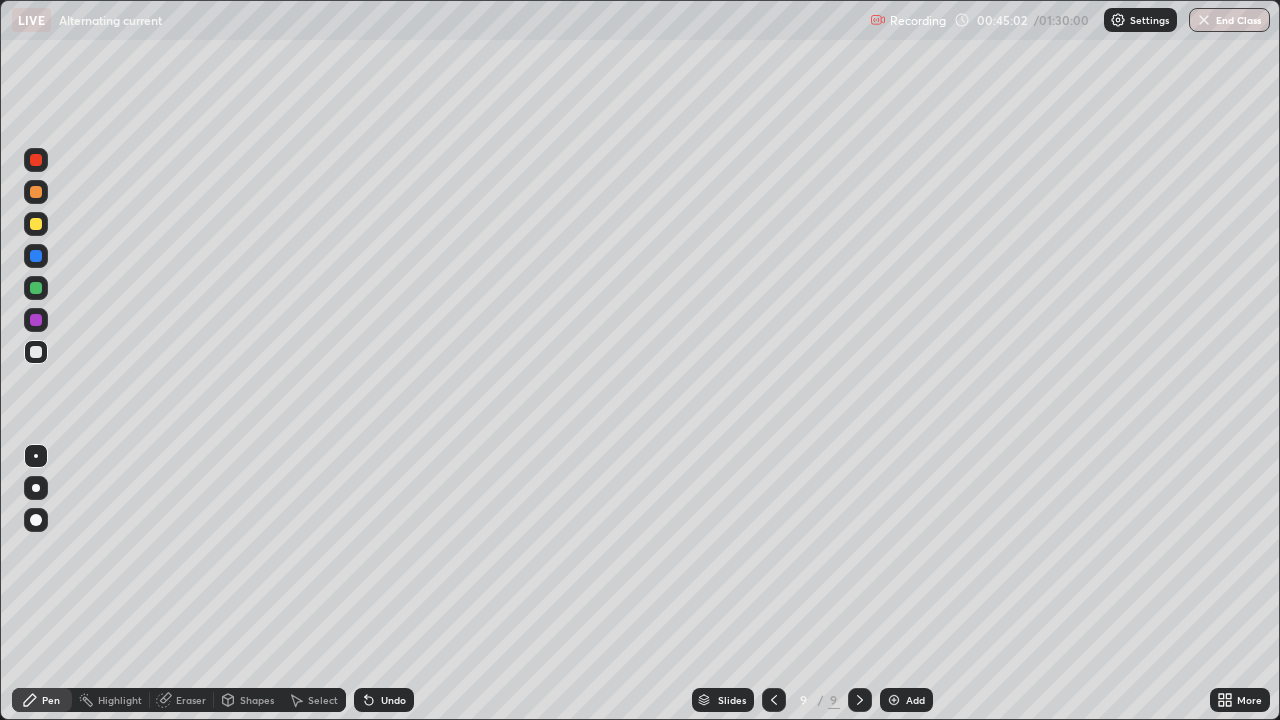 click on "Eraser" at bounding box center (191, 700) 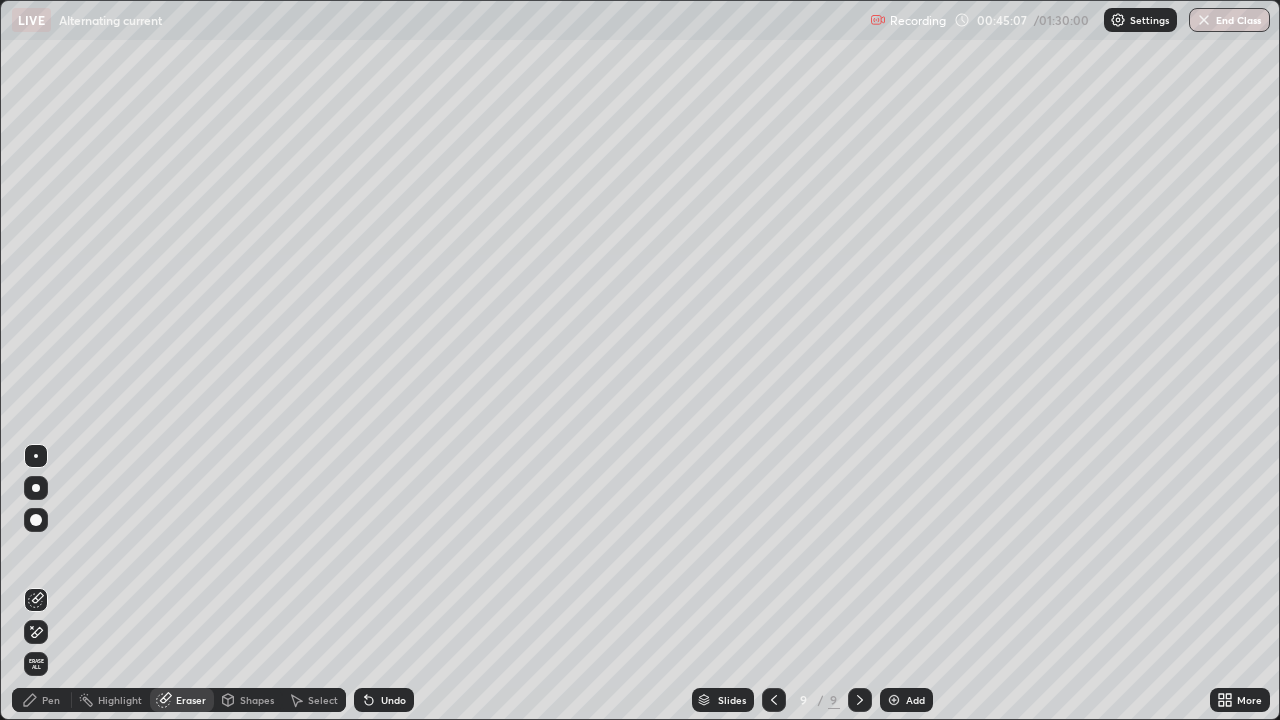 click on "Pen" at bounding box center [51, 700] 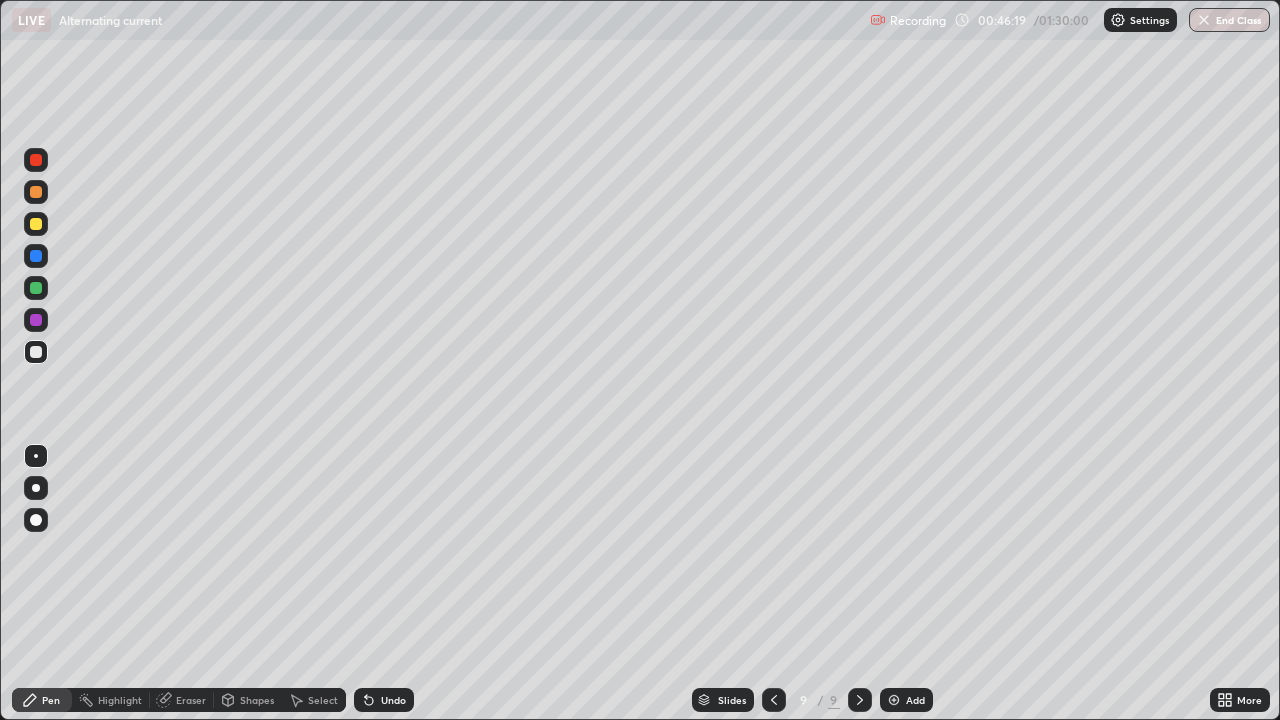 click on "Undo" at bounding box center [384, 700] 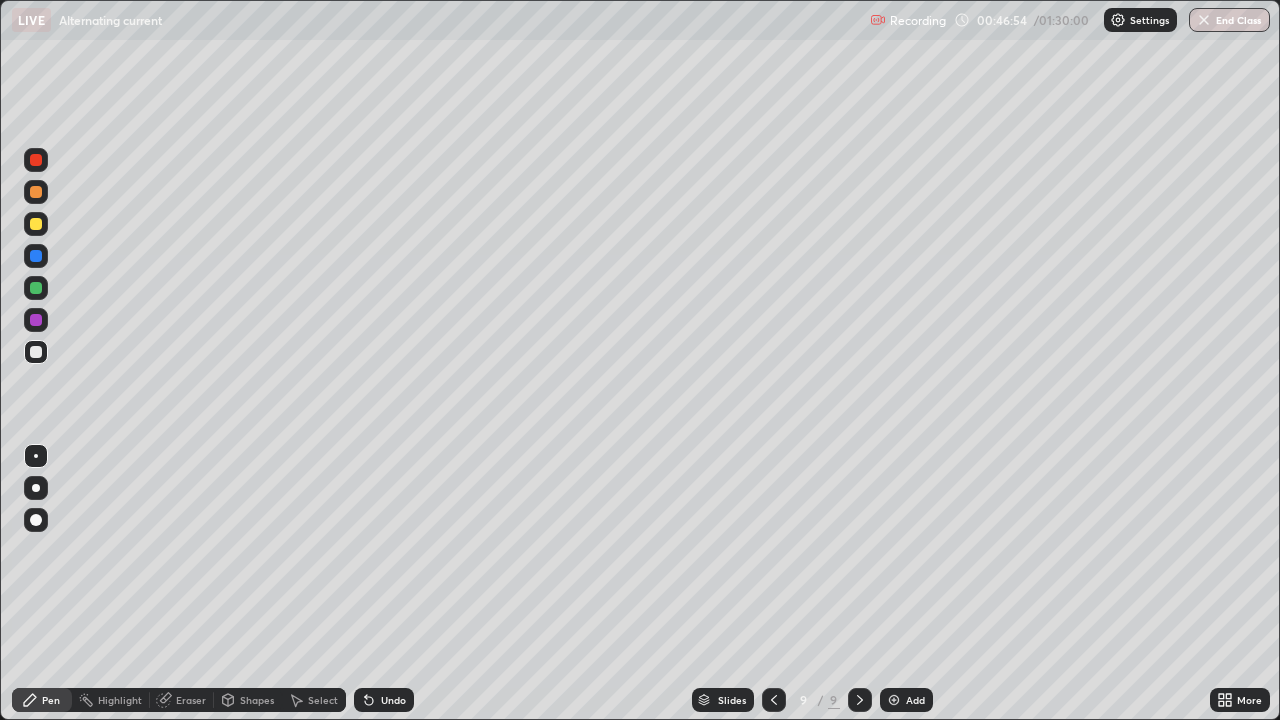 click on "Add" at bounding box center (906, 700) 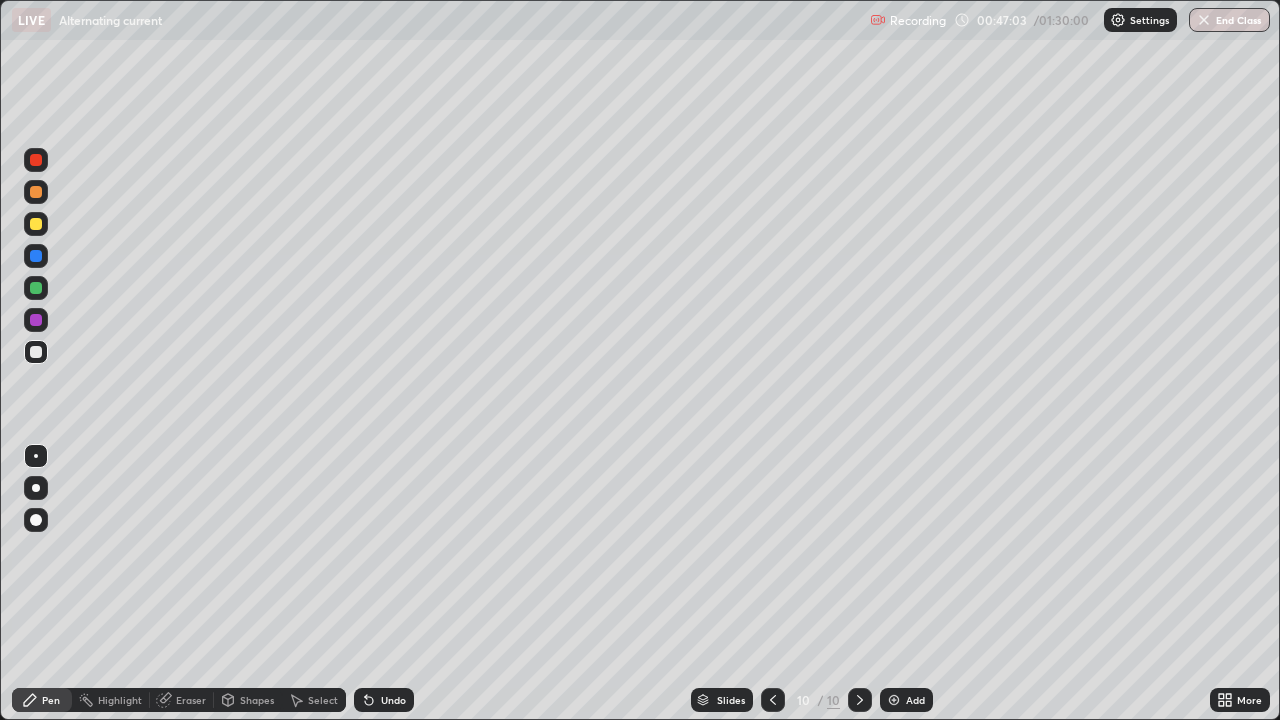 click on "Undo" at bounding box center [384, 700] 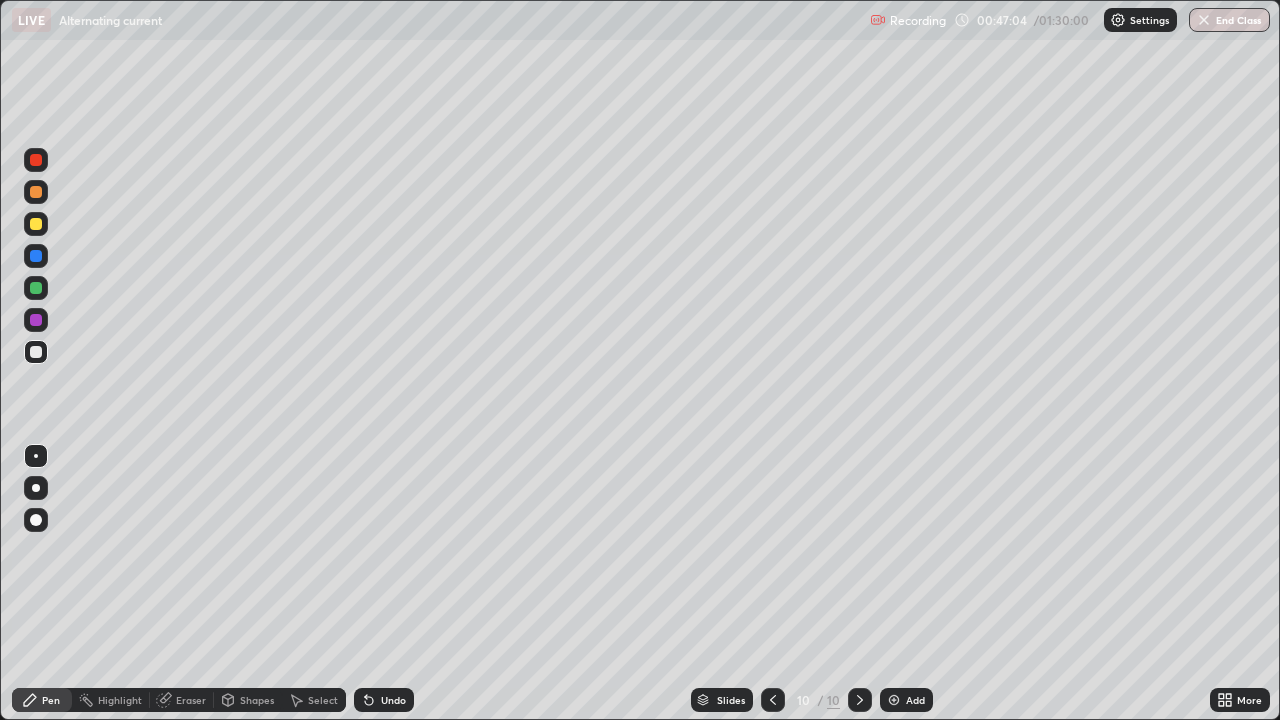 click on "Undo" at bounding box center (393, 700) 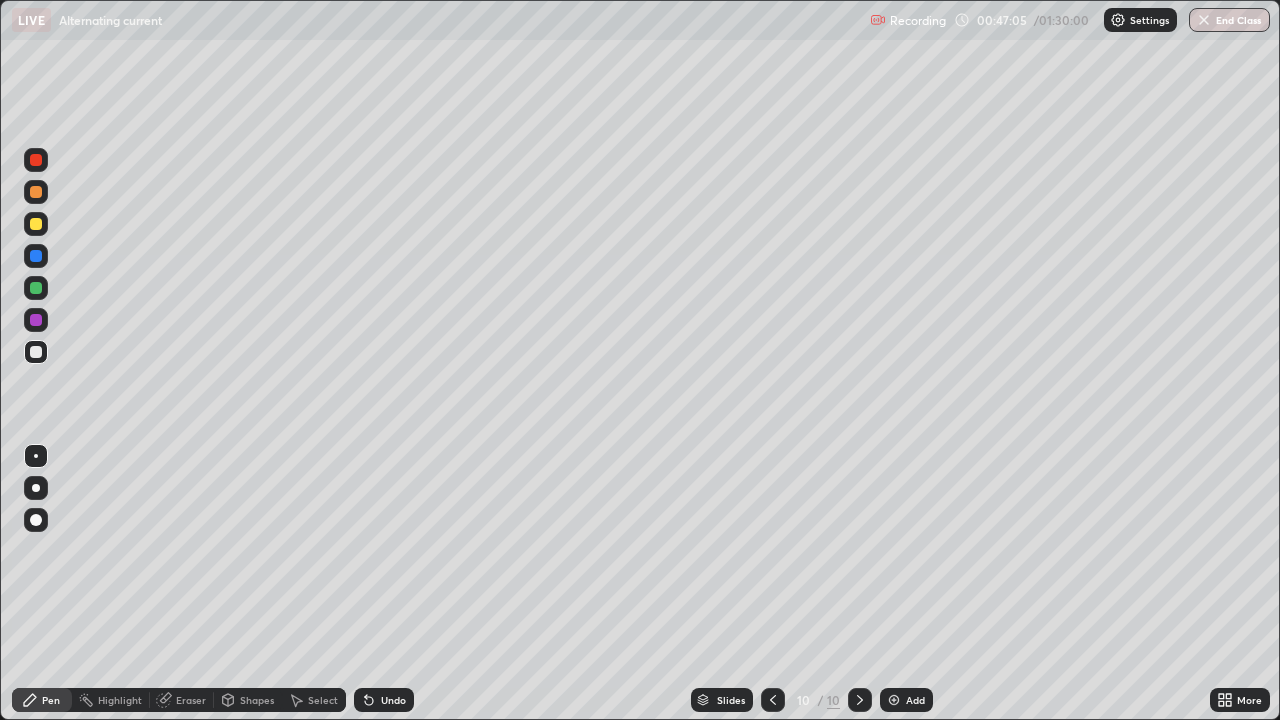 click on "Undo" at bounding box center (393, 700) 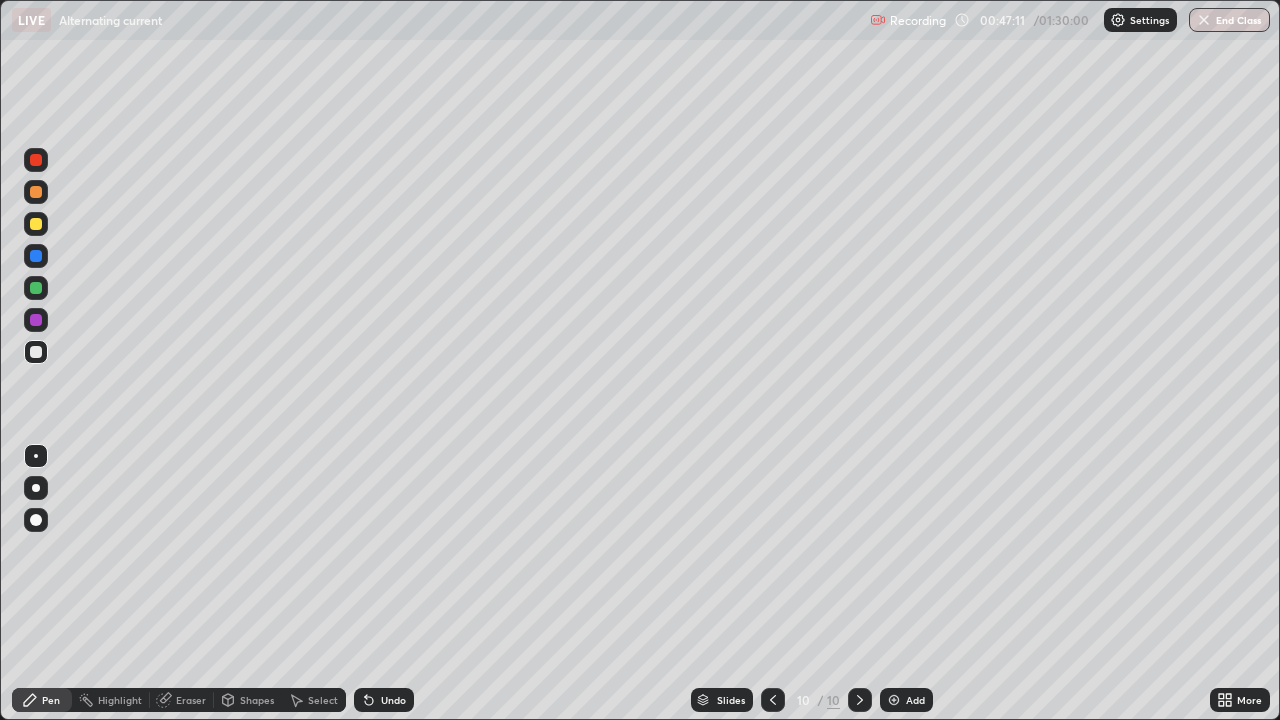 click on "Undo" at bounding box center [393, 700] 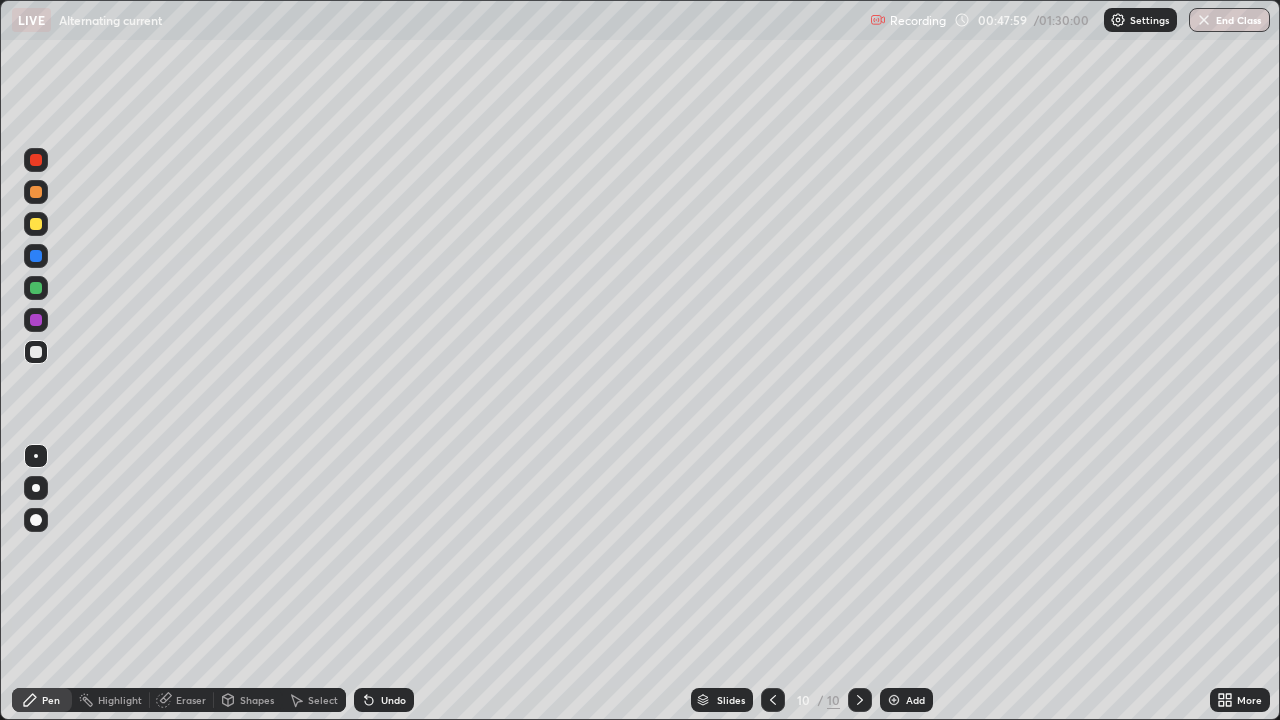 click on "Eraser" at bounding box center [182, 700] 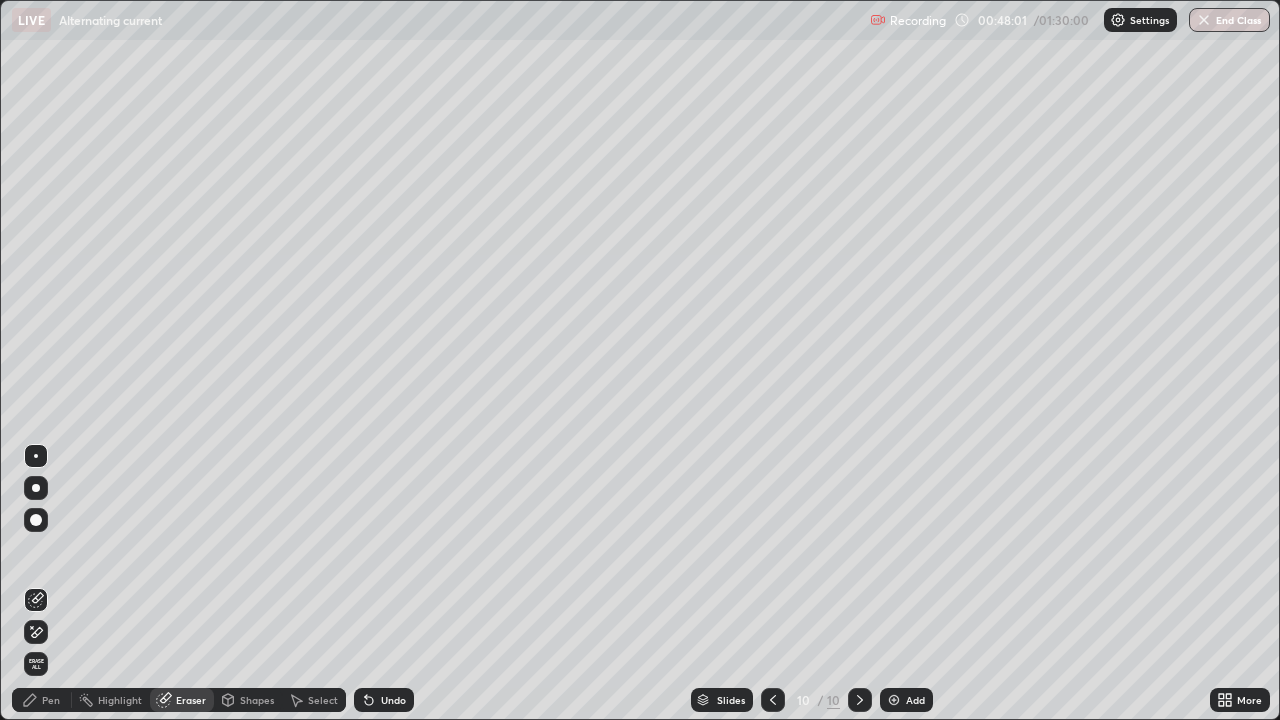 click on "Pen" at bounding box center (42, 700) 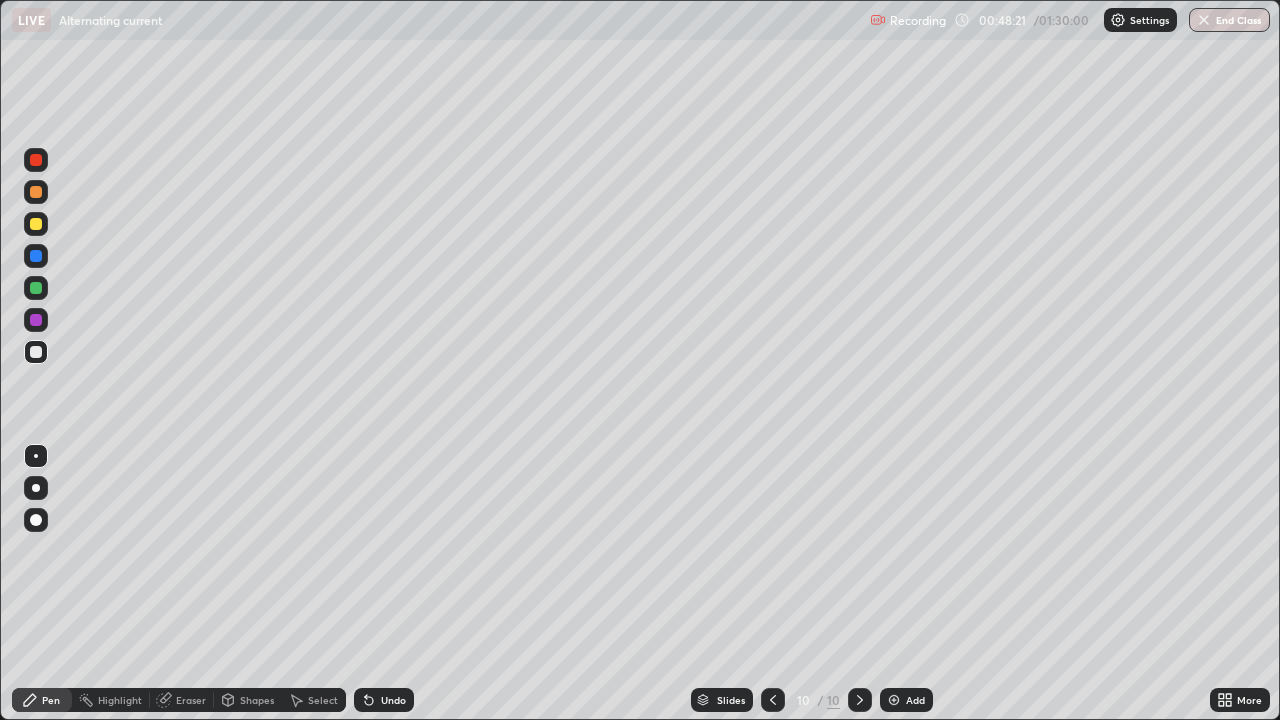 click on "Undo" at bounding box center (384, 700) 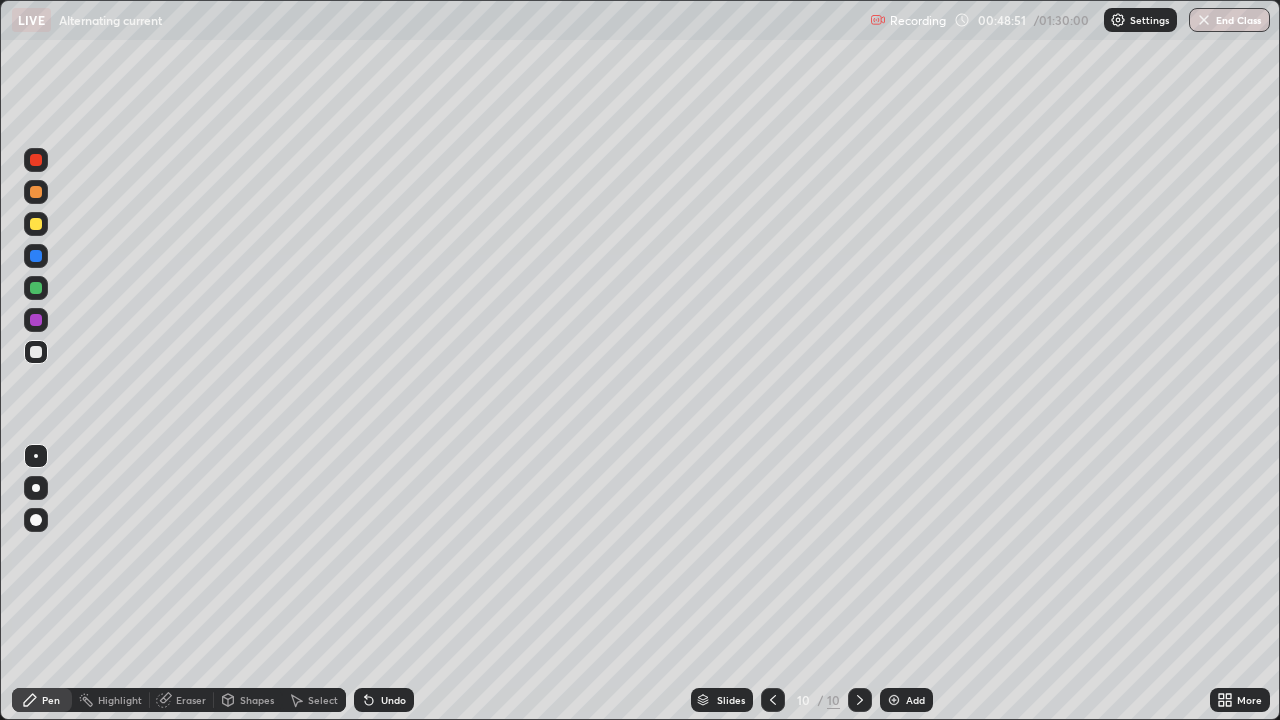 click 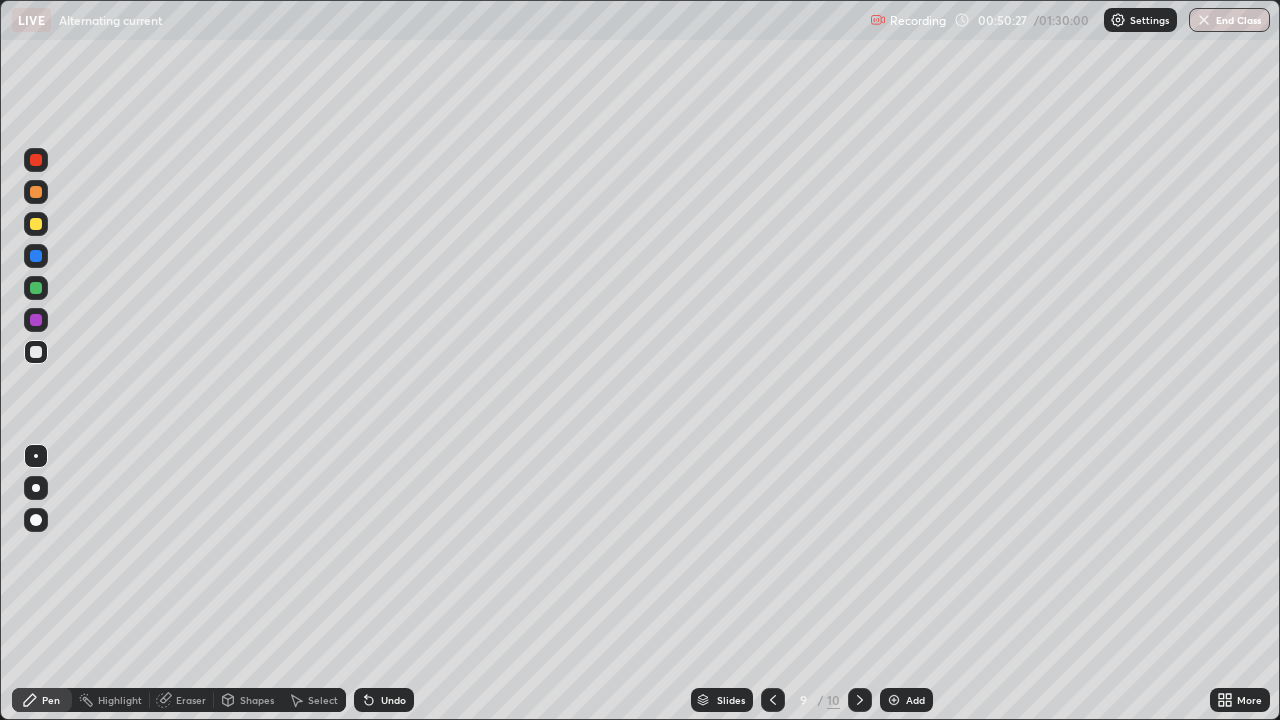 click at bounding box center (860, 700) 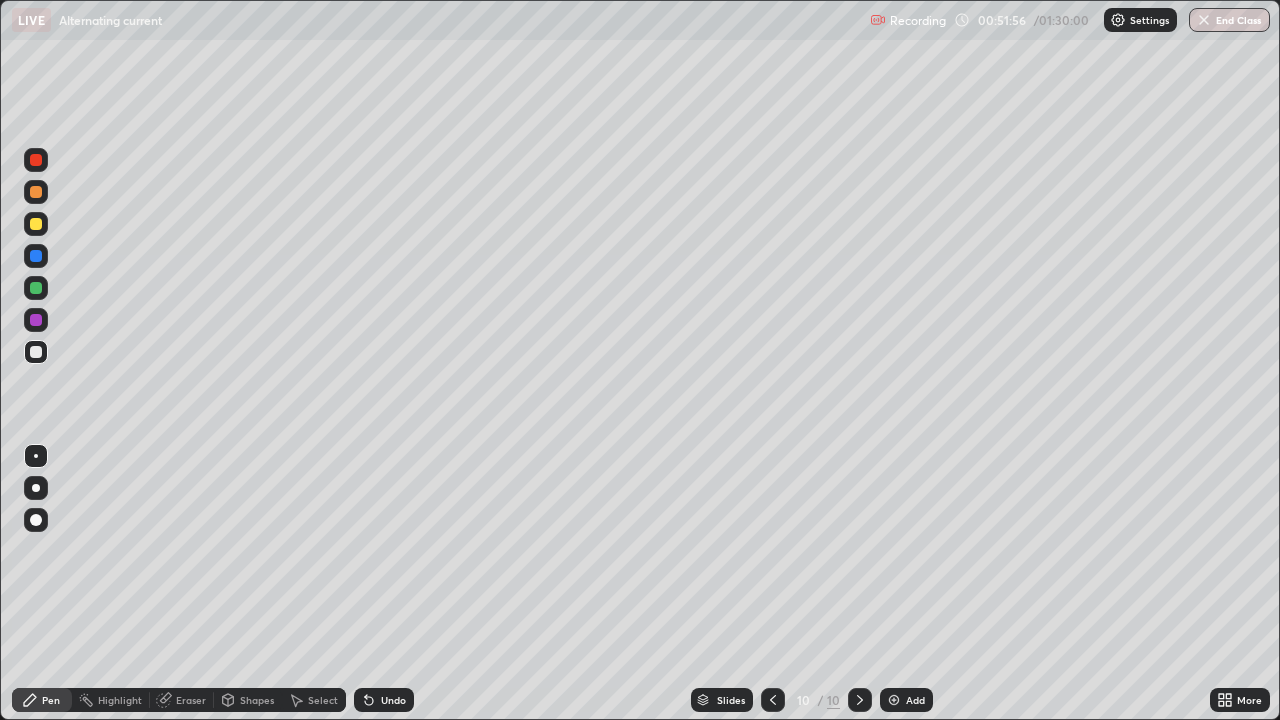 click on "Add" at bounding box center [915, 700] 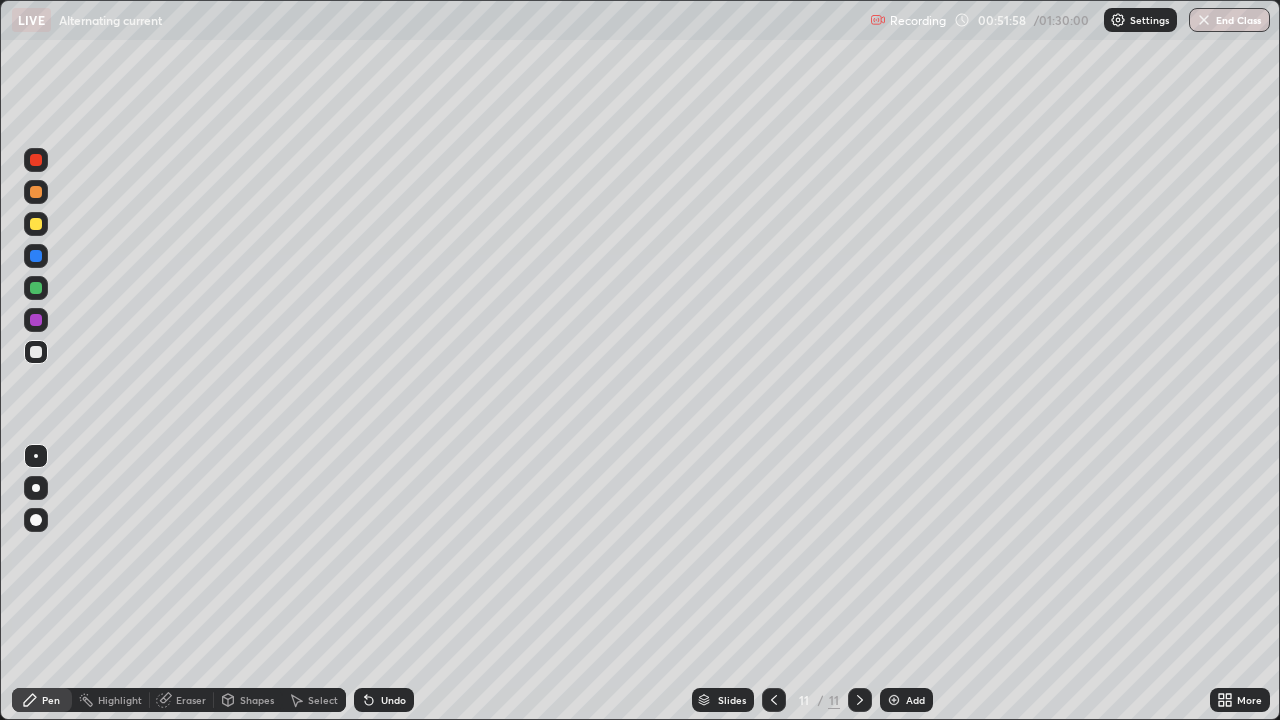 click at bounding box center (36, 352) 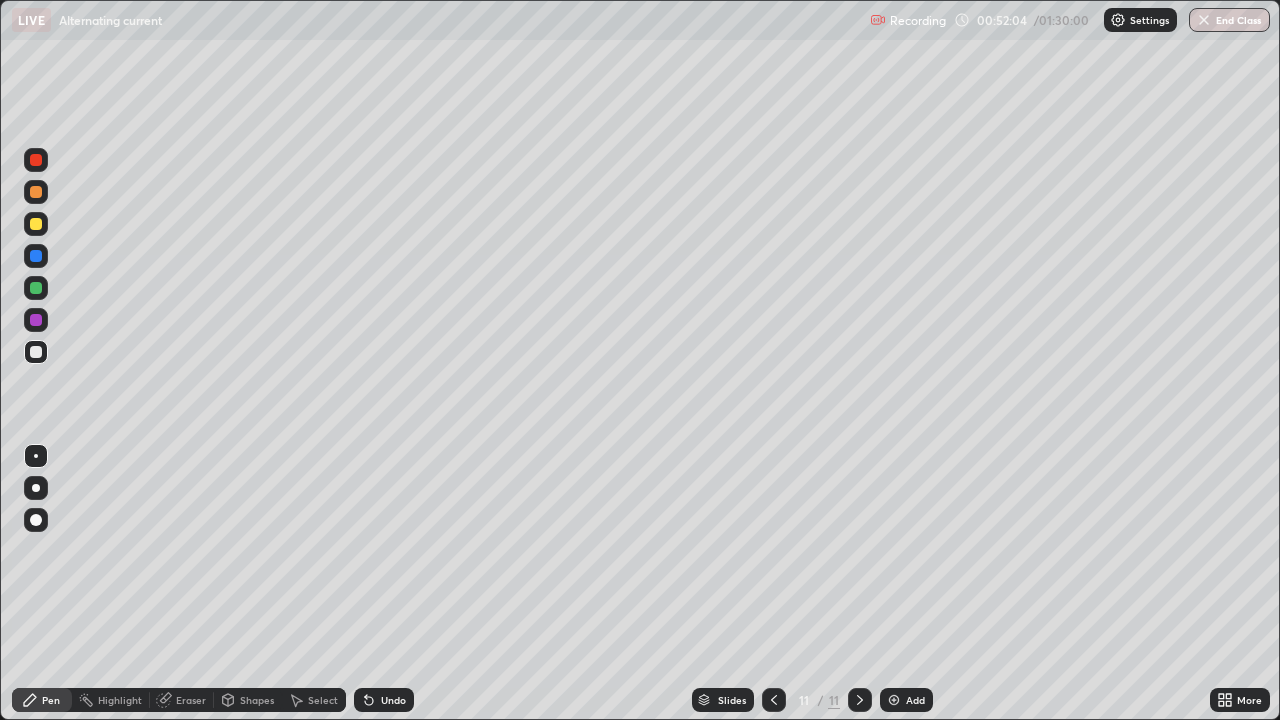 click at bounding box center (36, 224) 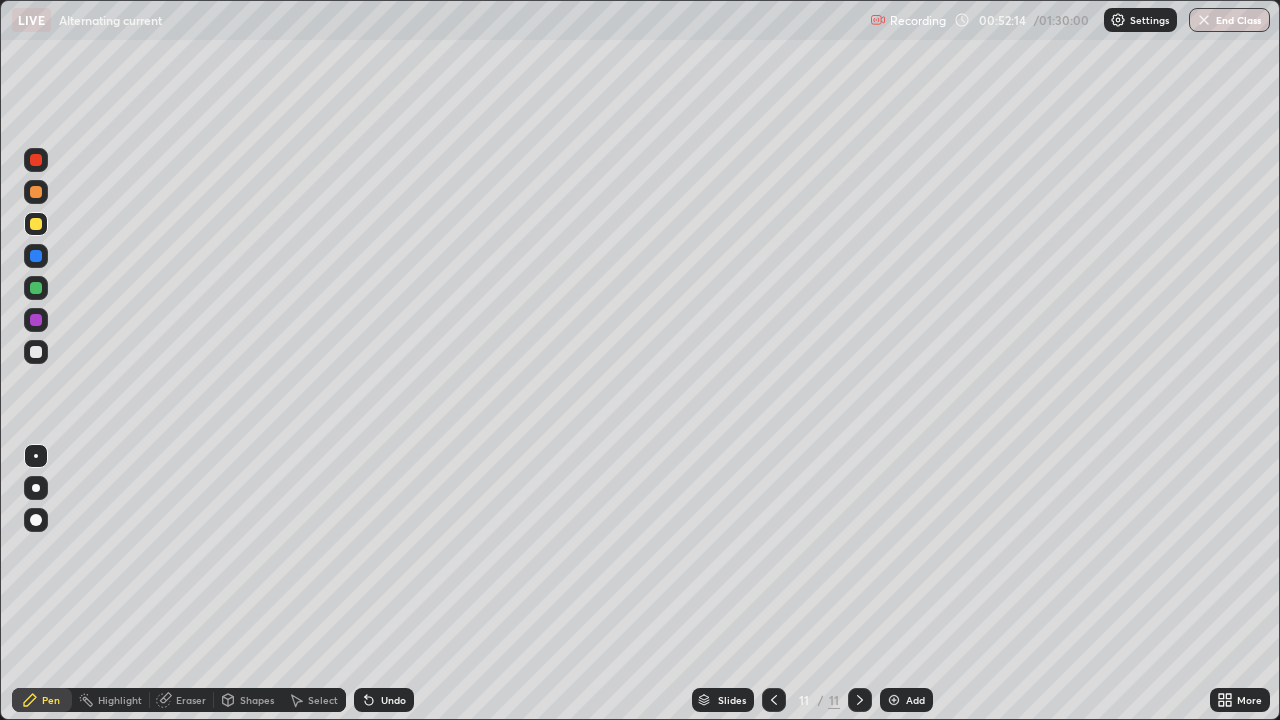 click on "Shapes" at bounding box center [257, 700] 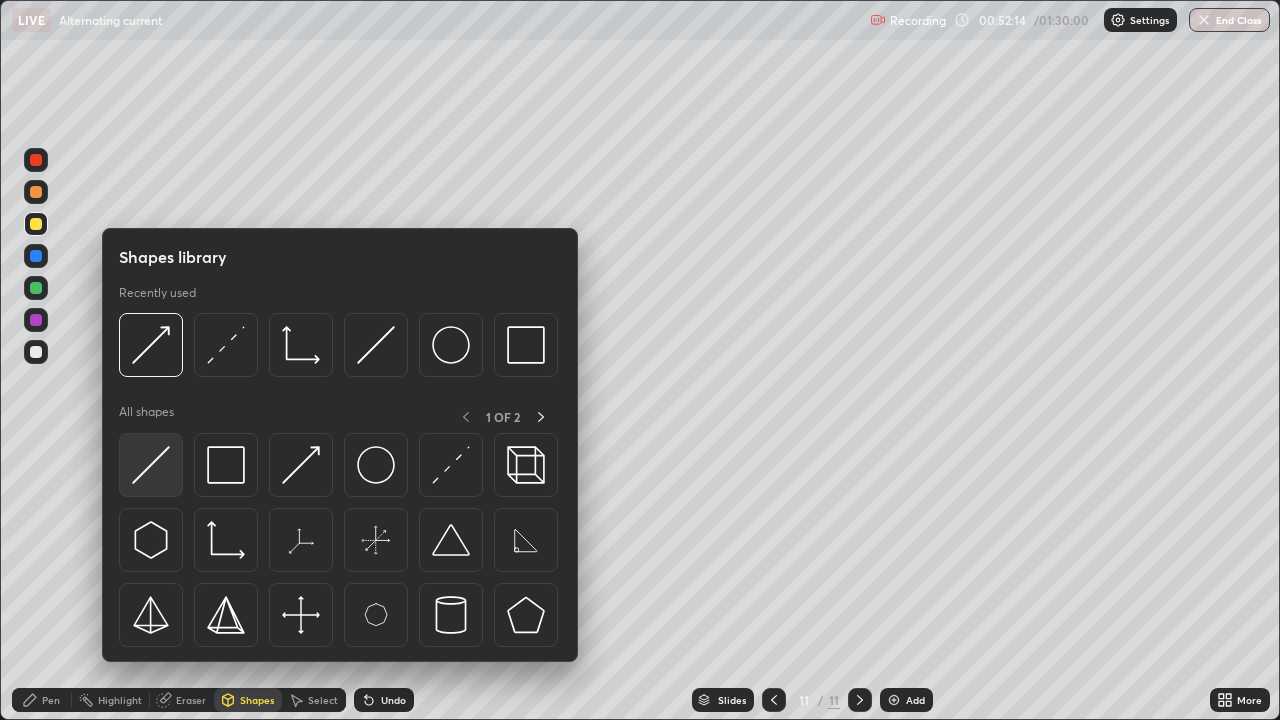 click at bounding box center (151, 465) 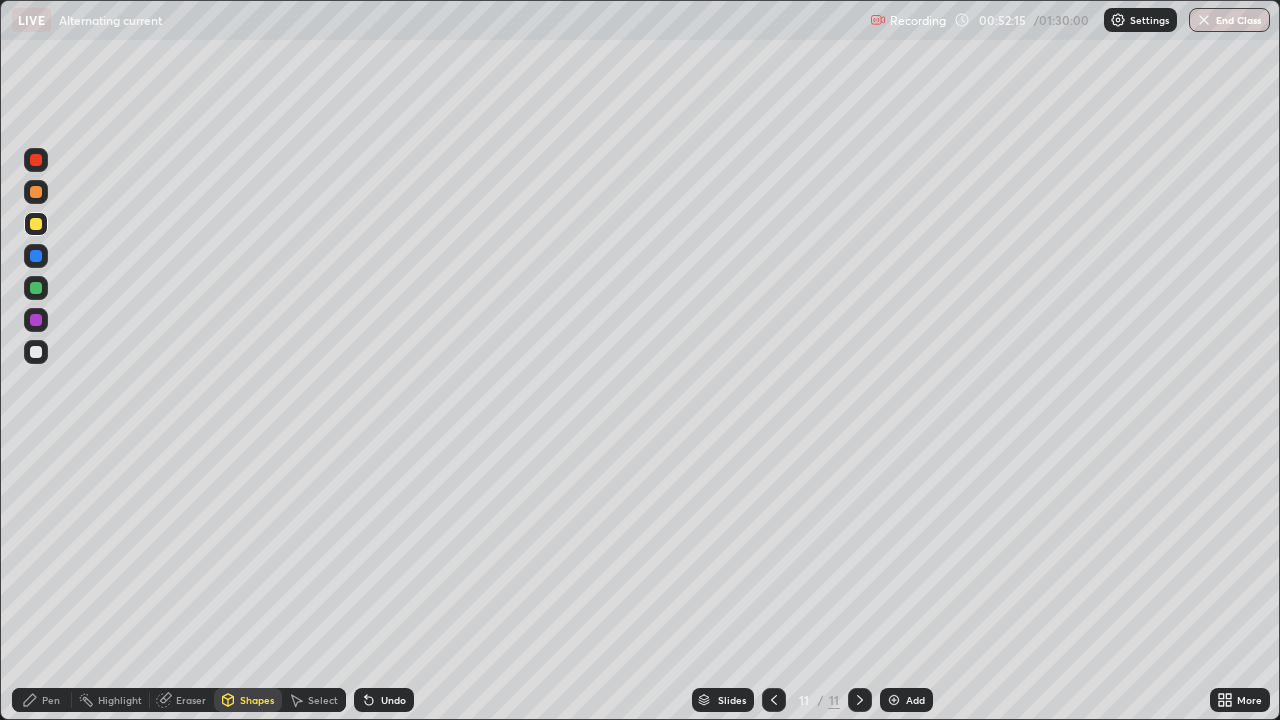 click at bounding box center (36, 352) 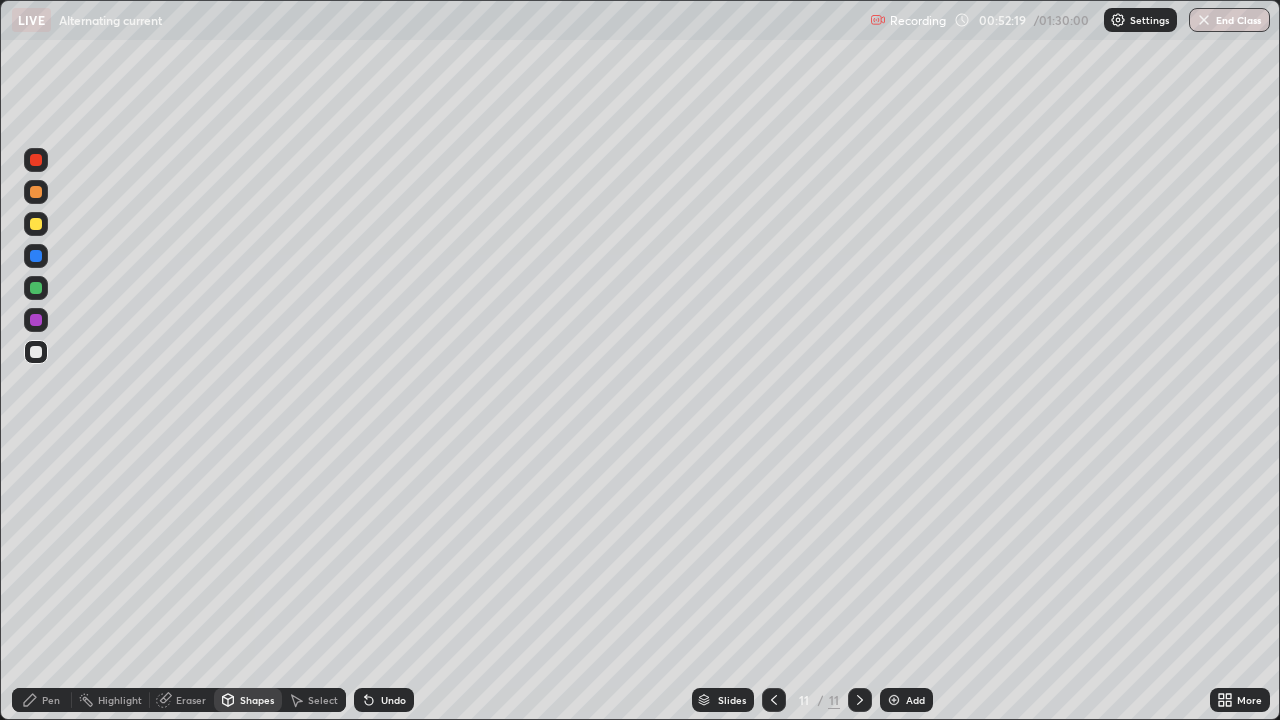 click on "Pen" at bounding box center (51, 700) 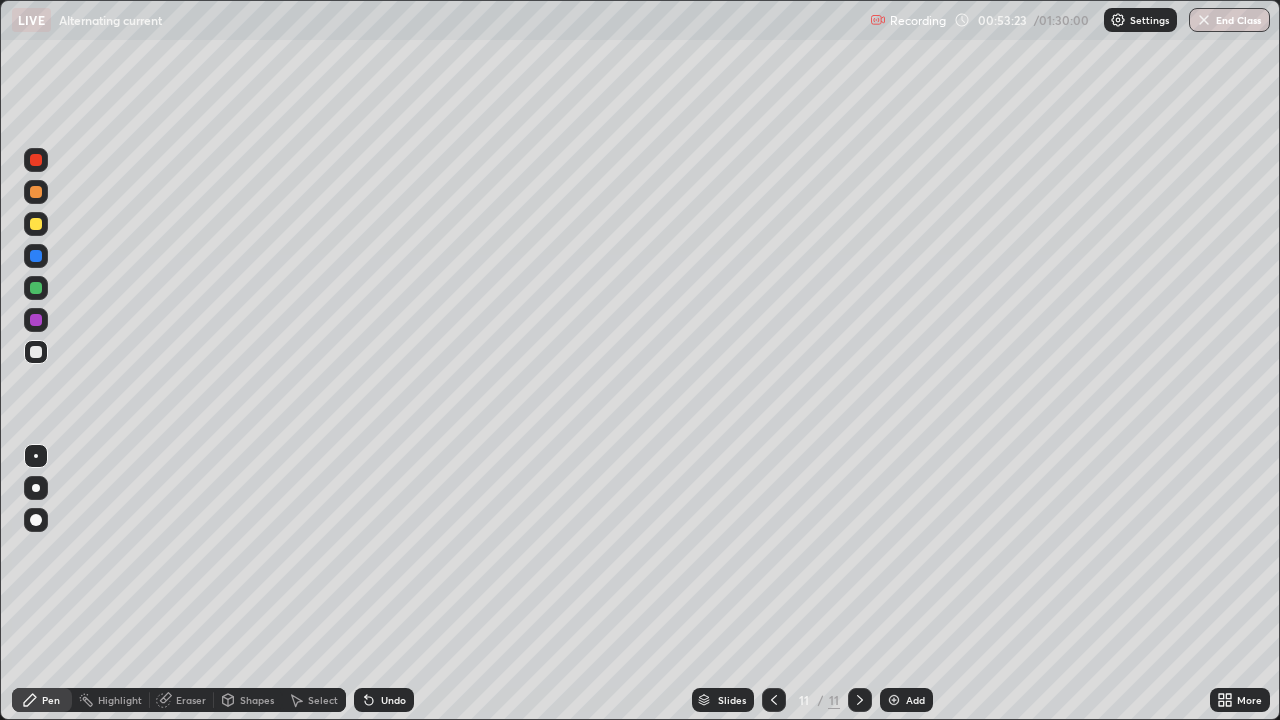 click on "Undo" at bounding box center (393, 700) 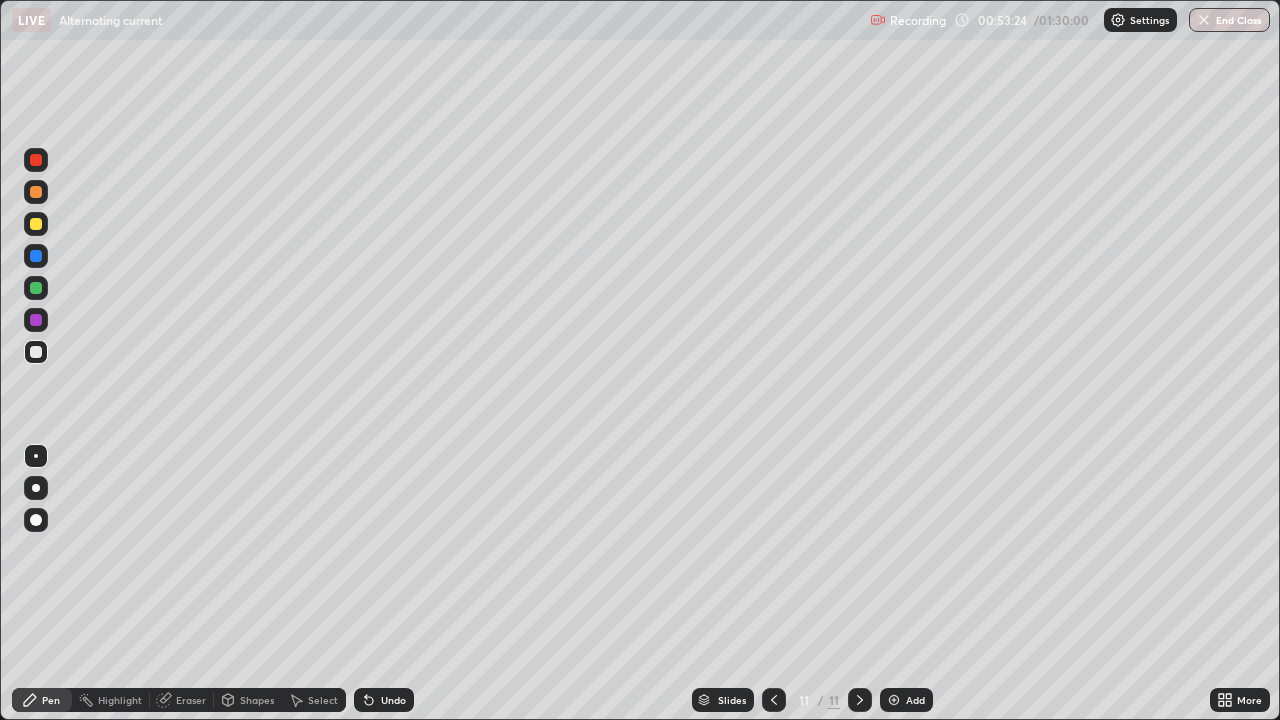 click on "Undo" at bounding box center [393, 700] 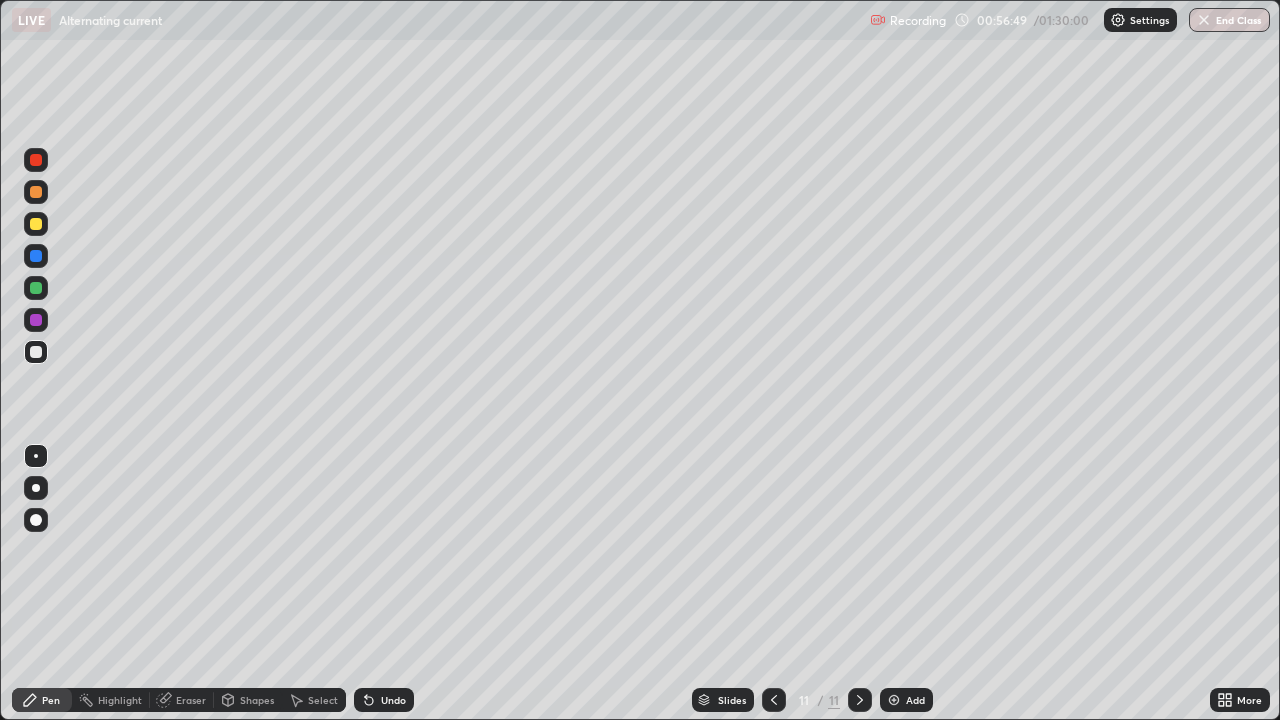 click at bounding box center [894, 700] 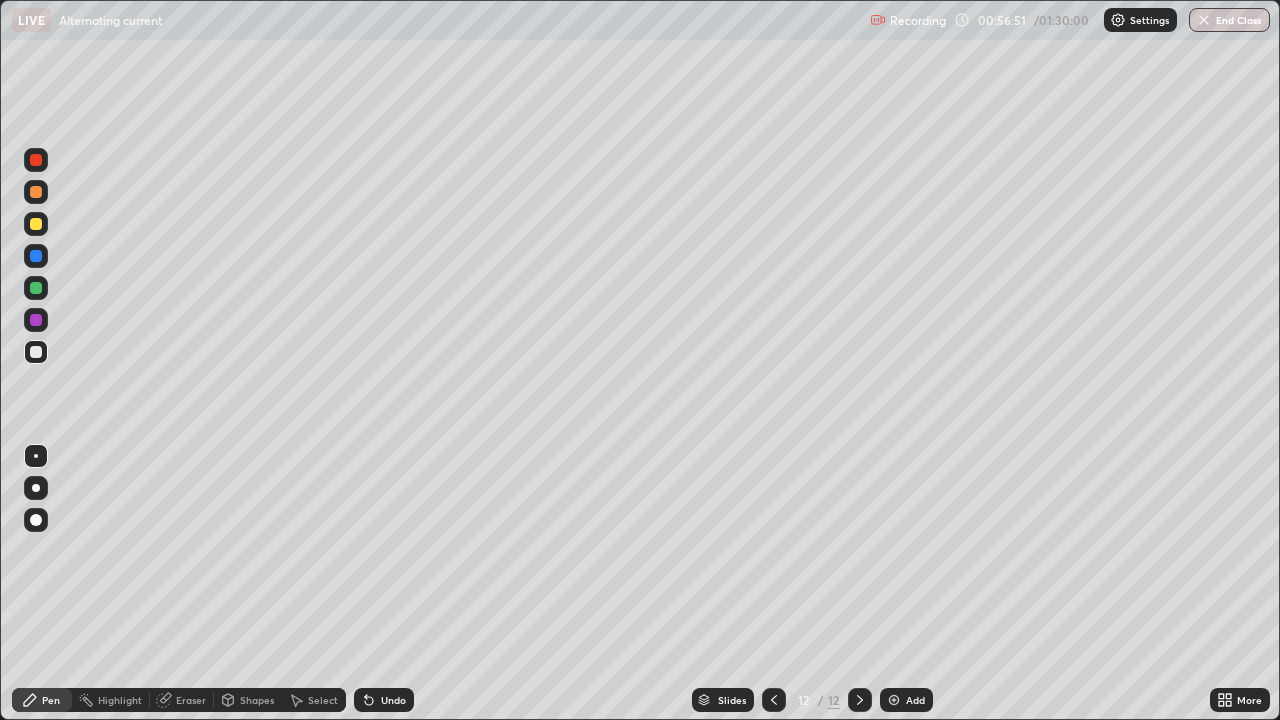 click at bounding box center (36, 352) 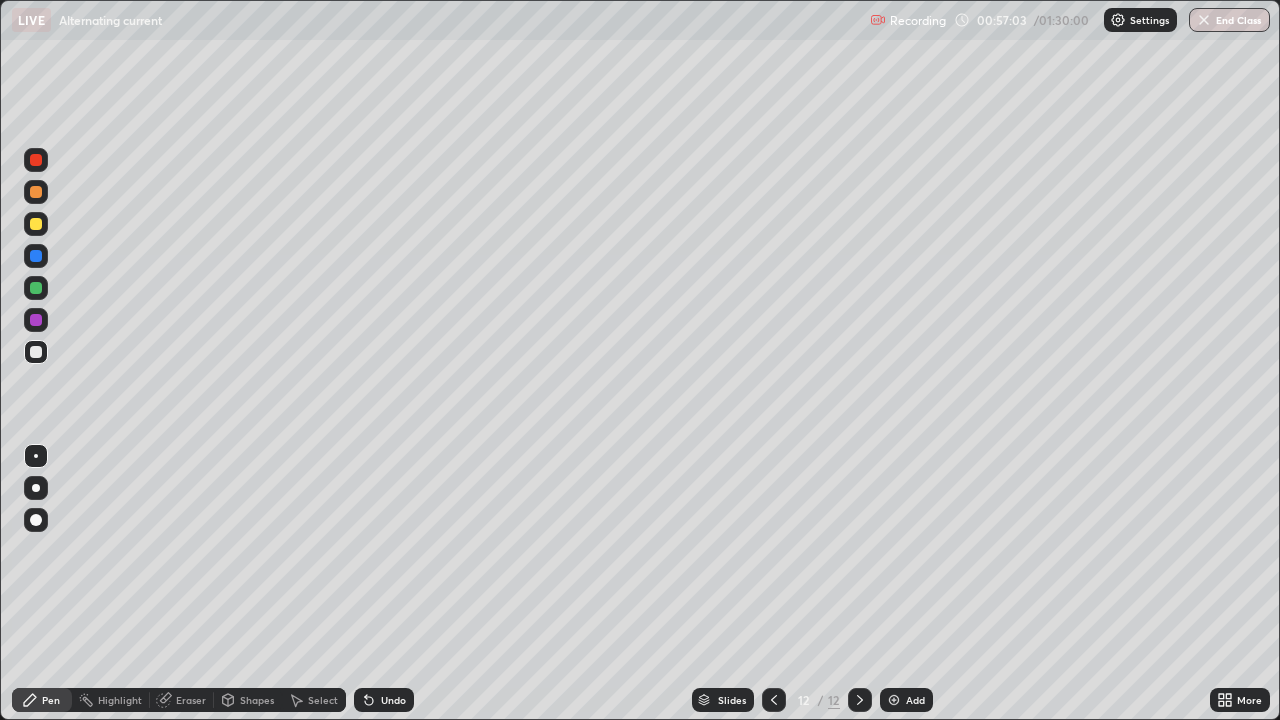 click on "Shapes" at bounding box center (257, 700) 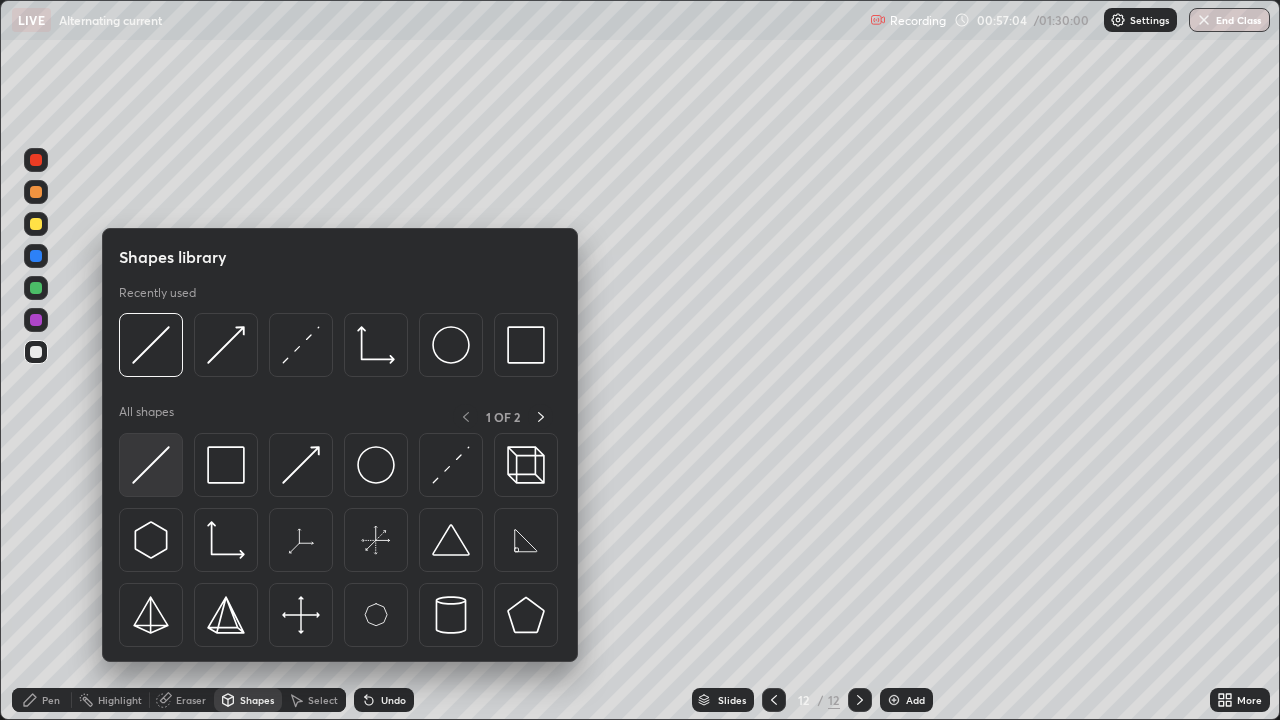 click at bounding box center (151, 465) 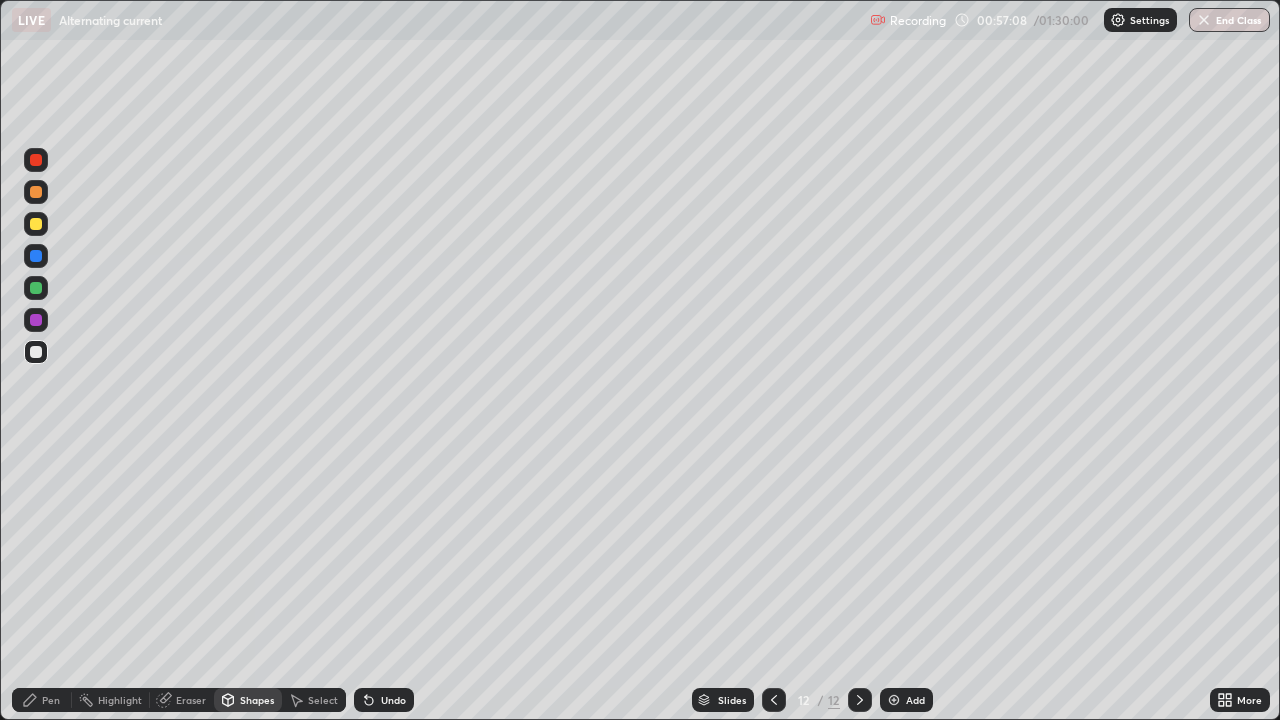click on "Pen" at bounding box center [42, 700] 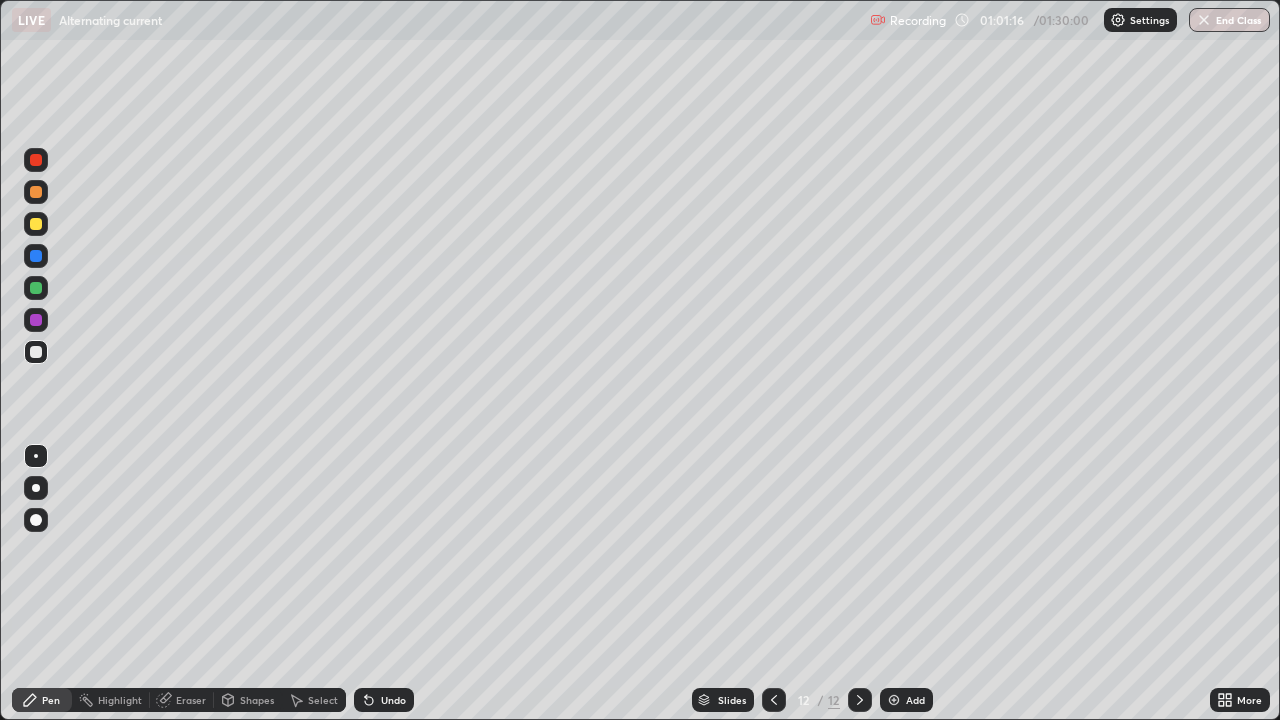 click at bounding box center (894, 700) 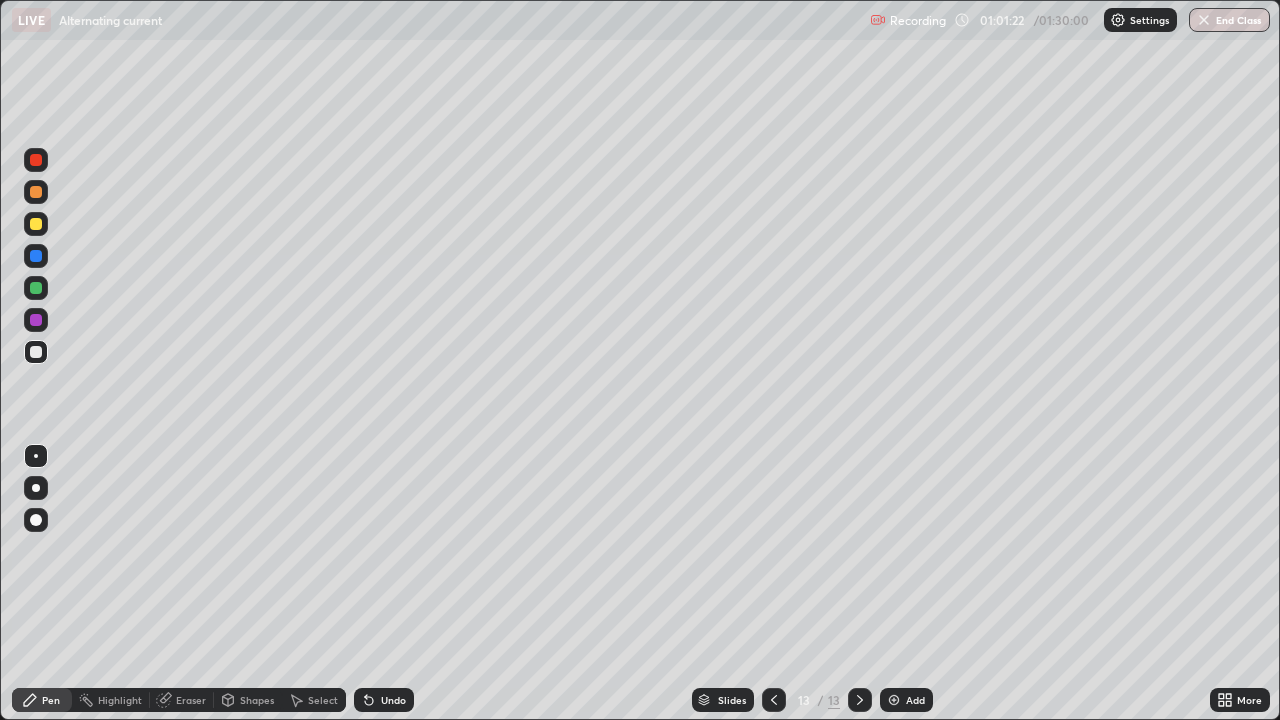 click on "Undo" at bounding box center [384, 700] 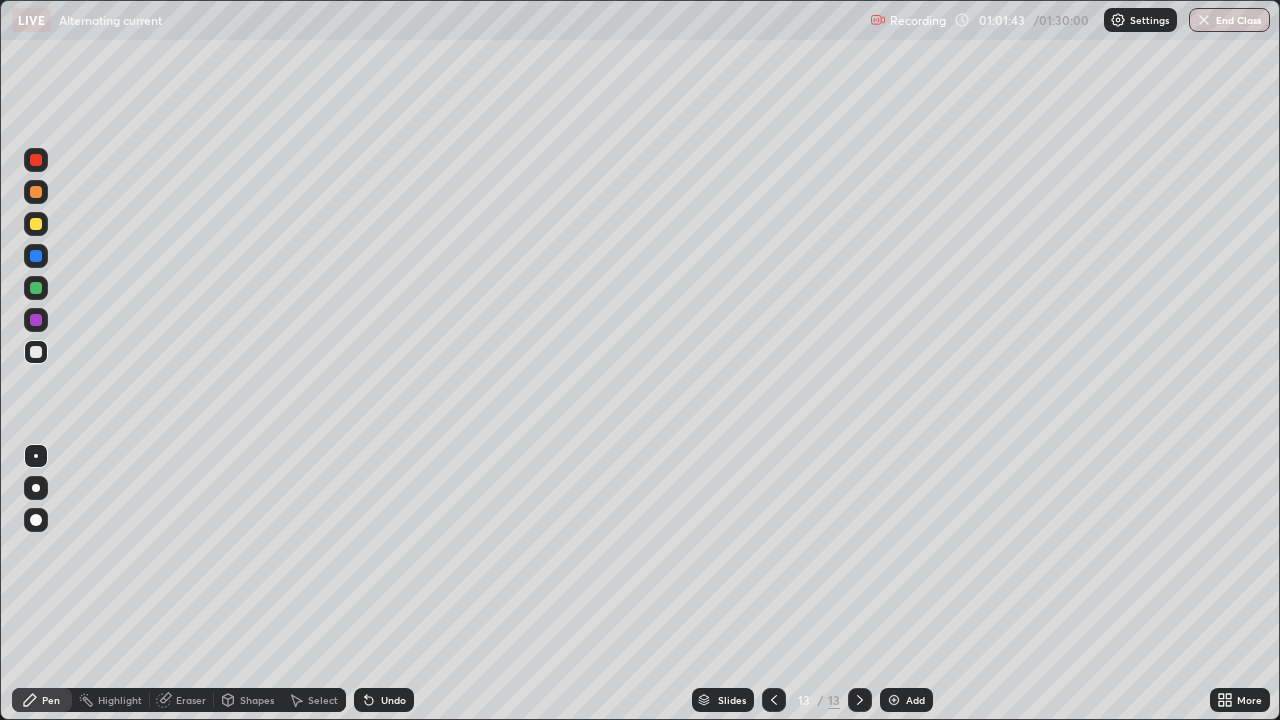 click at bounding box center (36, 224) 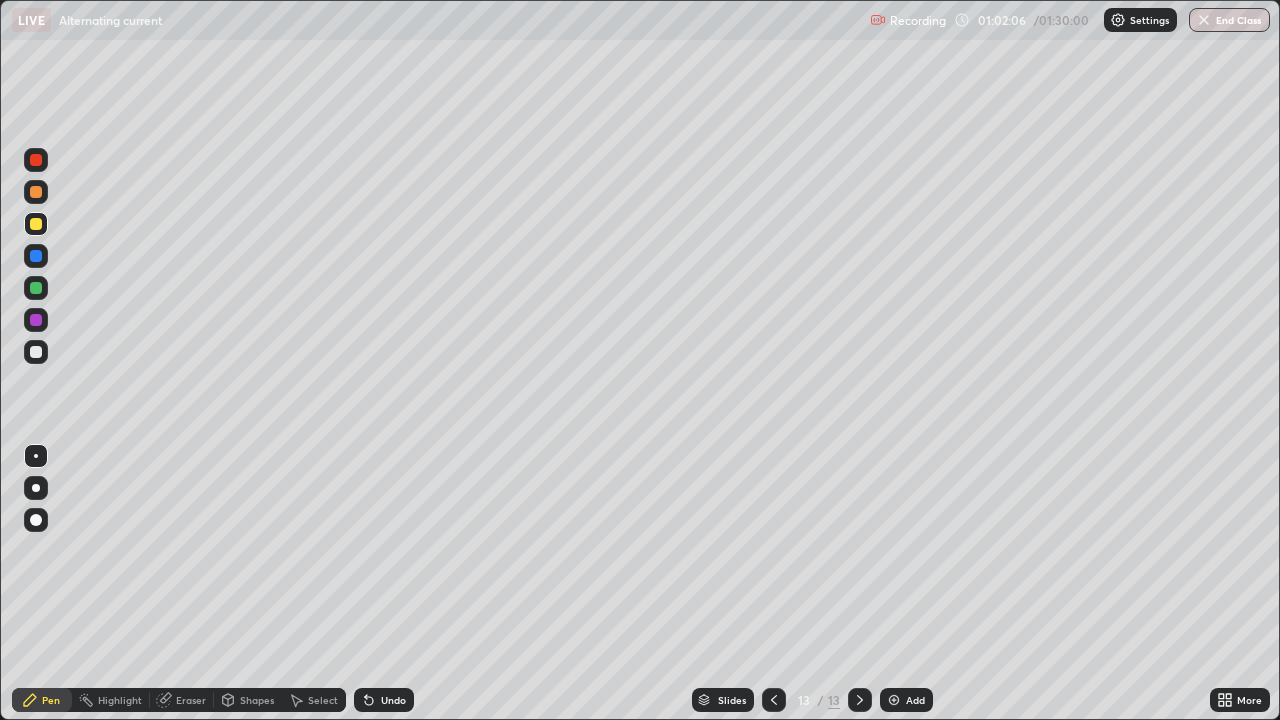 click at bounding box center (36, 288) 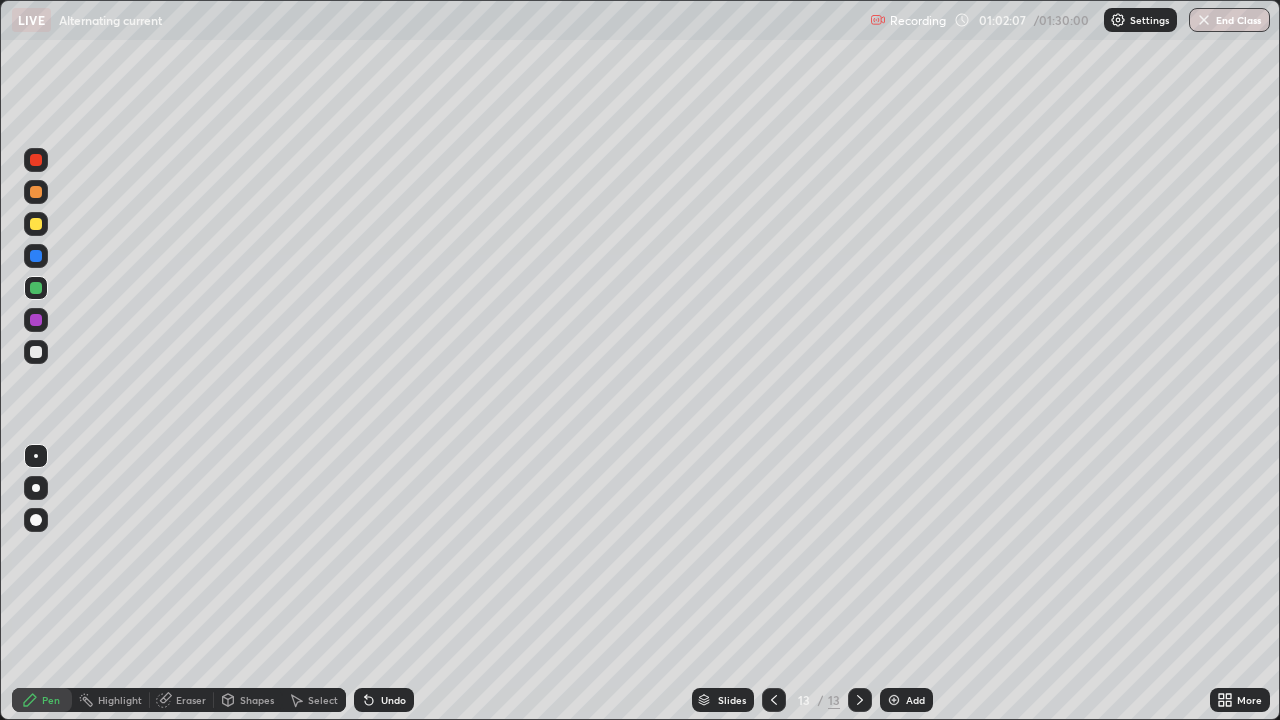 click at bounding box center [36, 352] 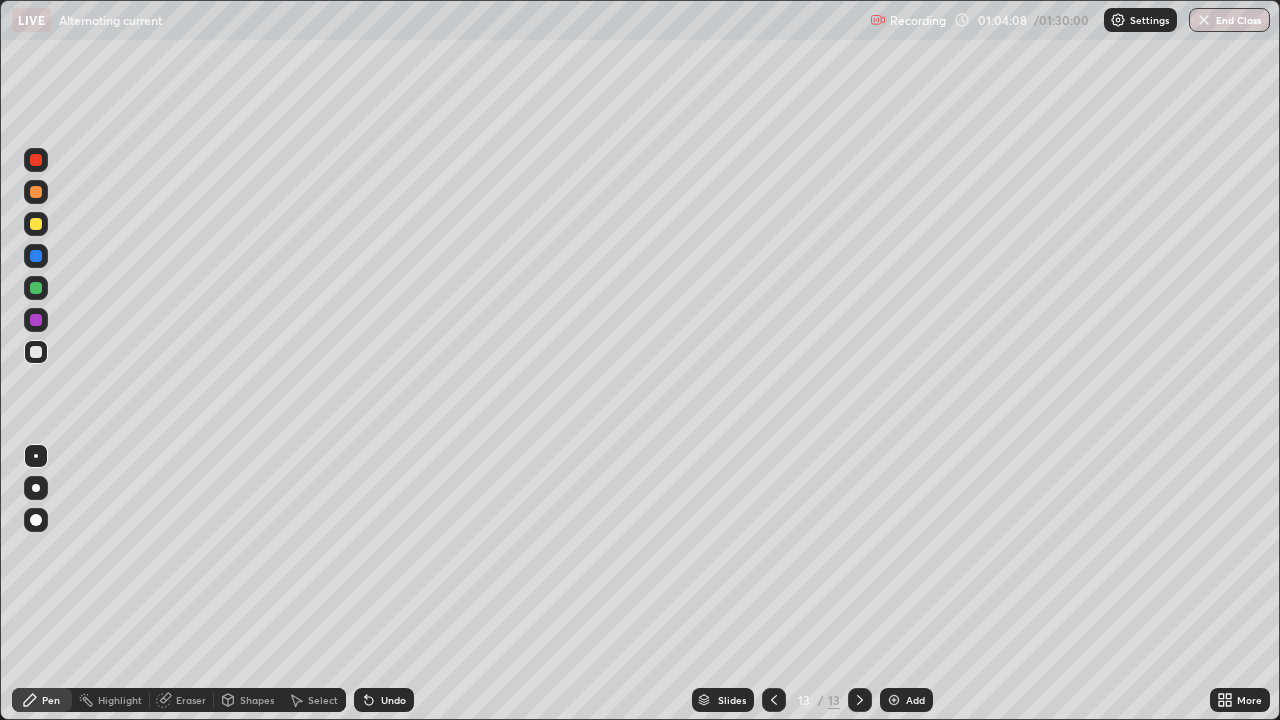 click on "Eraser" at bounding box center [191, 700] 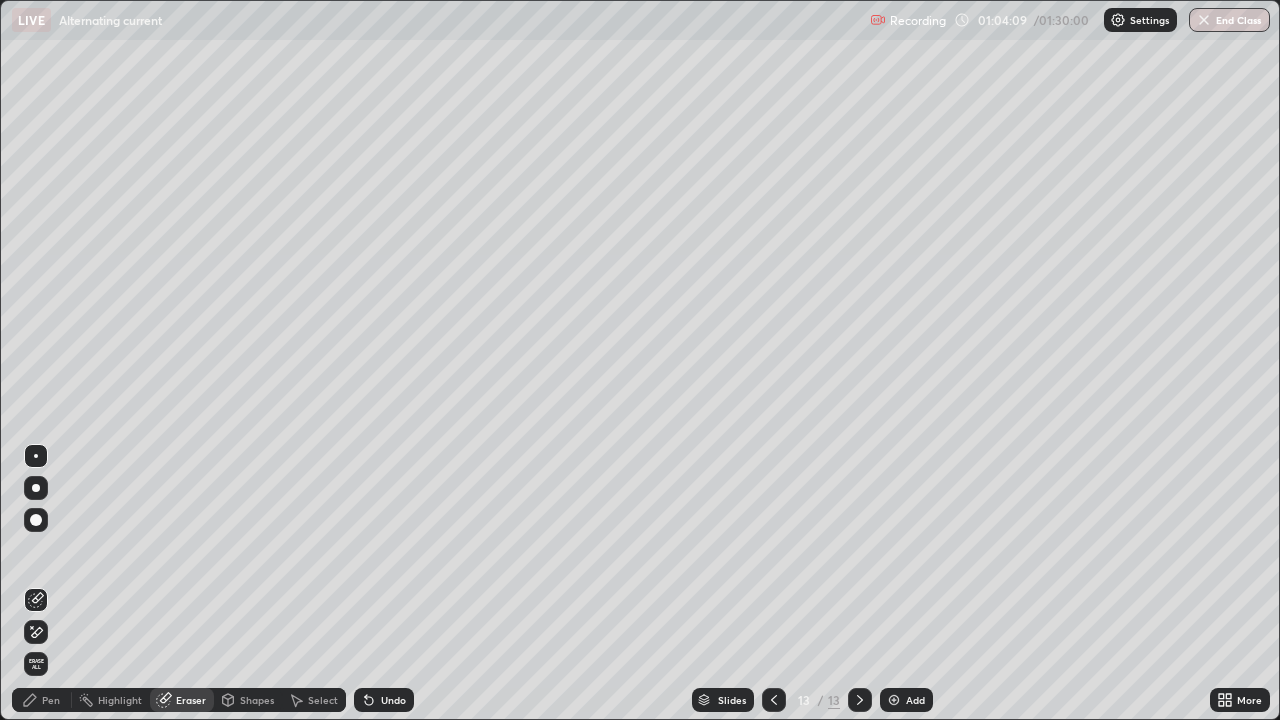 click on "Pen" at bounding box center [51, 700] 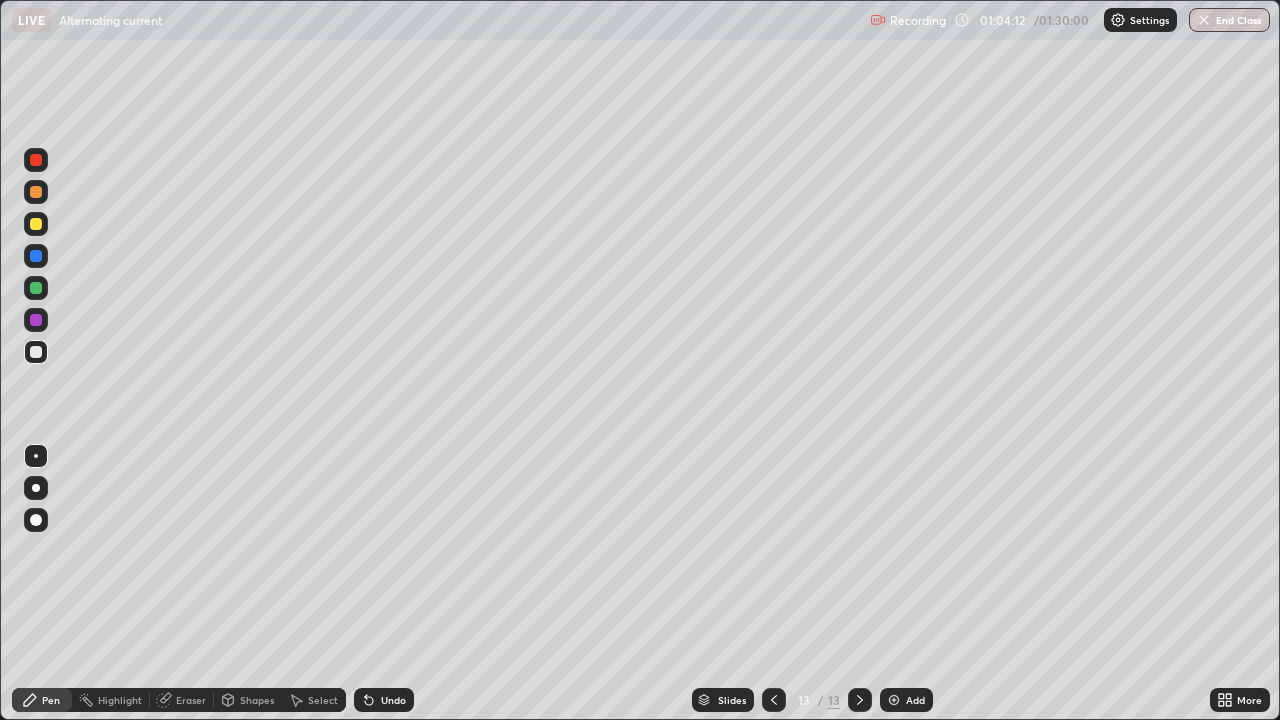 click on "Pen" at bounding box center [51, 700] 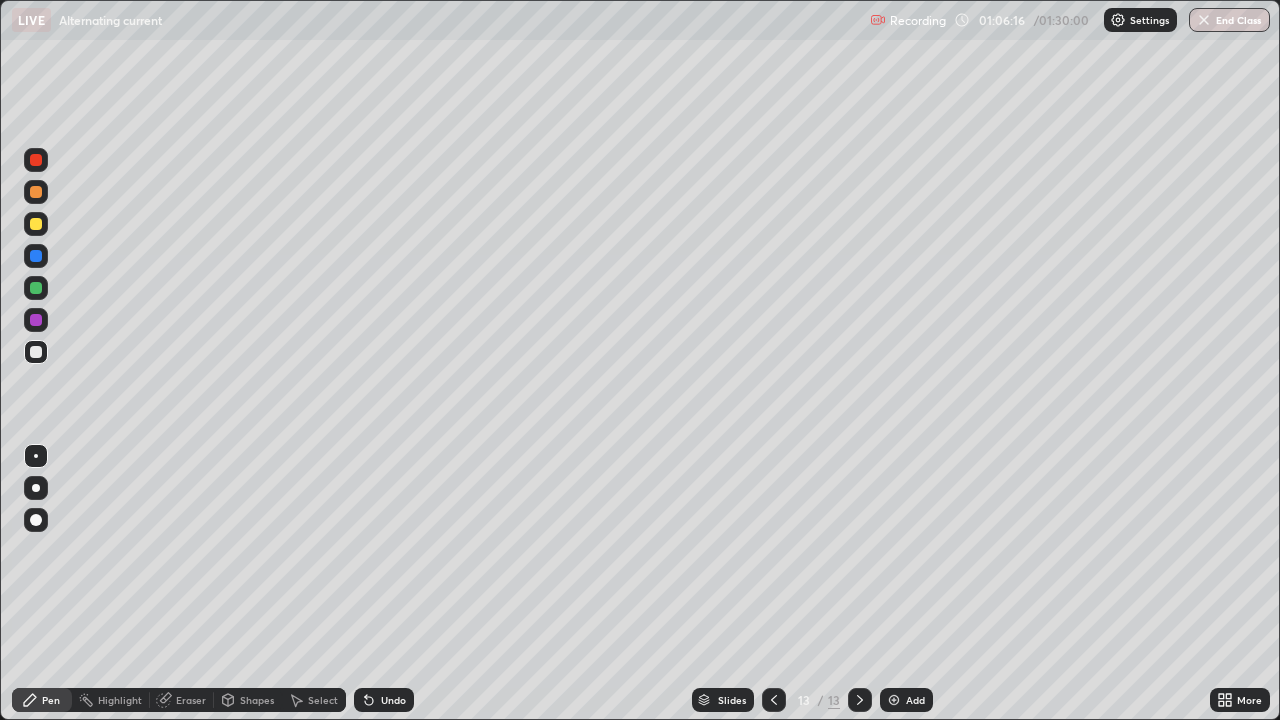 click at bounding box center (894, 700) 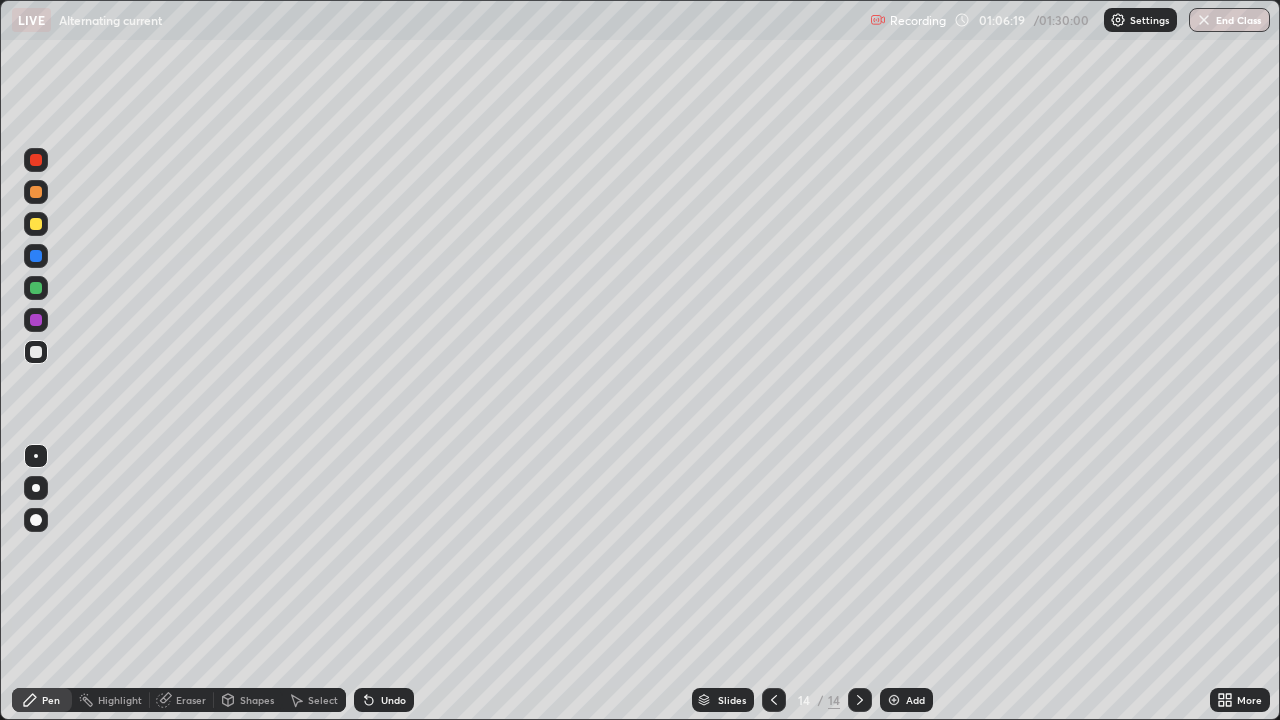 click at bounding box center (36, 224) 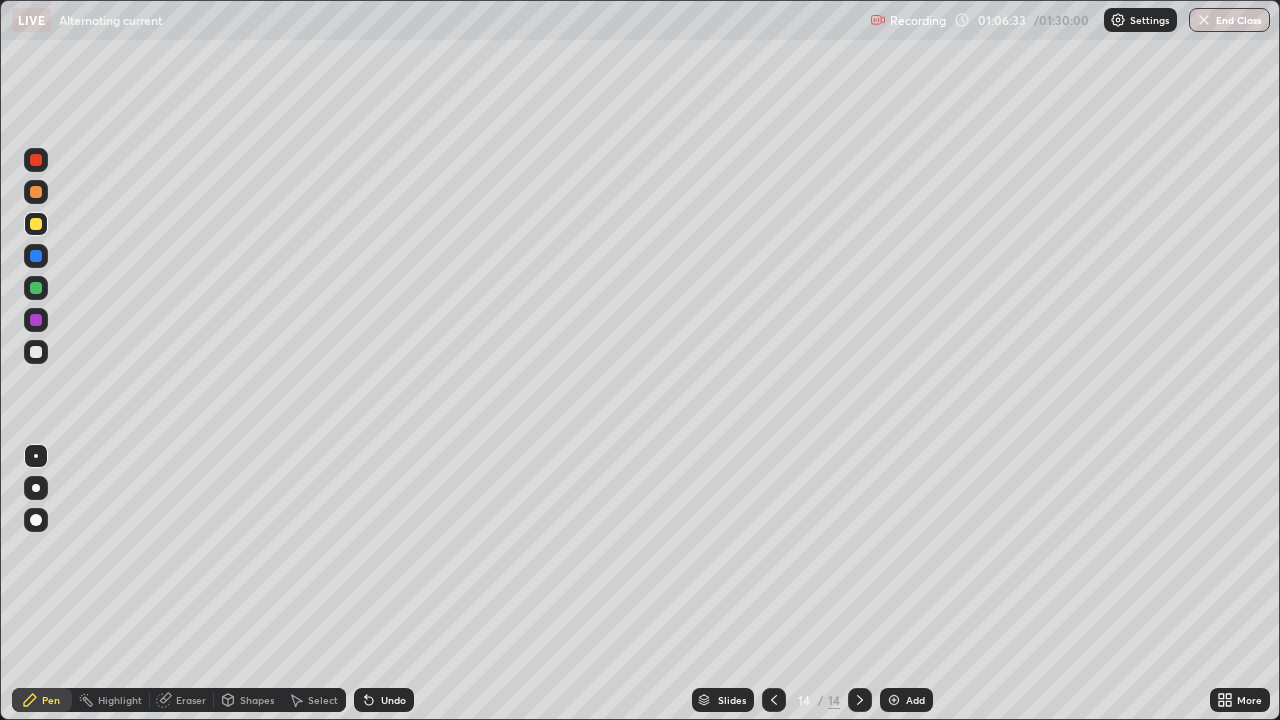 click on "Undo" at bounding box center (384, 700) 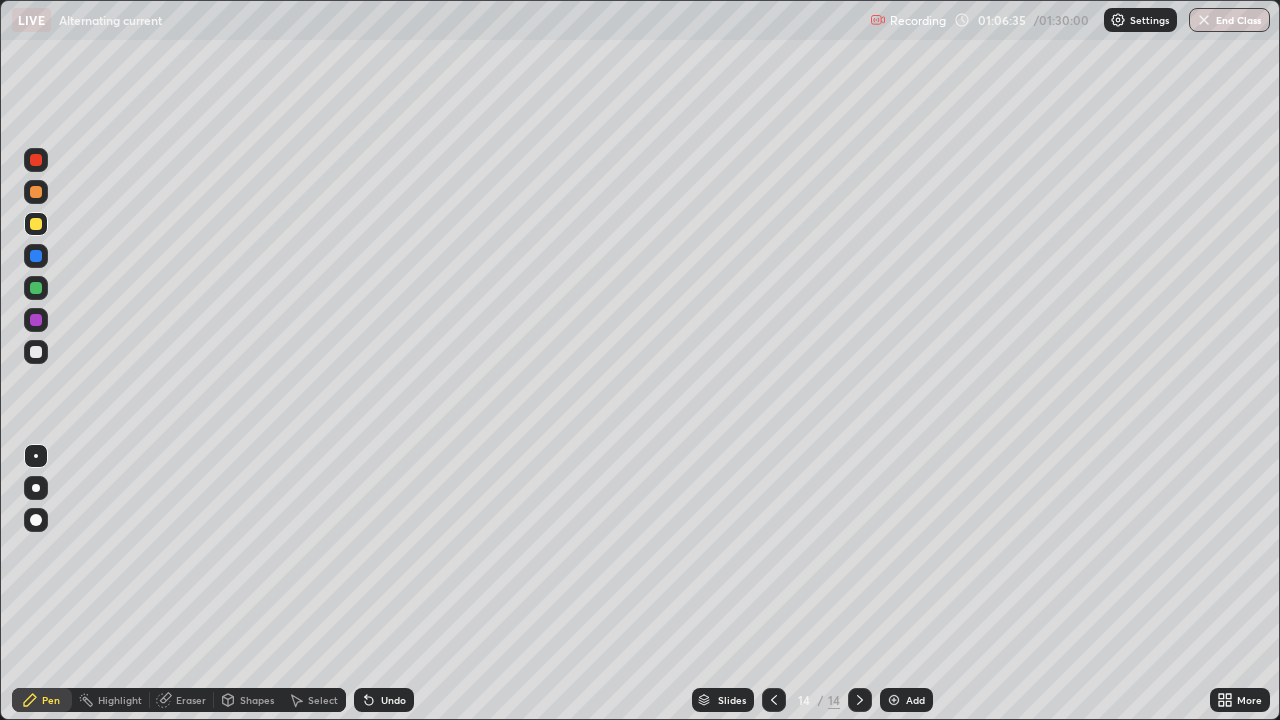click on "Undo" at bounding box center (384, 700) 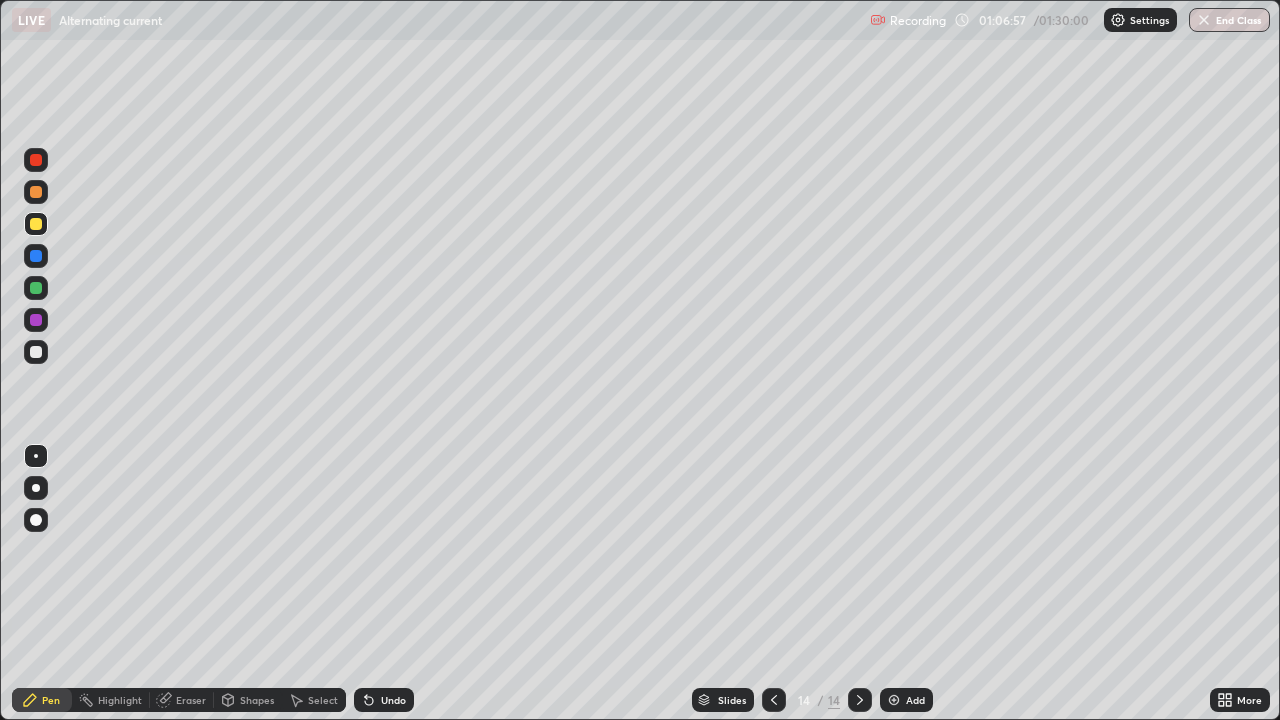 click at bounding box center [36, 352] 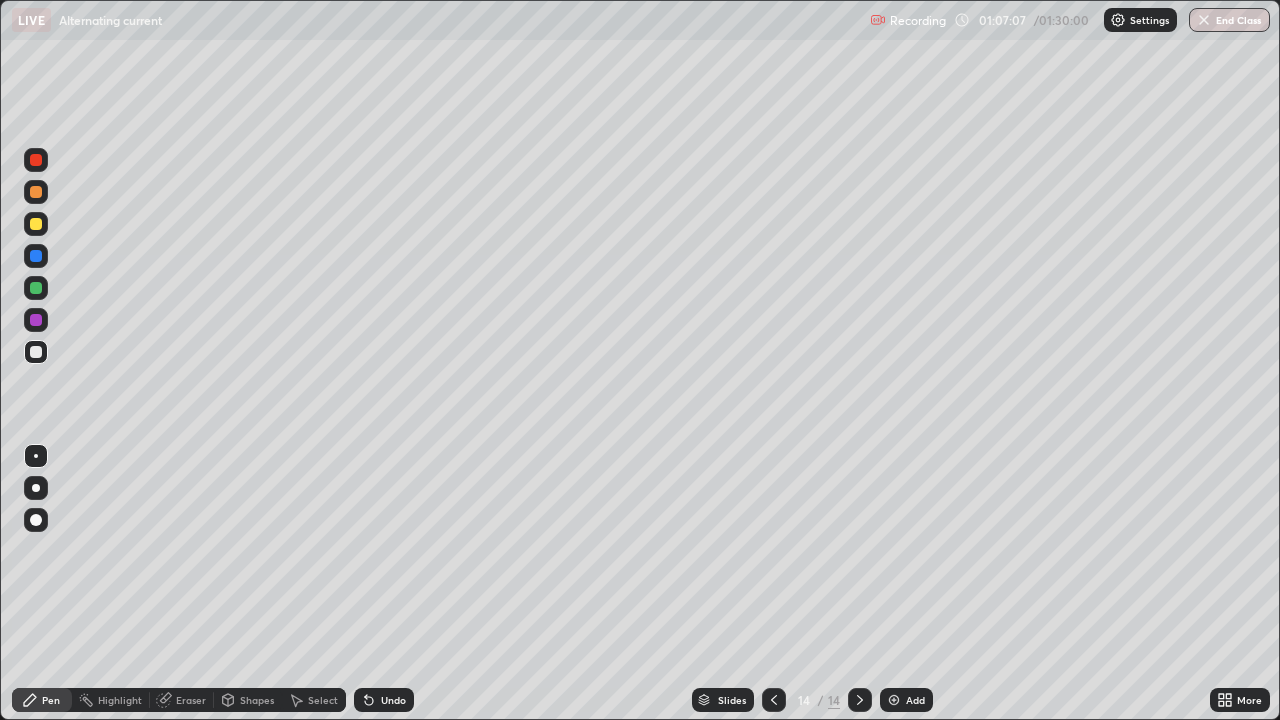 click 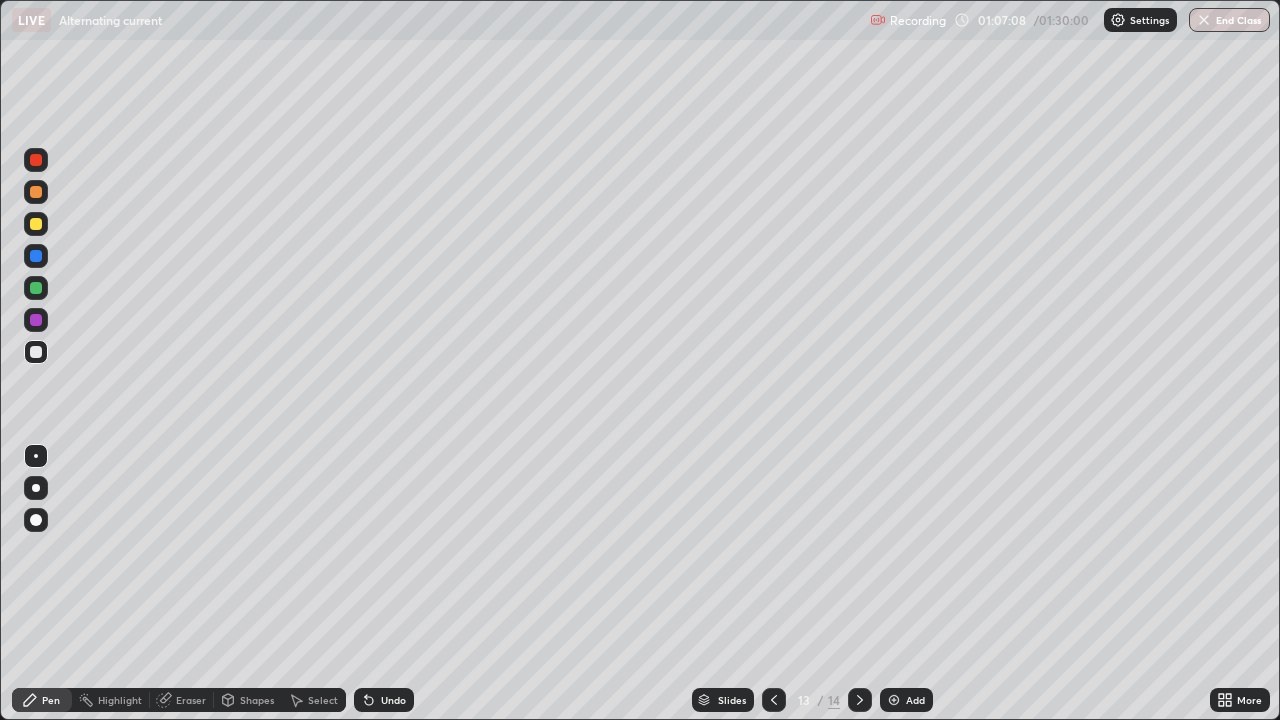 click at bounding box center [860, 700] 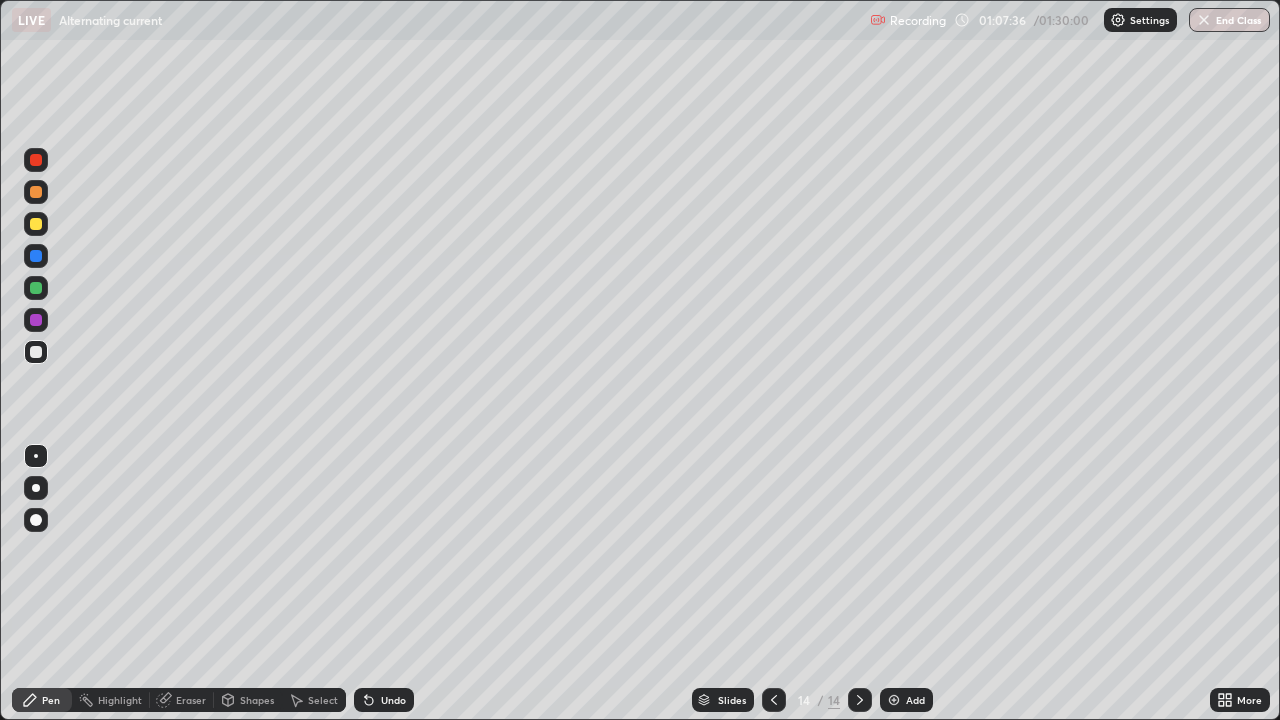 click on "Shapes" at bounding box center (257, 700) 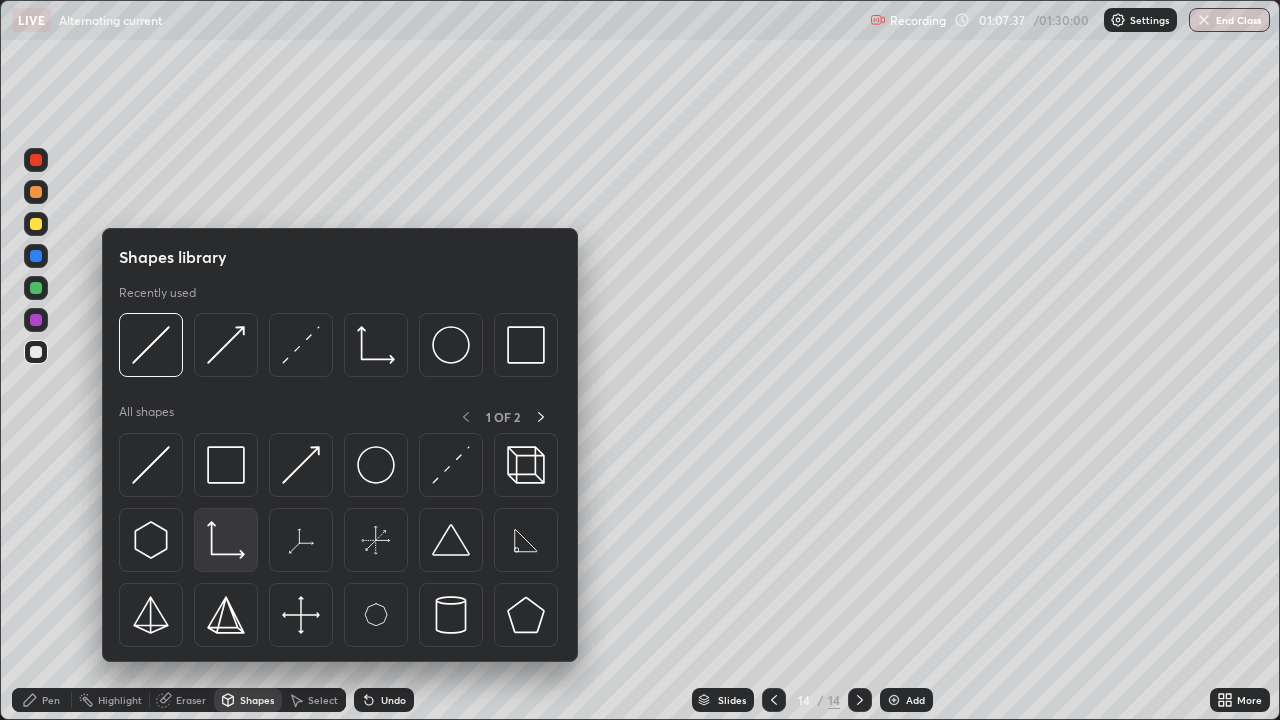 click at bounding box center [226, 540] 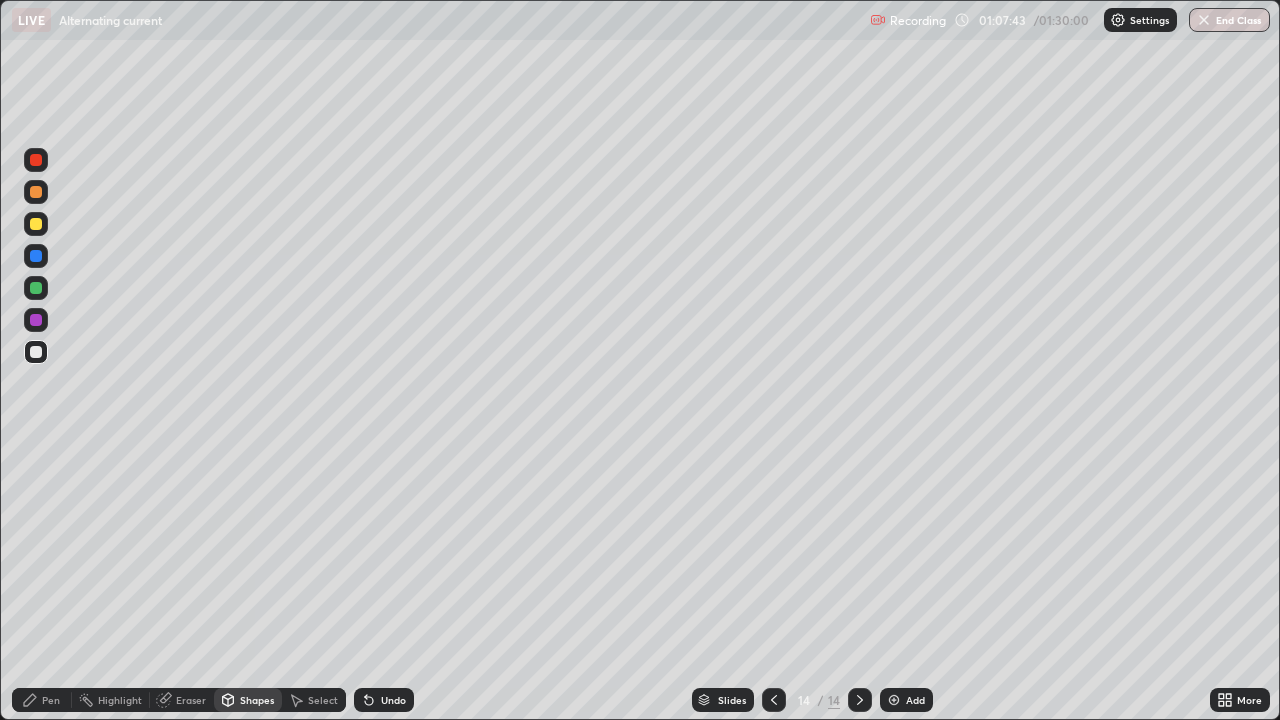 click on "Pen" at bounding box center (51, 700) 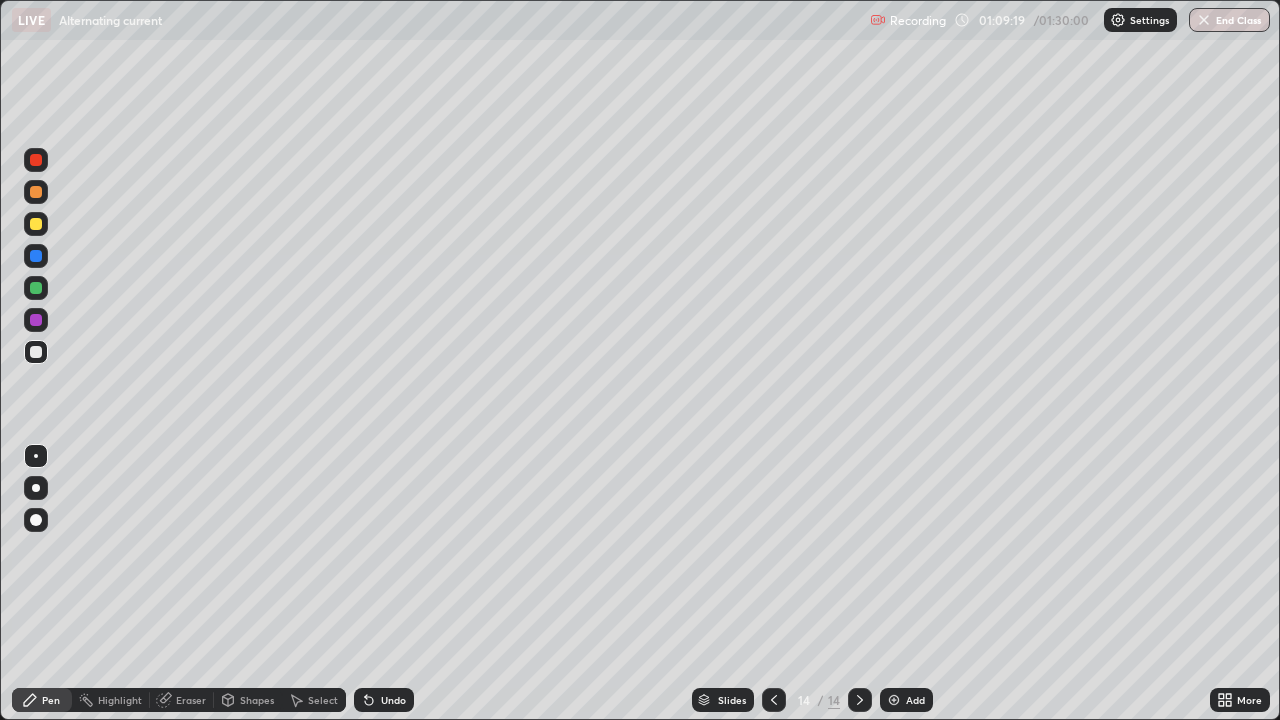 click on "Undo" at bounding box center [393, 700] 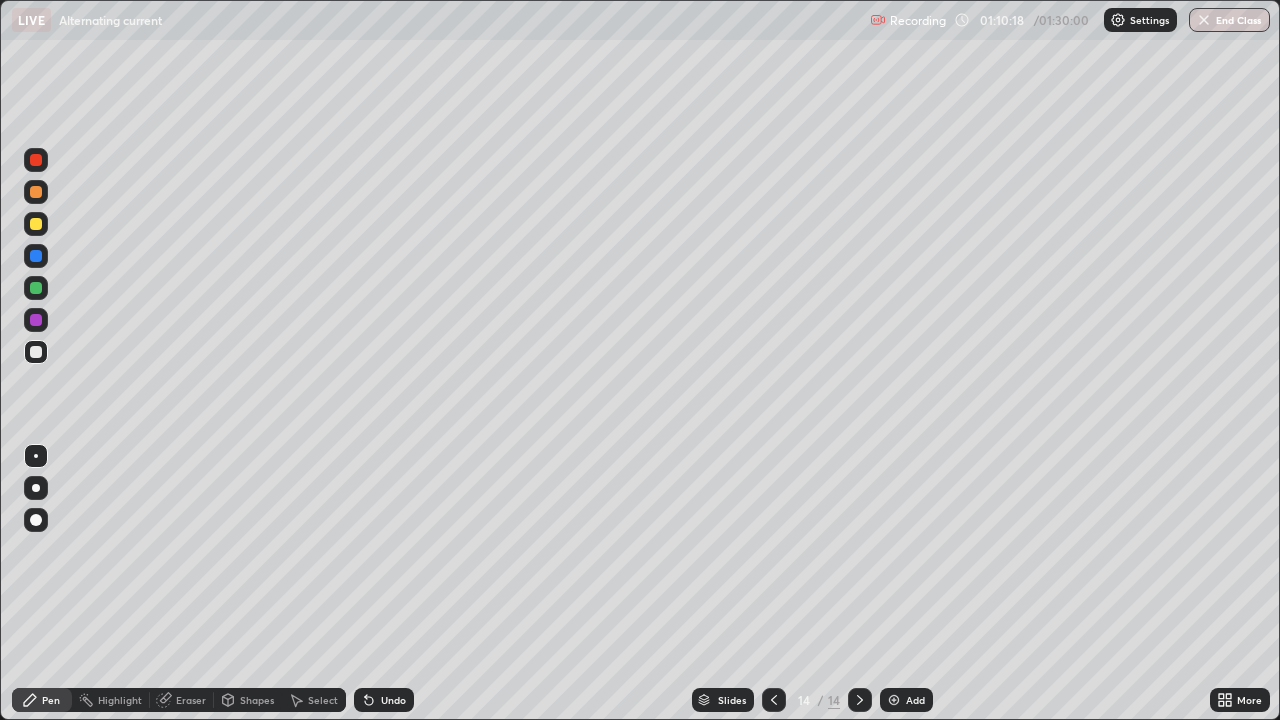 click 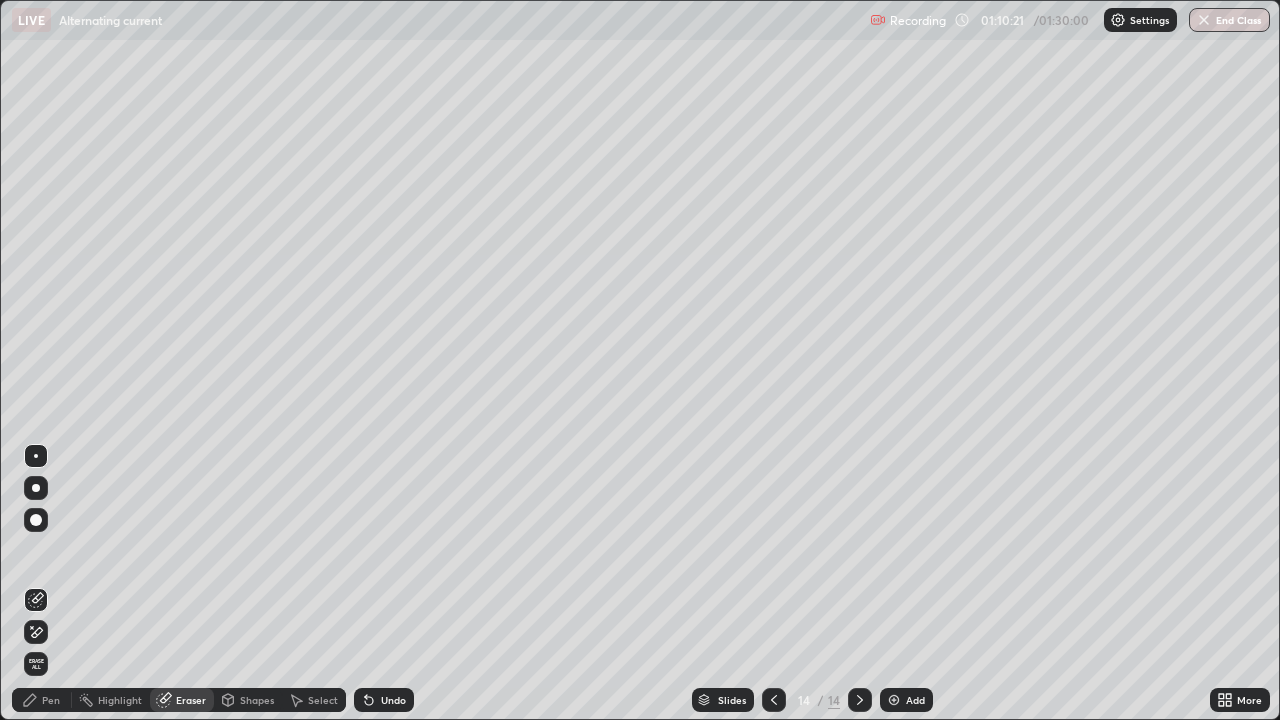 click on "Pen" at bounding box center (42, 700) 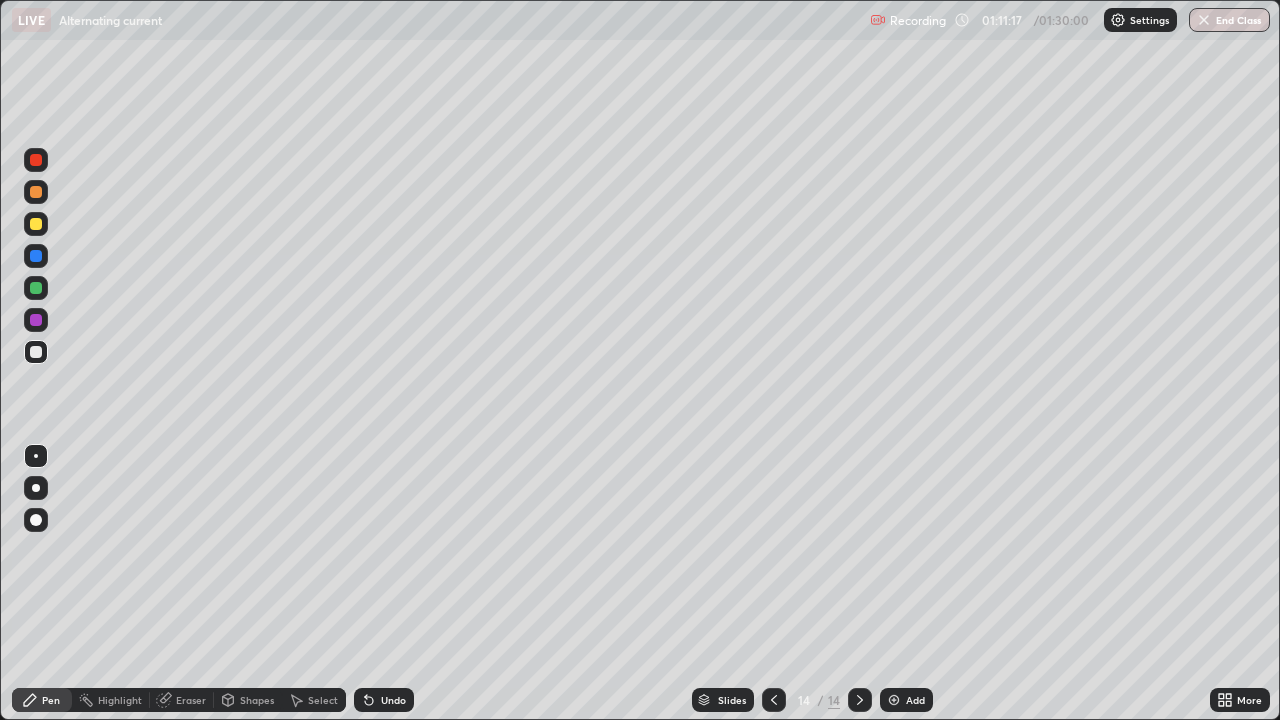 click on "Add" at bounding box center [915, 700] 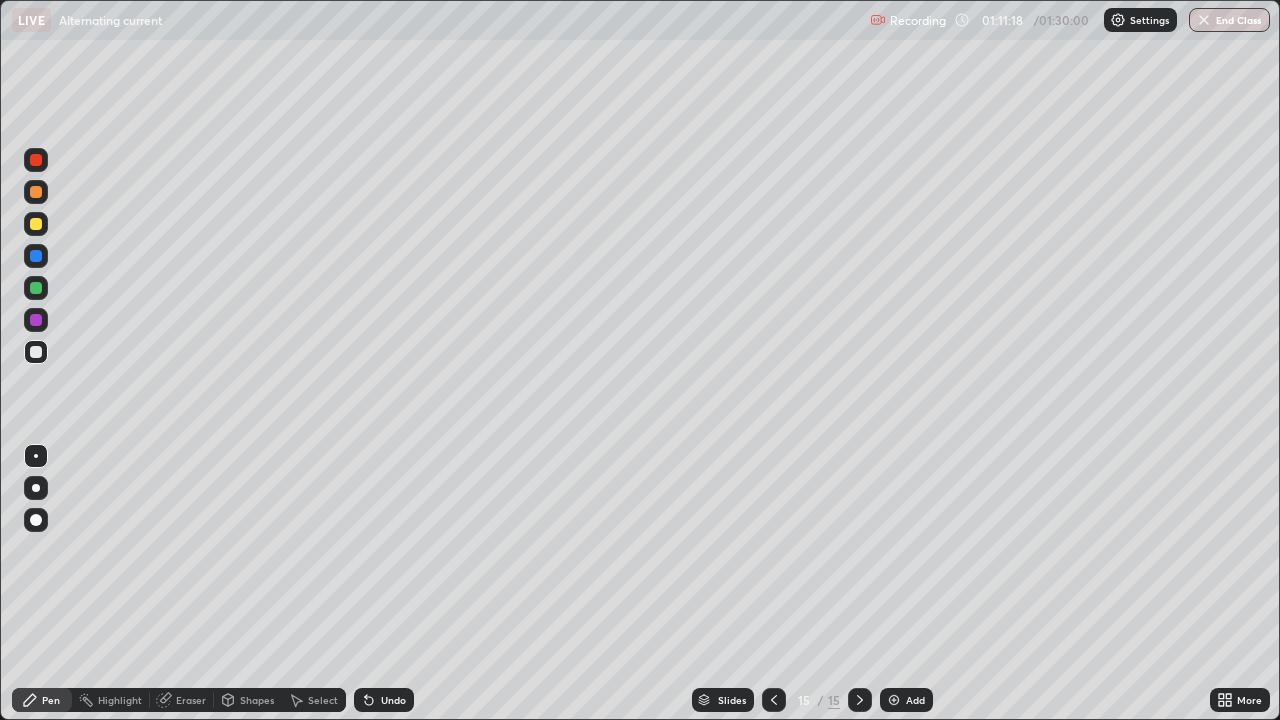 click at bounding box center [36, 352] 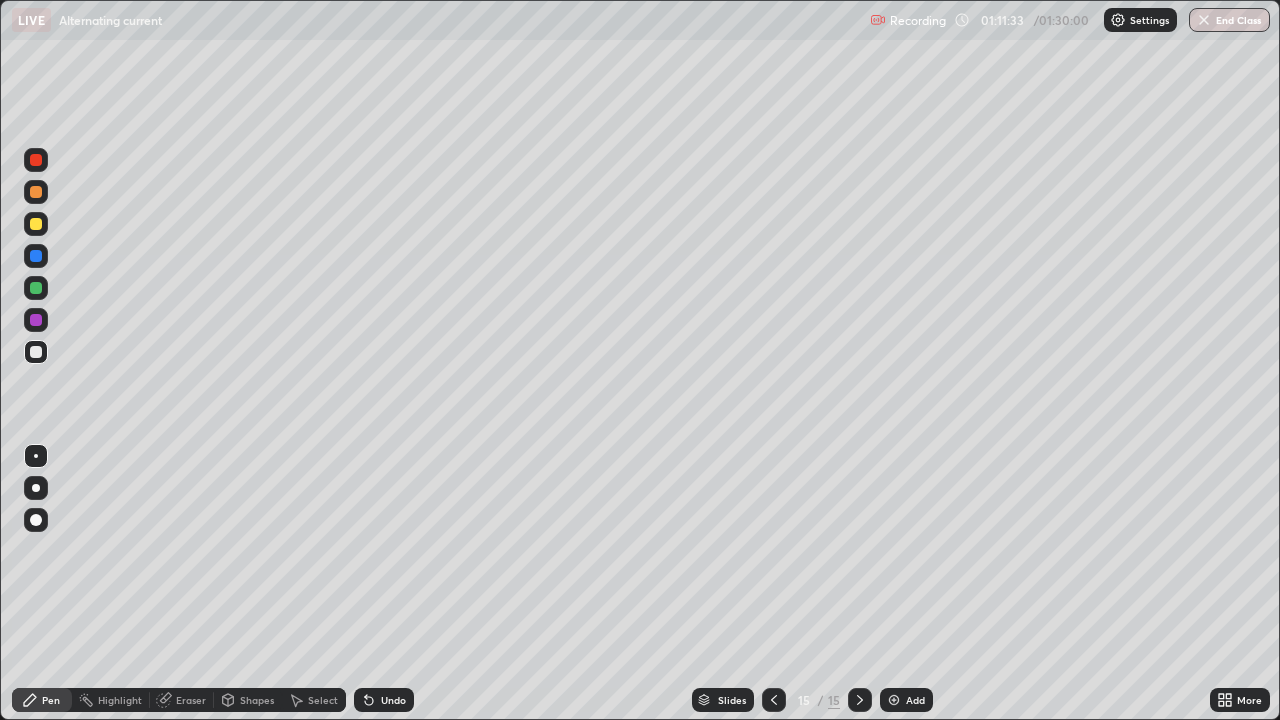click 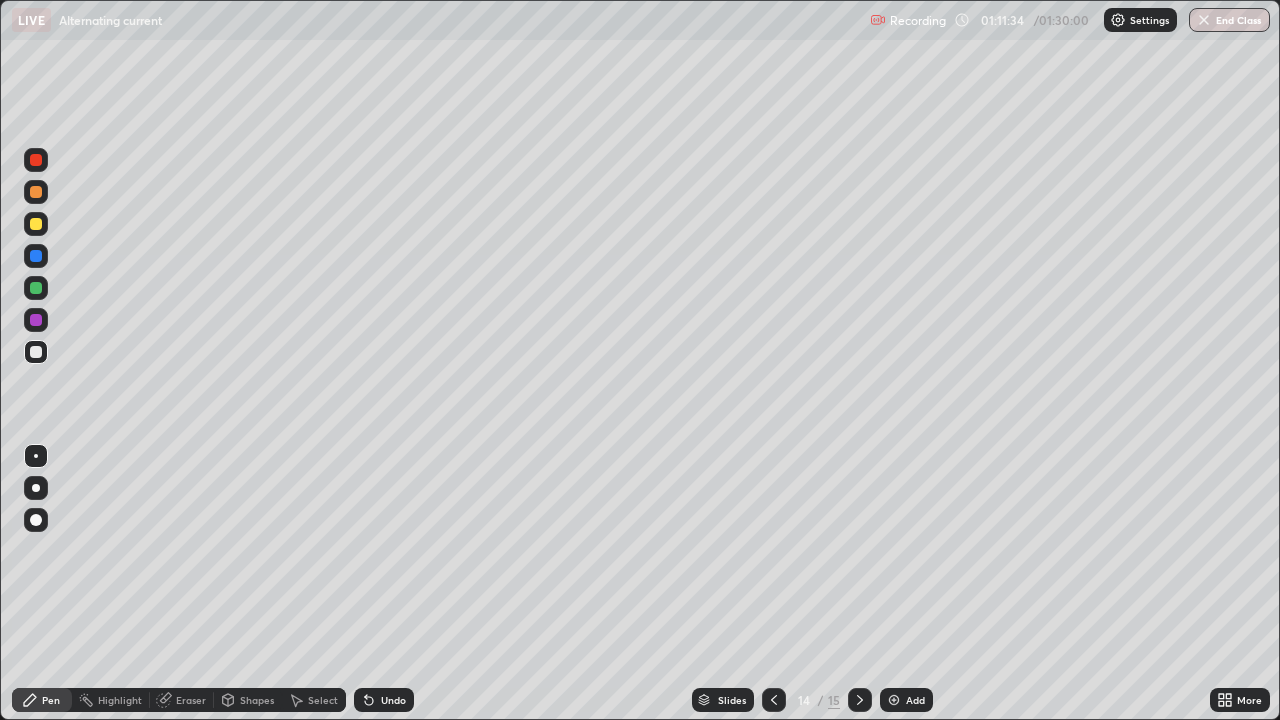 click 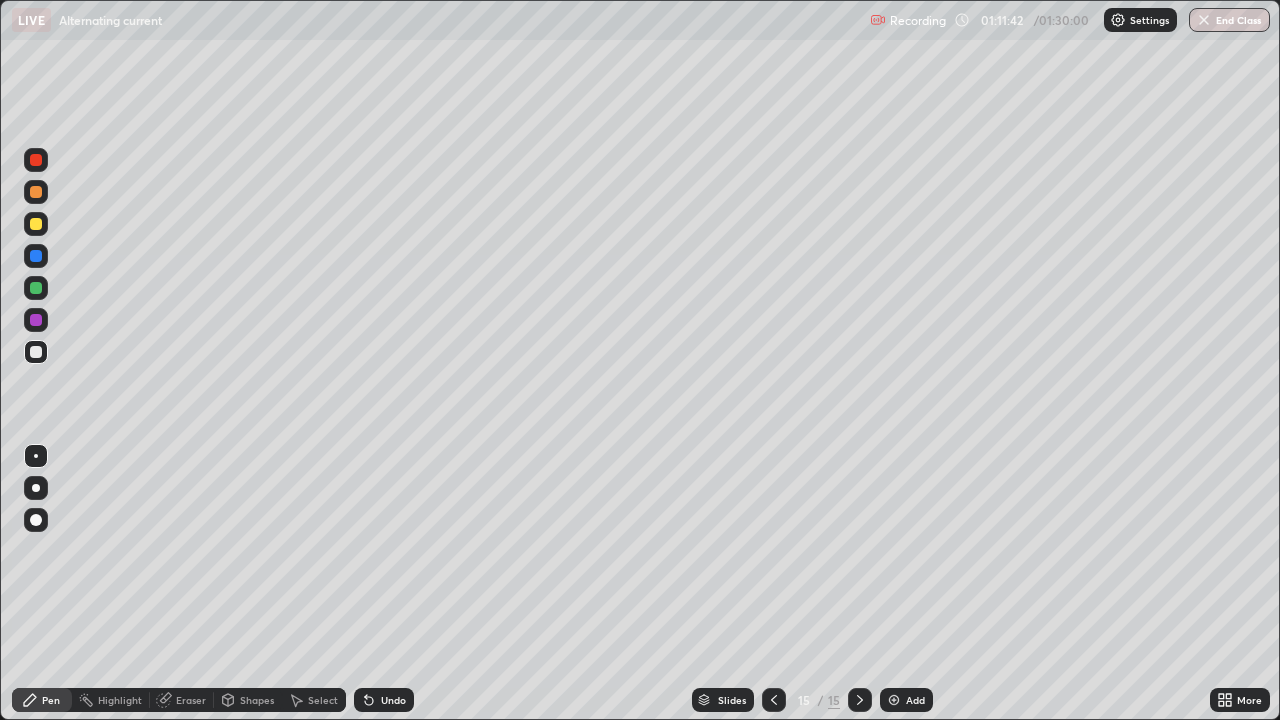 click on "Undo" at bounding box center [393, 700] 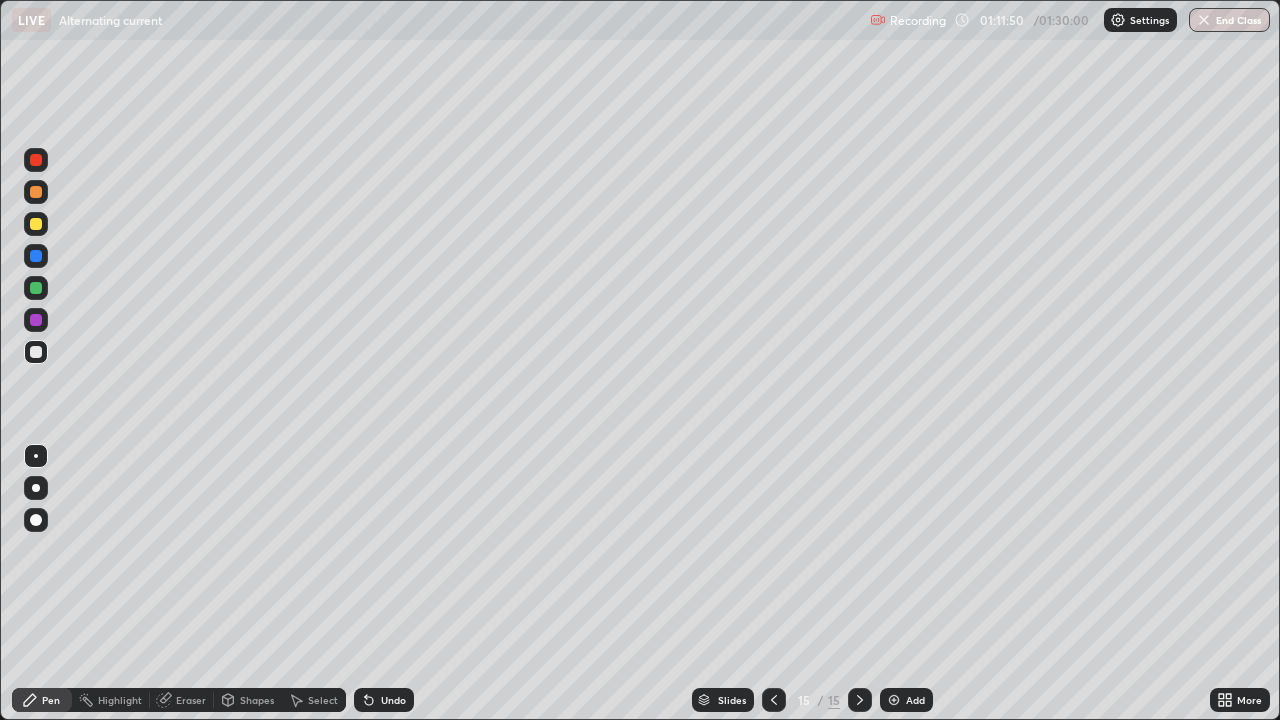 click on "Undo" at bounding box center (384, 700) 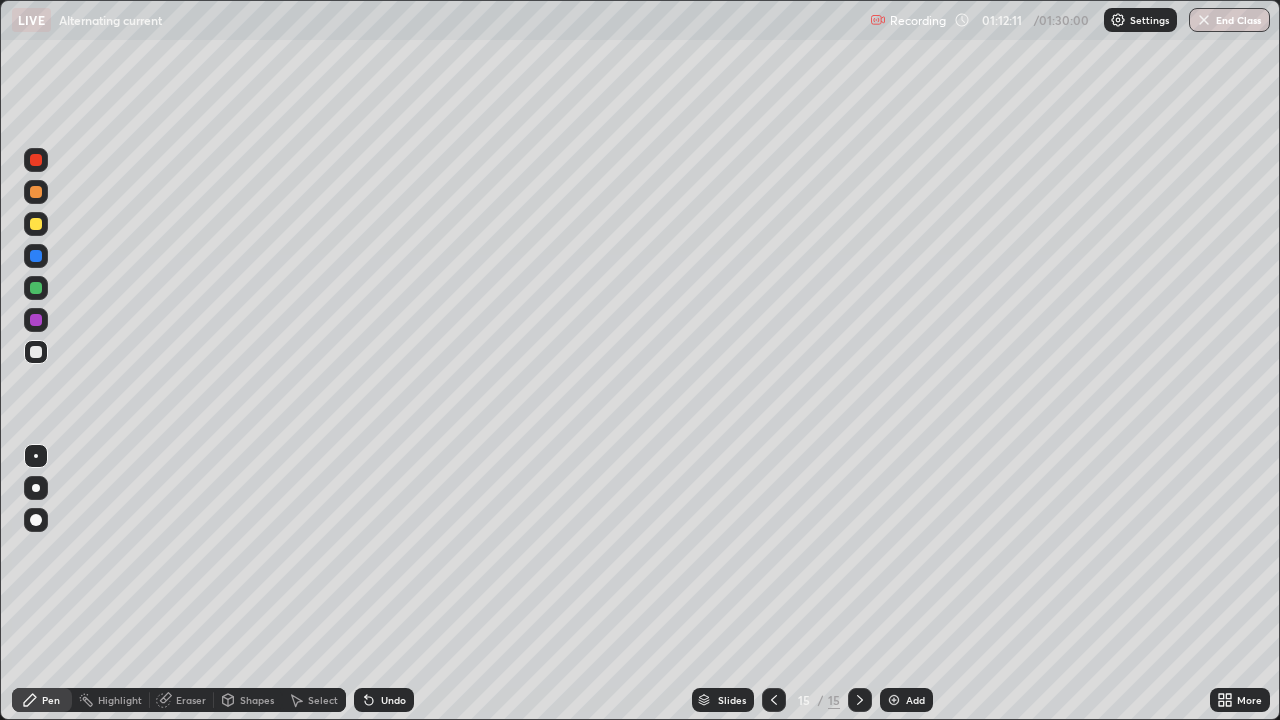 click on "Shapes" at bounding box center (257, 700) 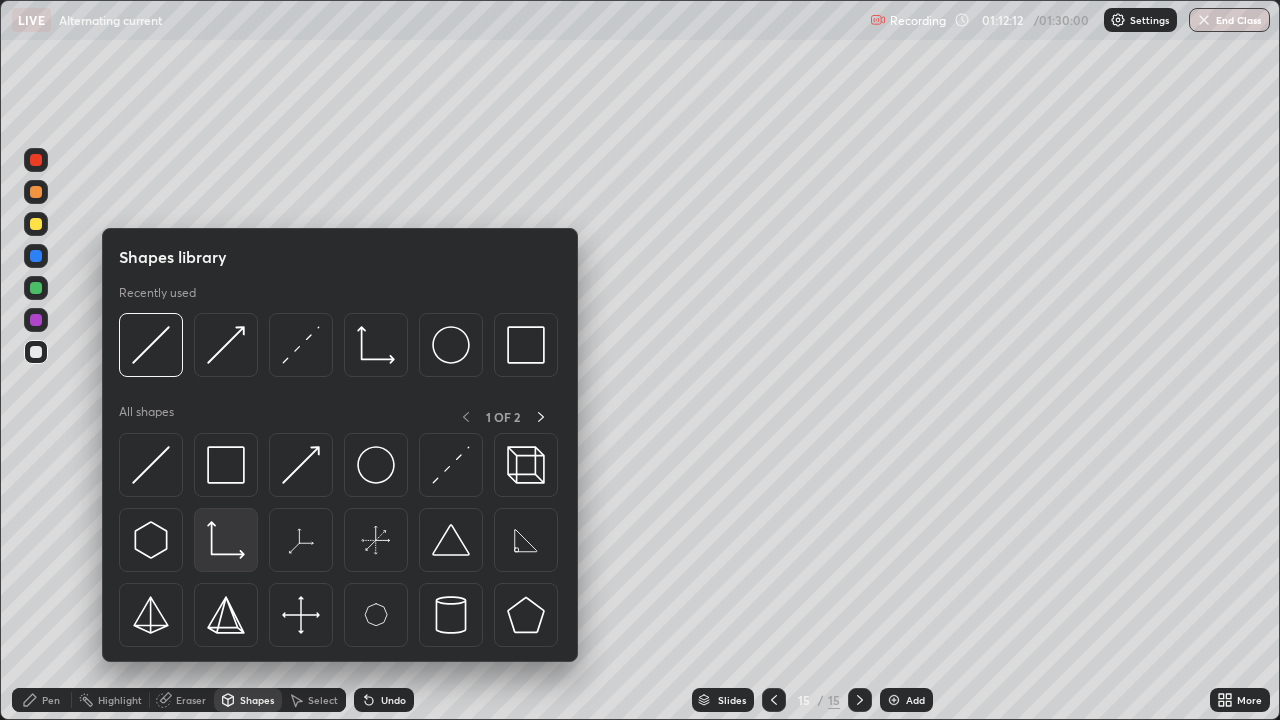 click at bounding box center (226, 540) 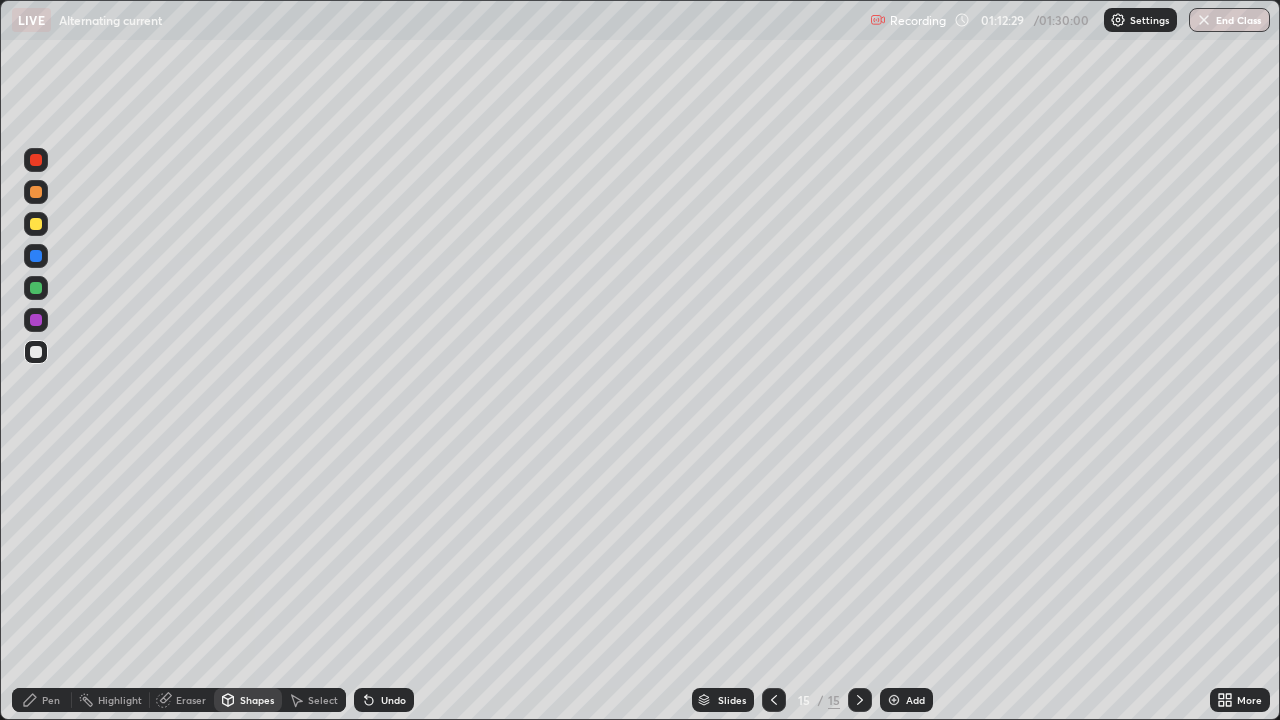click on "Undo" at bounding box center [393, 700] 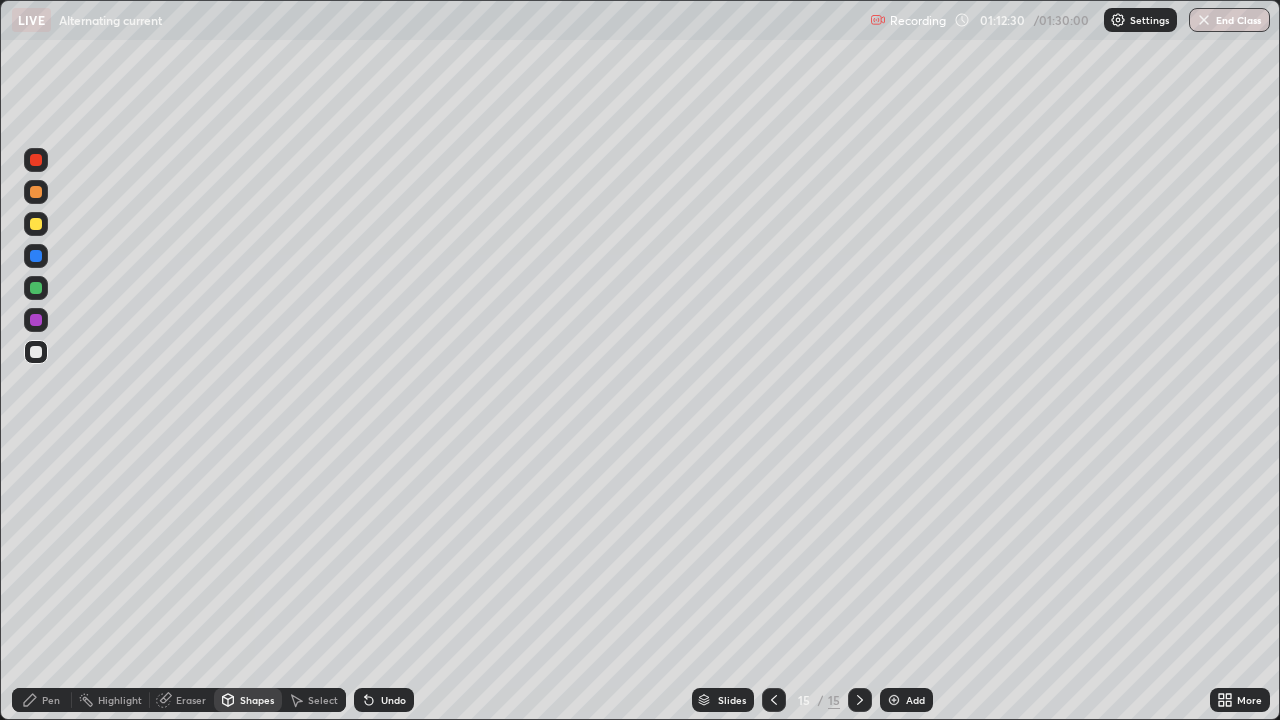 click on "Undo" at bounding box center (393, 700) 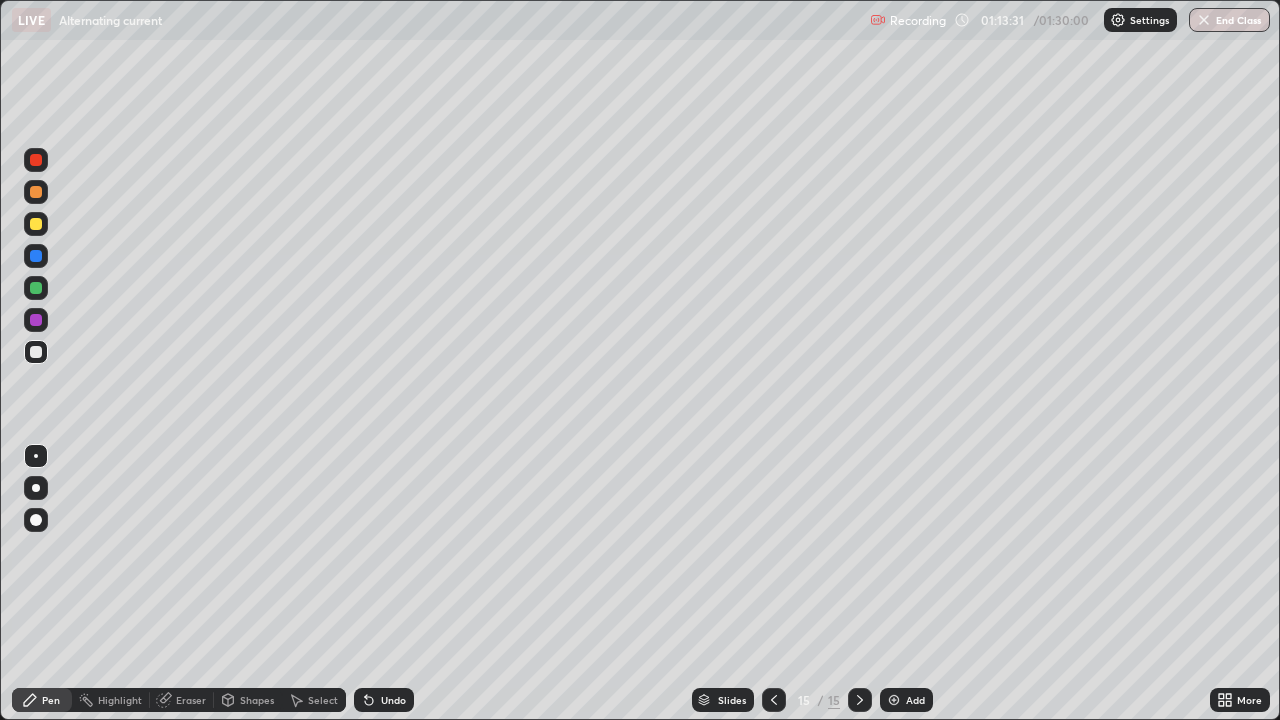 click on "Undo" at bounding box center (393, 700) 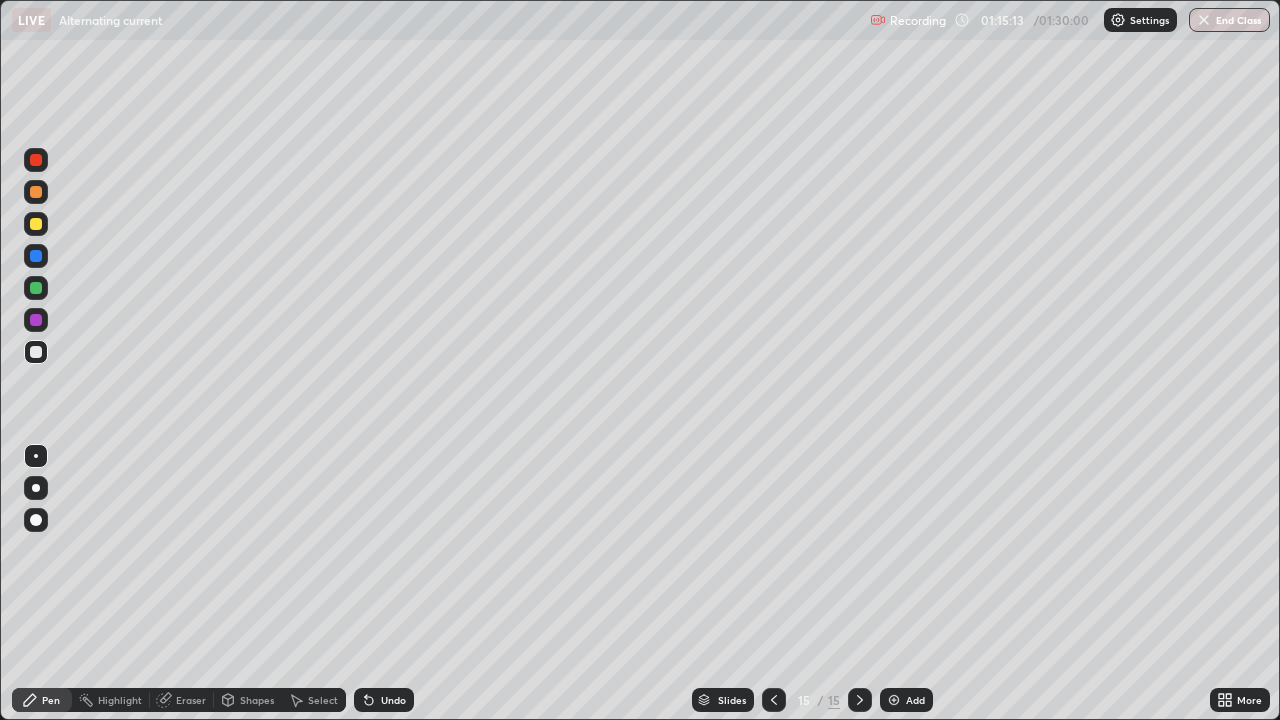 click on "Add" at bounding box center [915, 700] 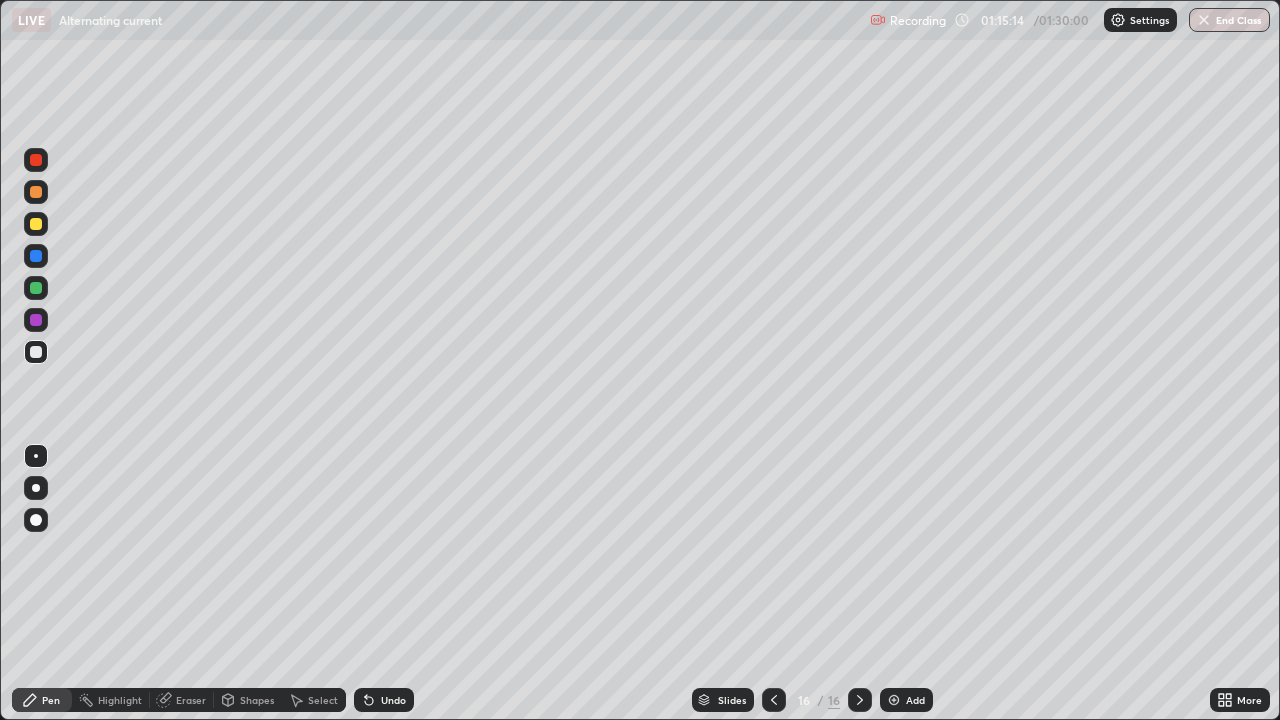 click at bounding box center (36, 352) 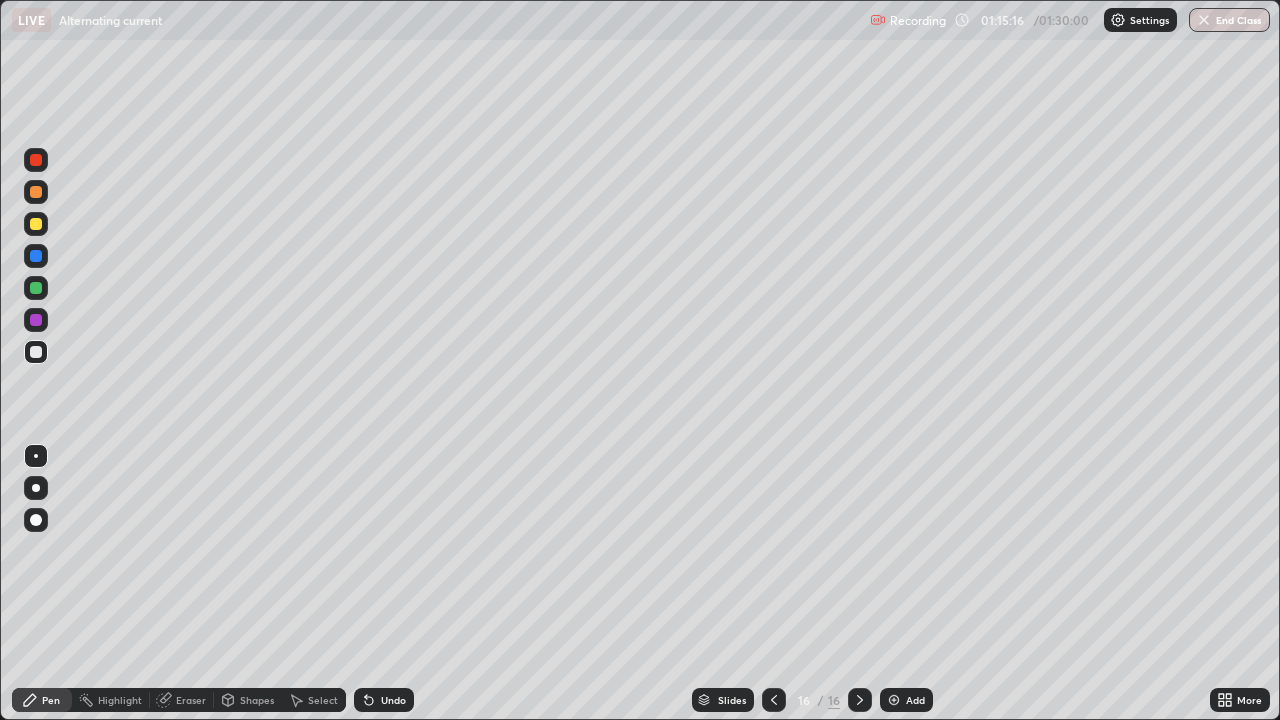 click at bounding box center (36, 224) 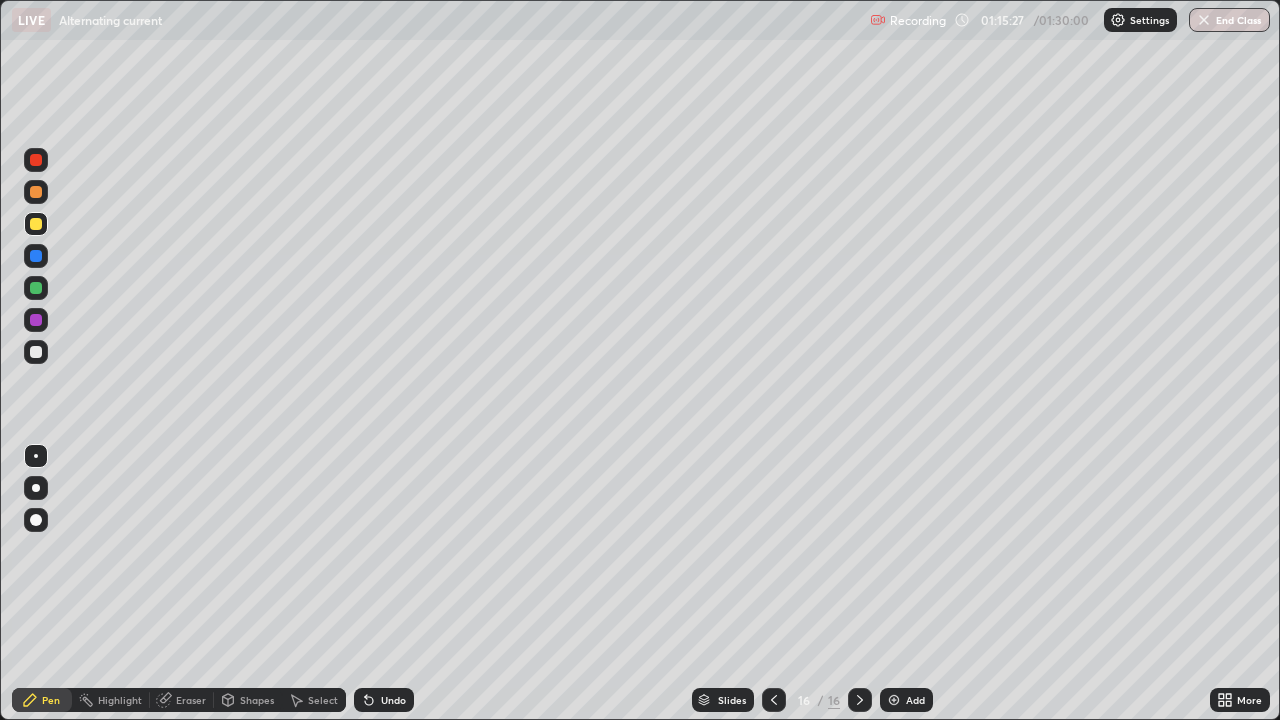 click on "Undo" at bounding box center (393, 700) 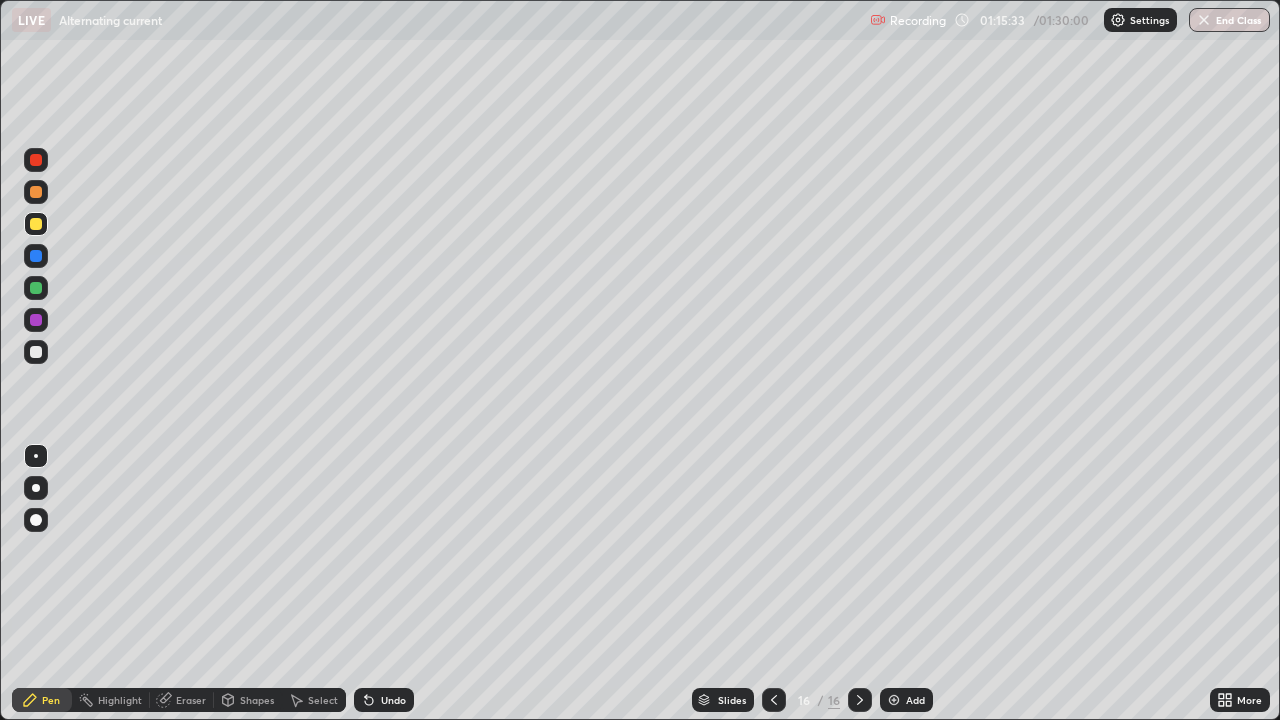 click at bounding box center [36, 352] 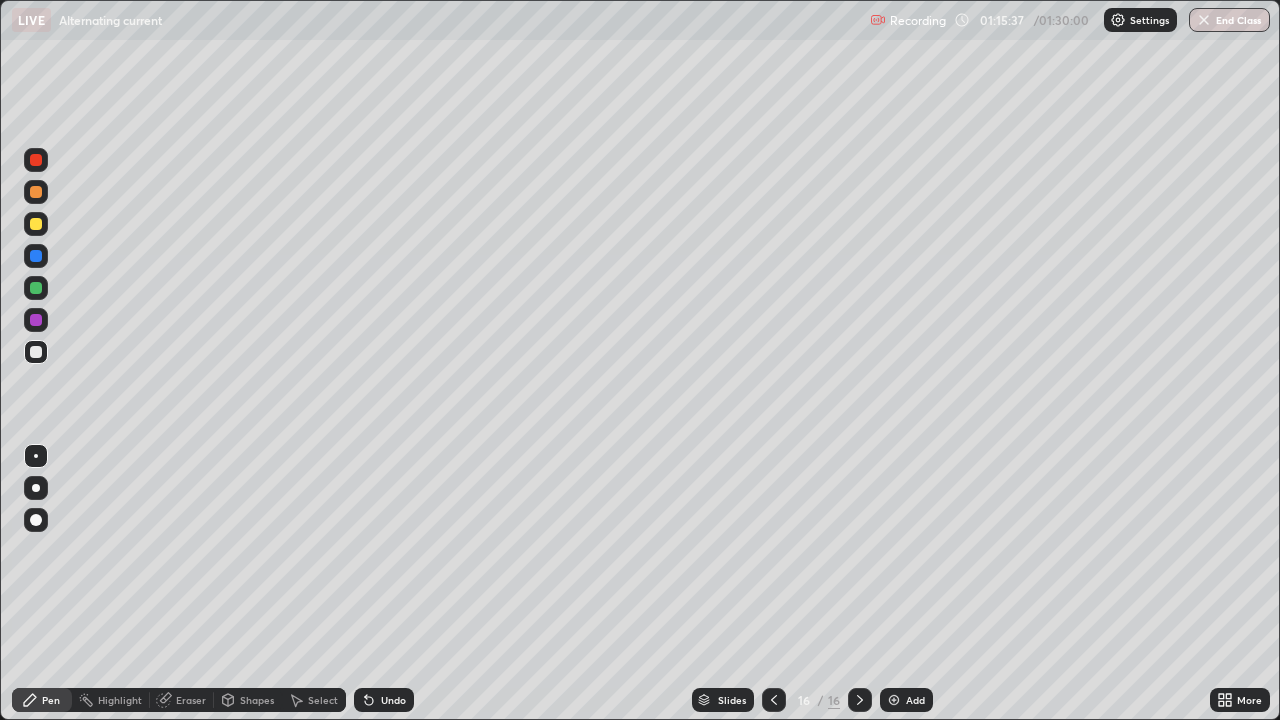 click on "Undo" at bounding box center [393, 700] 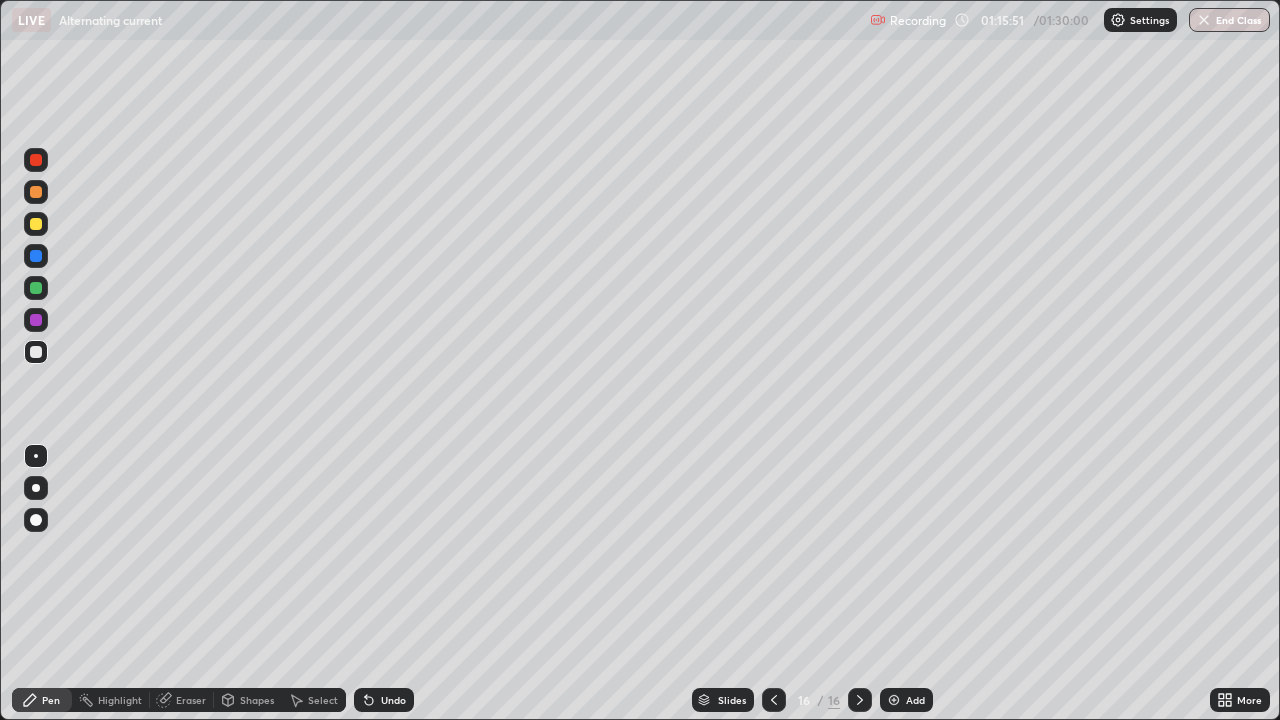 click 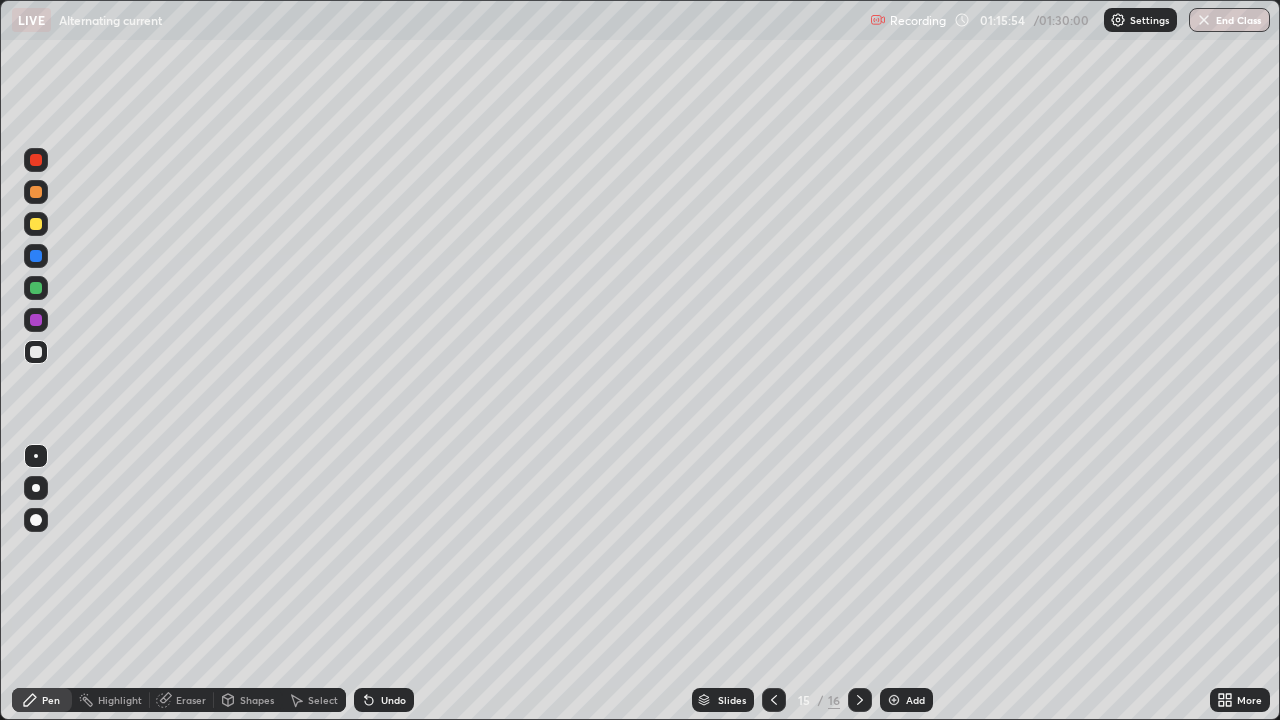 click at bounding box center (774, 700) 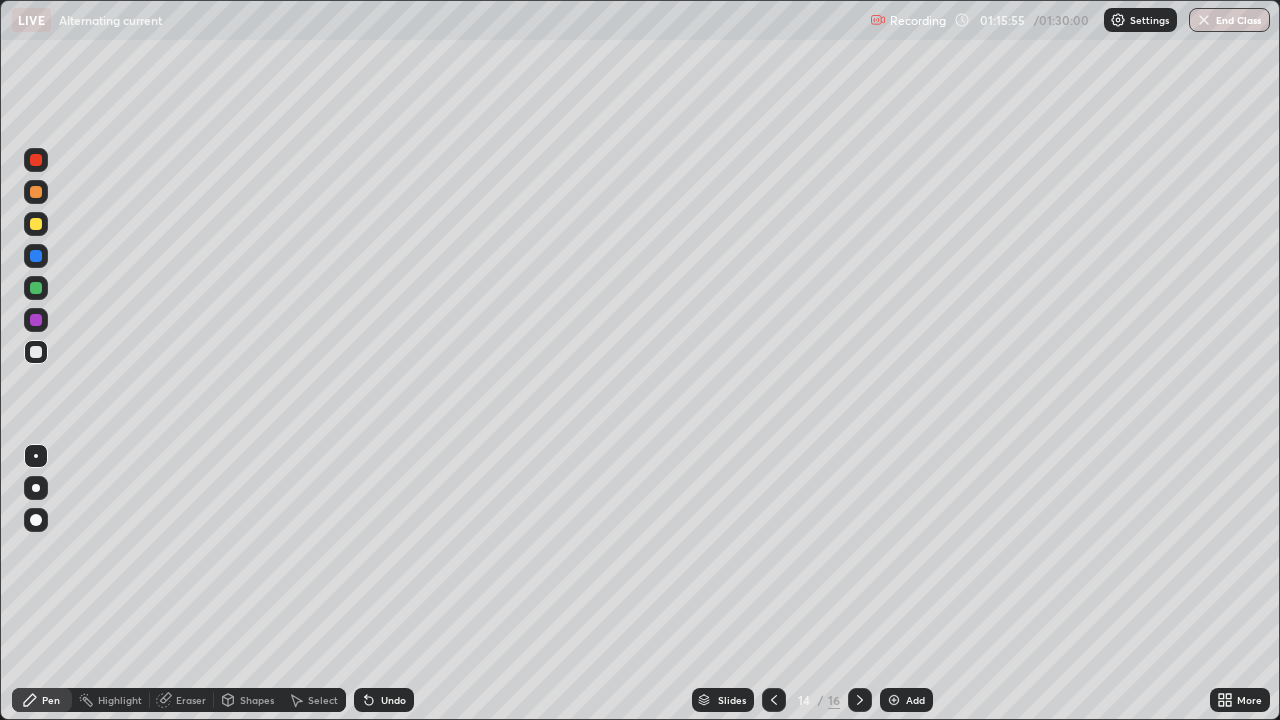 click at bounding box center (860, 700) 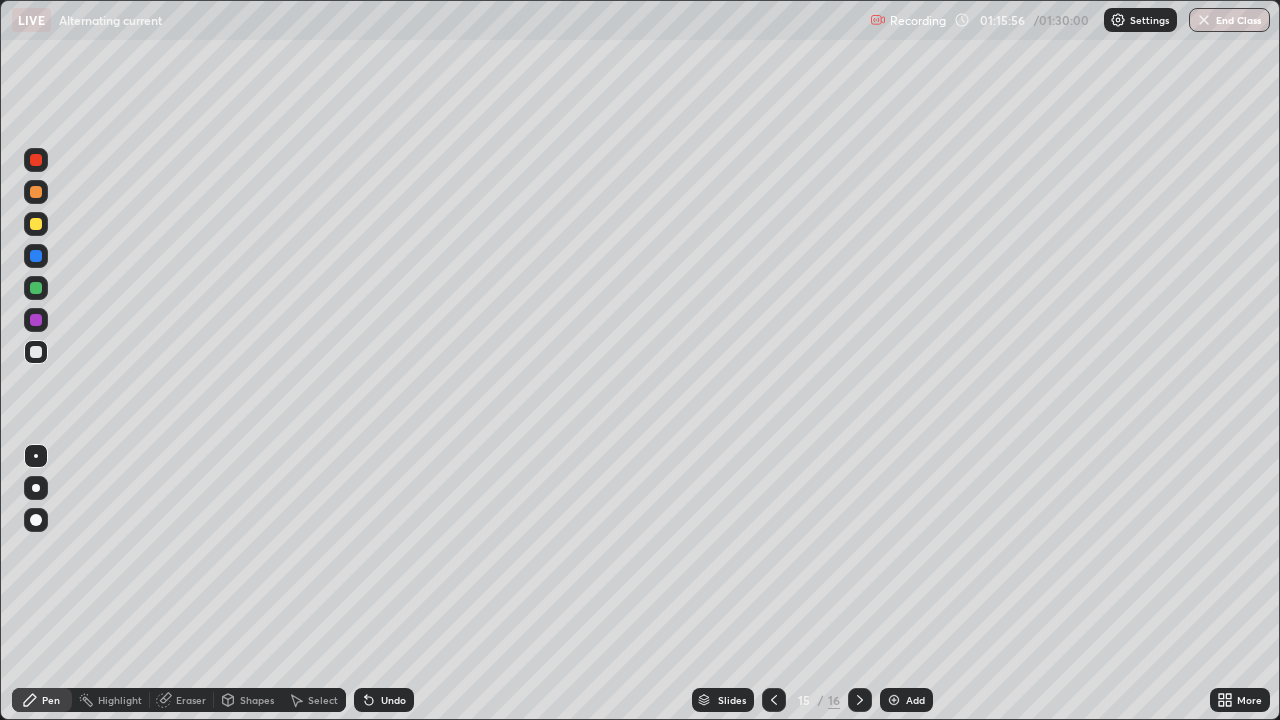 click 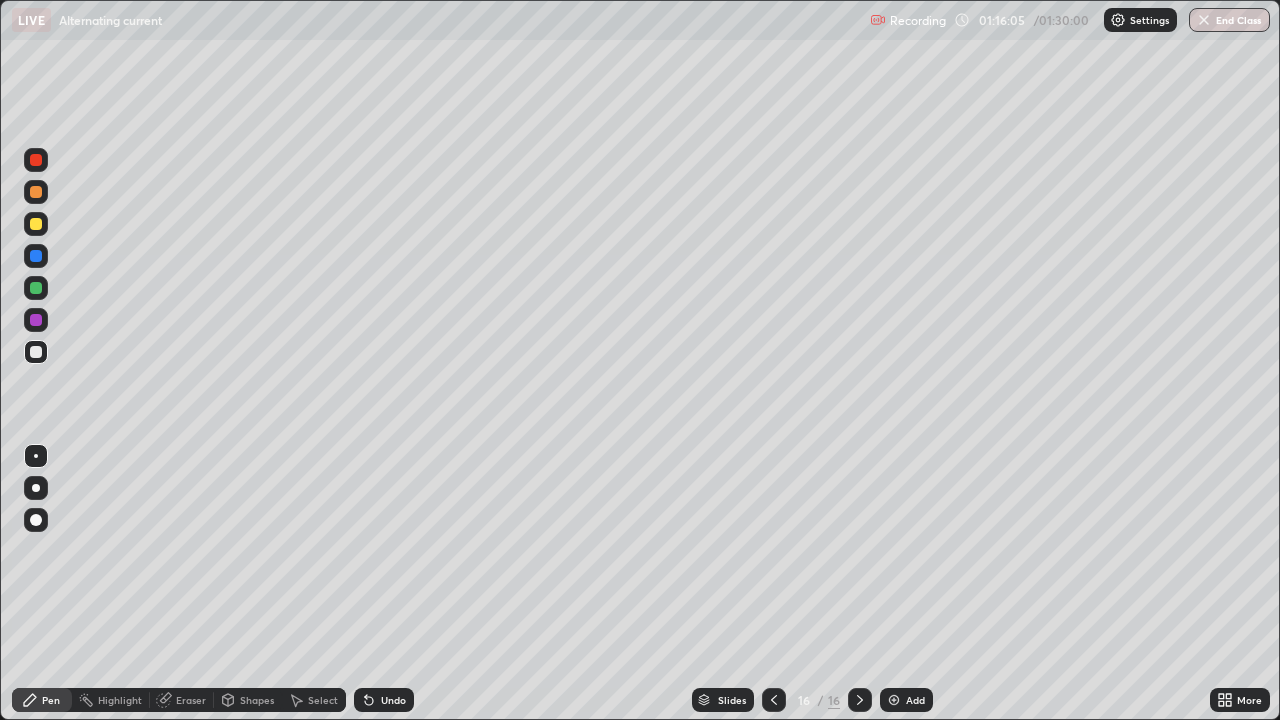 click on "Shapes" at bounding box center (257, 700) 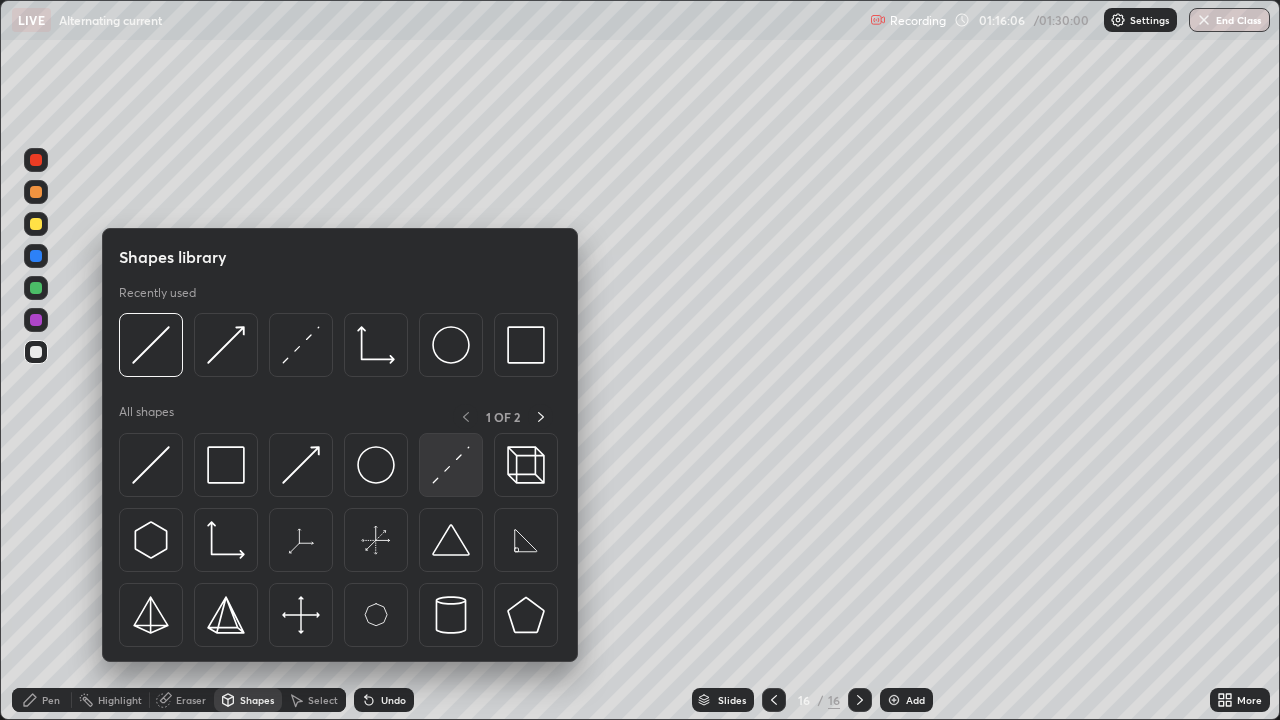 click at bounding box center [451, 465] 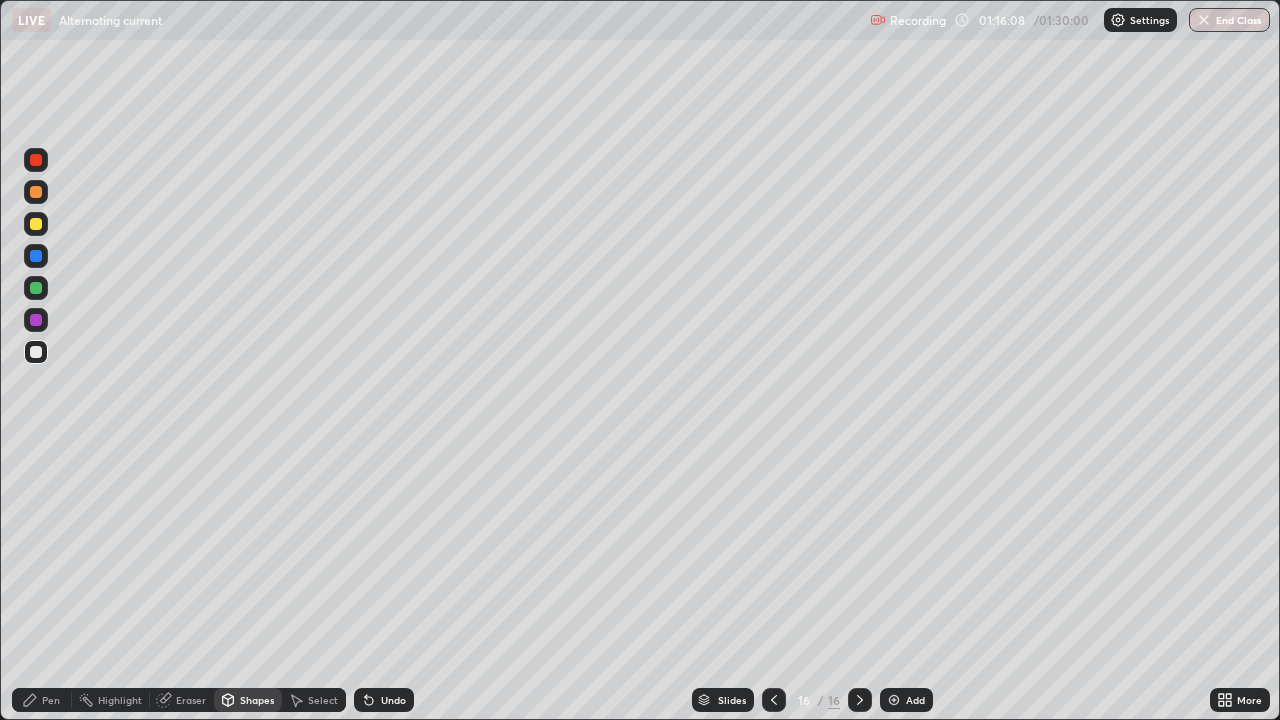 click on "Pen" at bounding box center [42, 700] 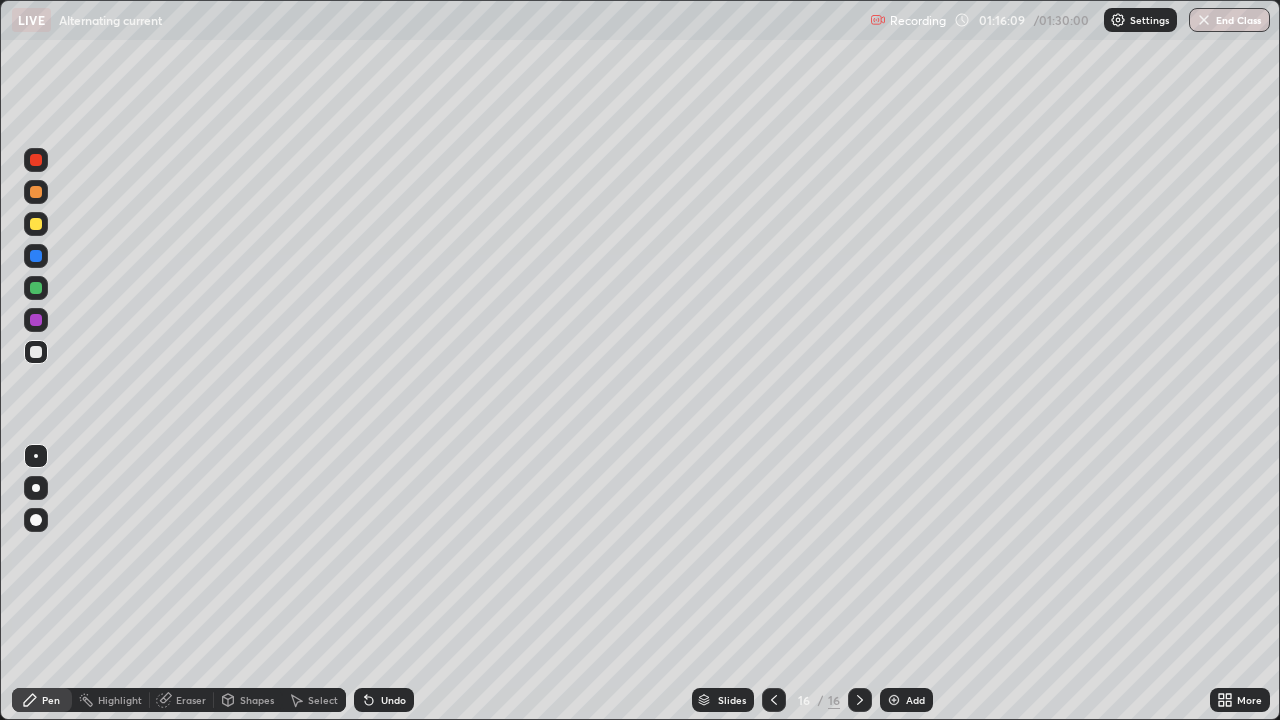 click on "Shapes" at bounding box center [248, 700] 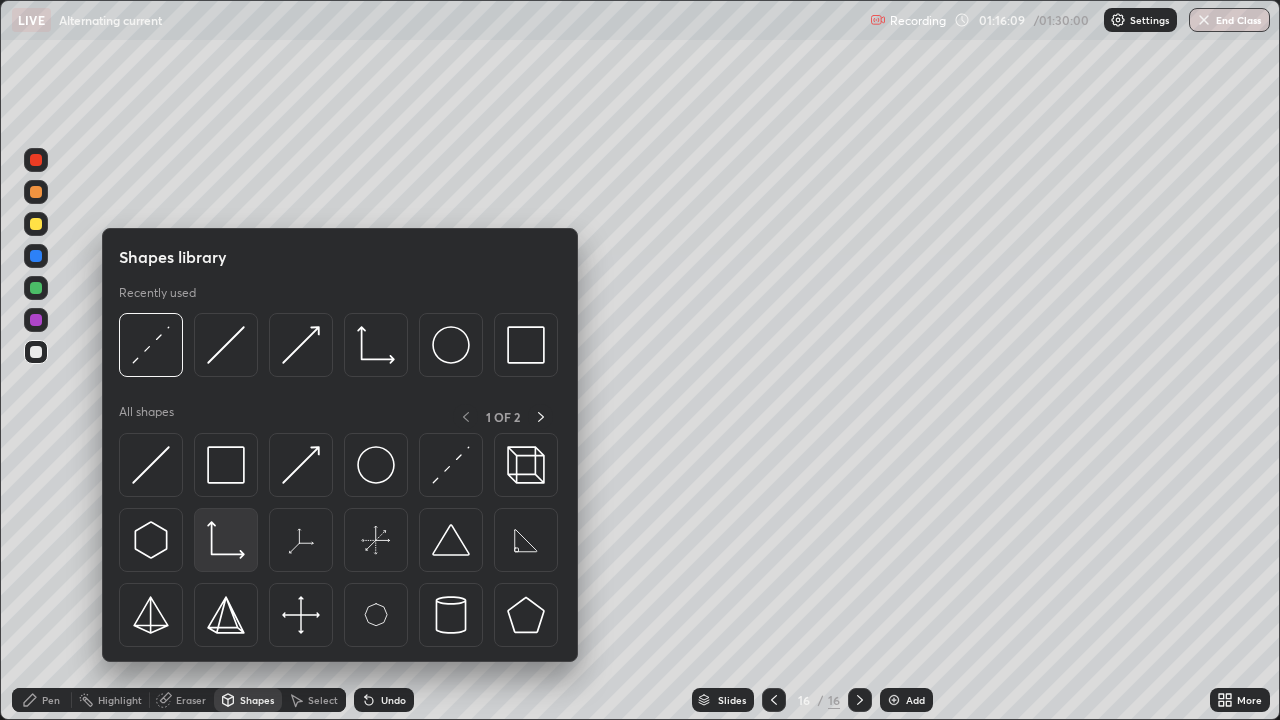 click at bounding box center (226, 540) 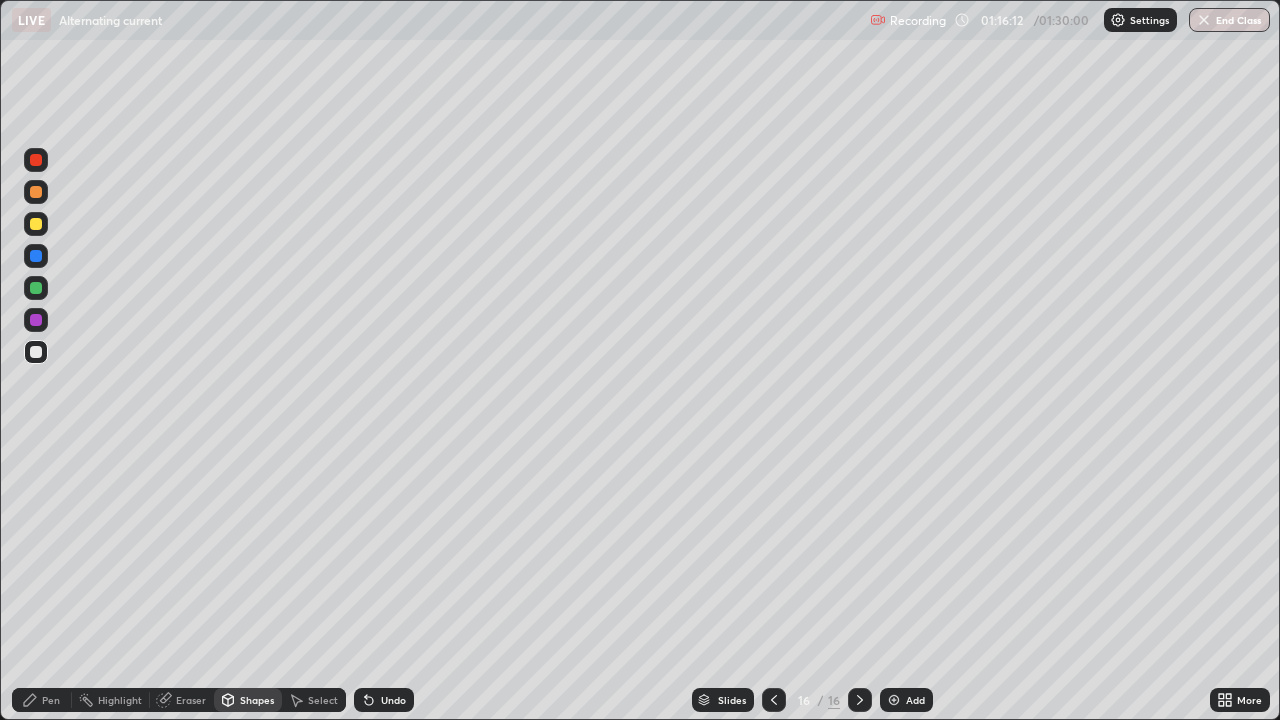 click at bounding box center [774, 700] 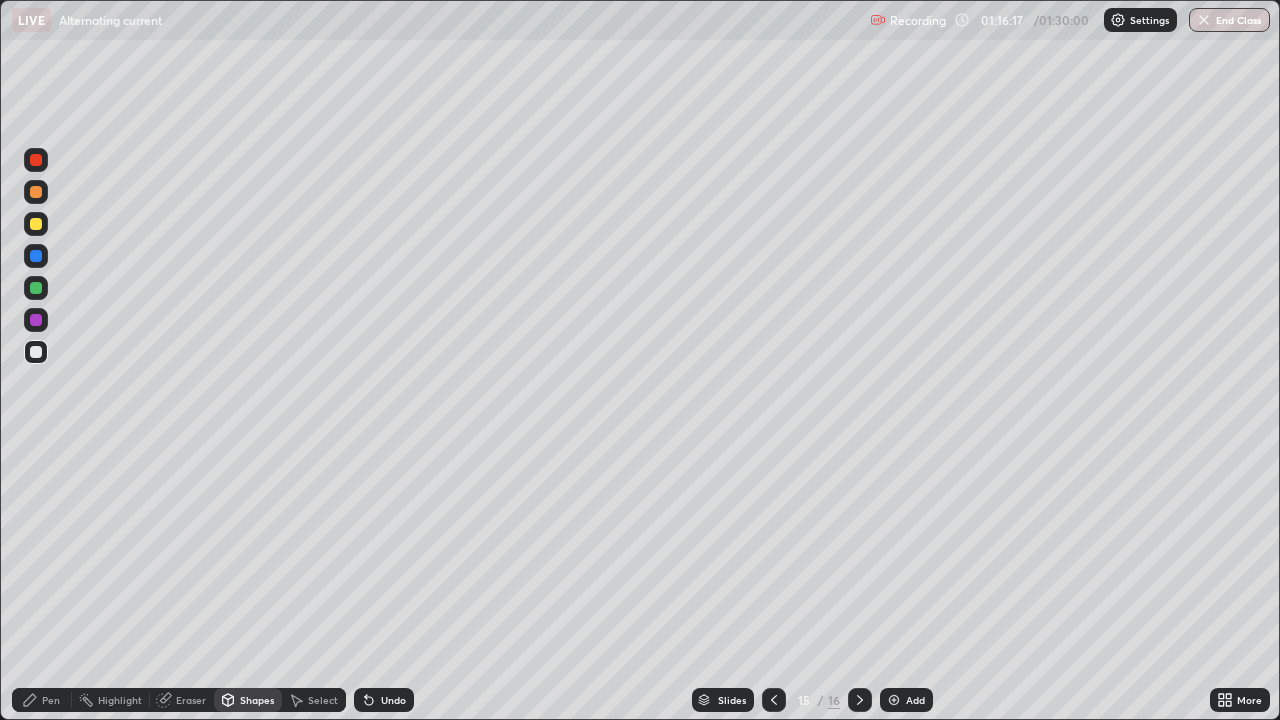 click at bounding box center [860, 700] 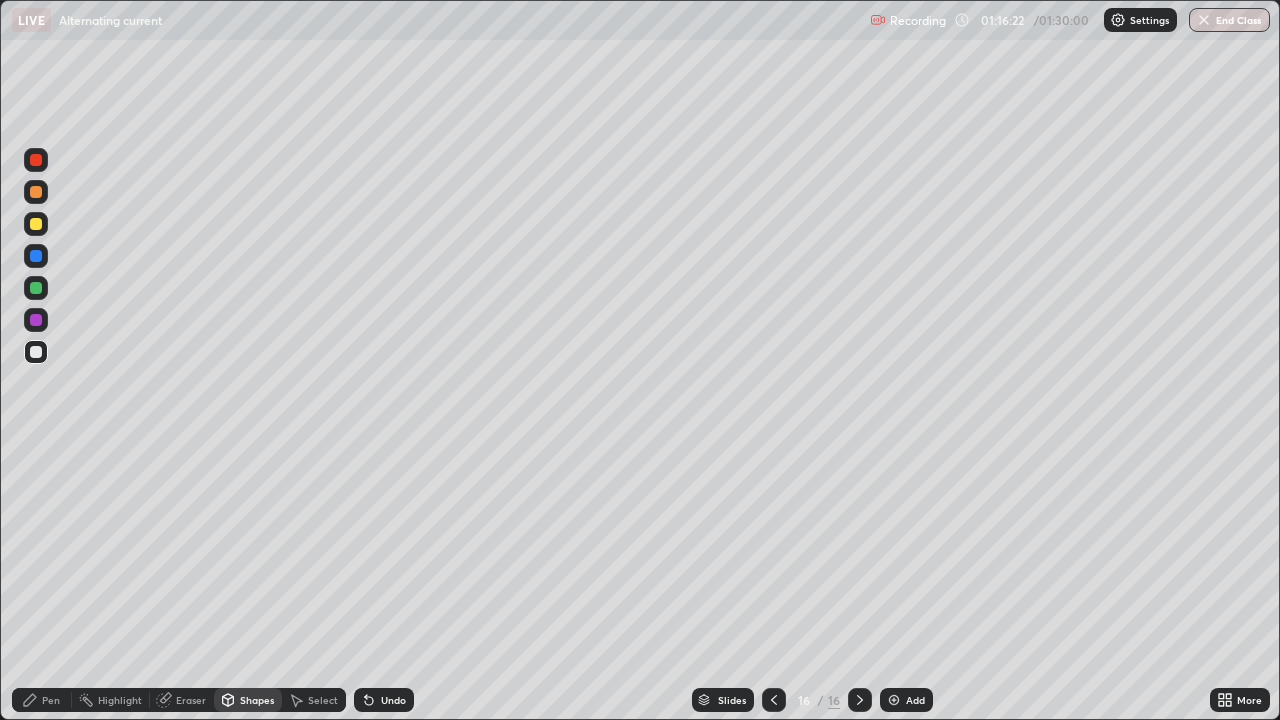 click on "Pen" at bounding box center [51, 700] 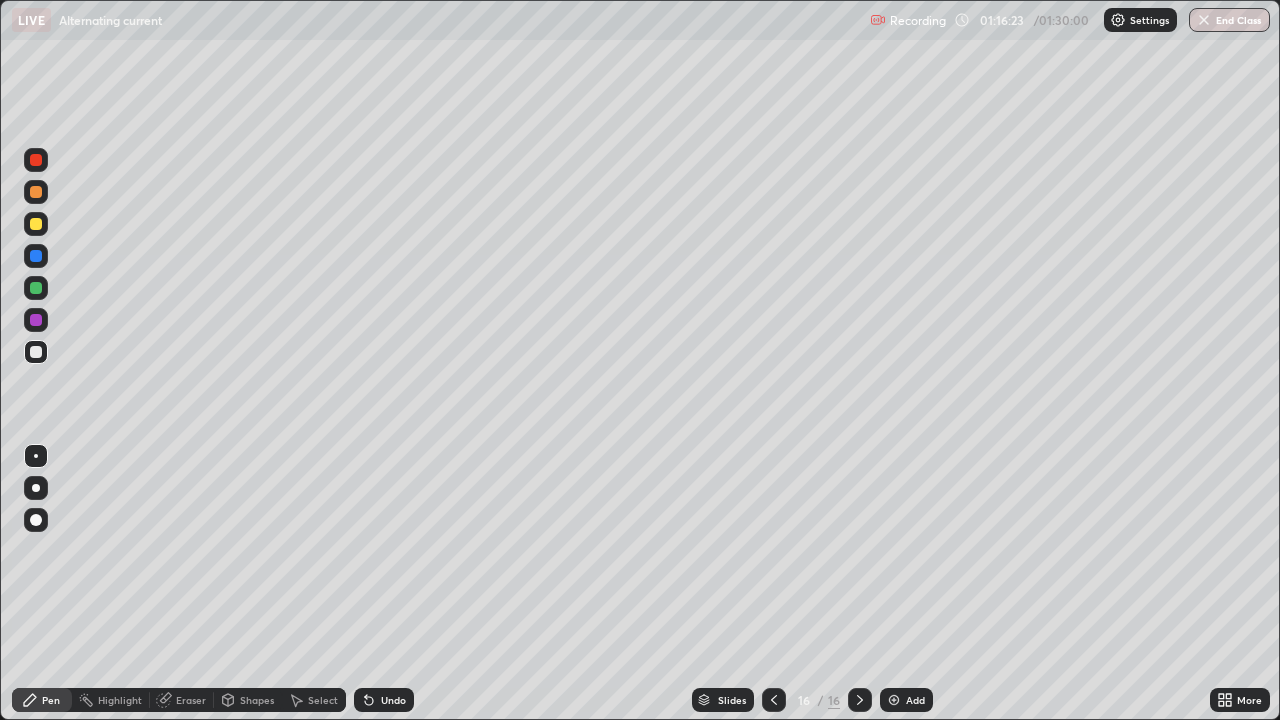 click at bounding box center [36, 352] 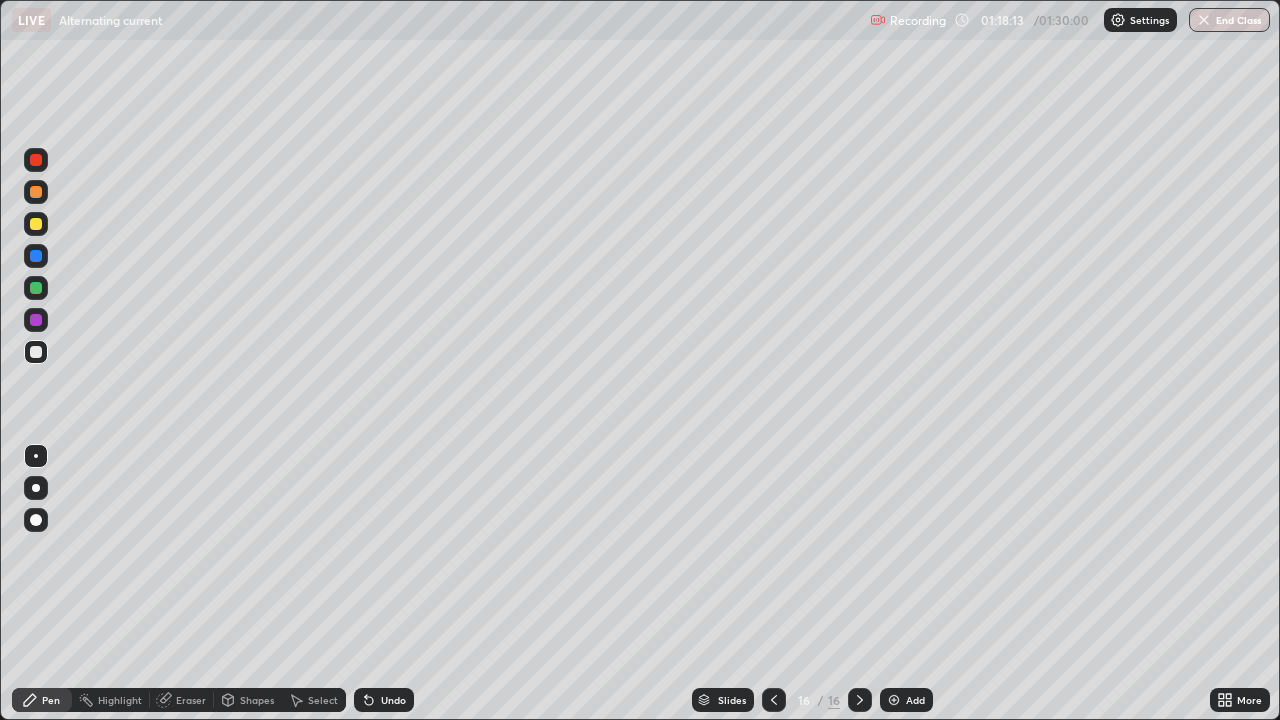 click on "Add" at bounding box center [906, 700] 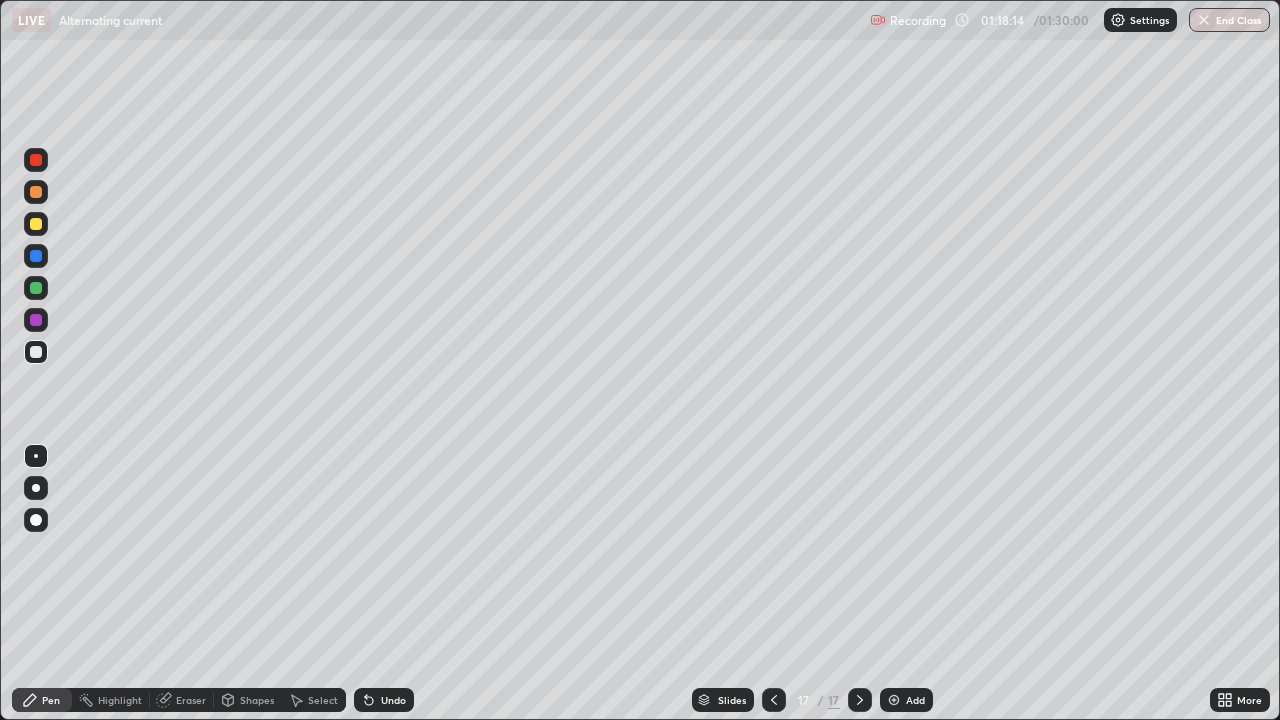 click at bounding box center [36, 352] 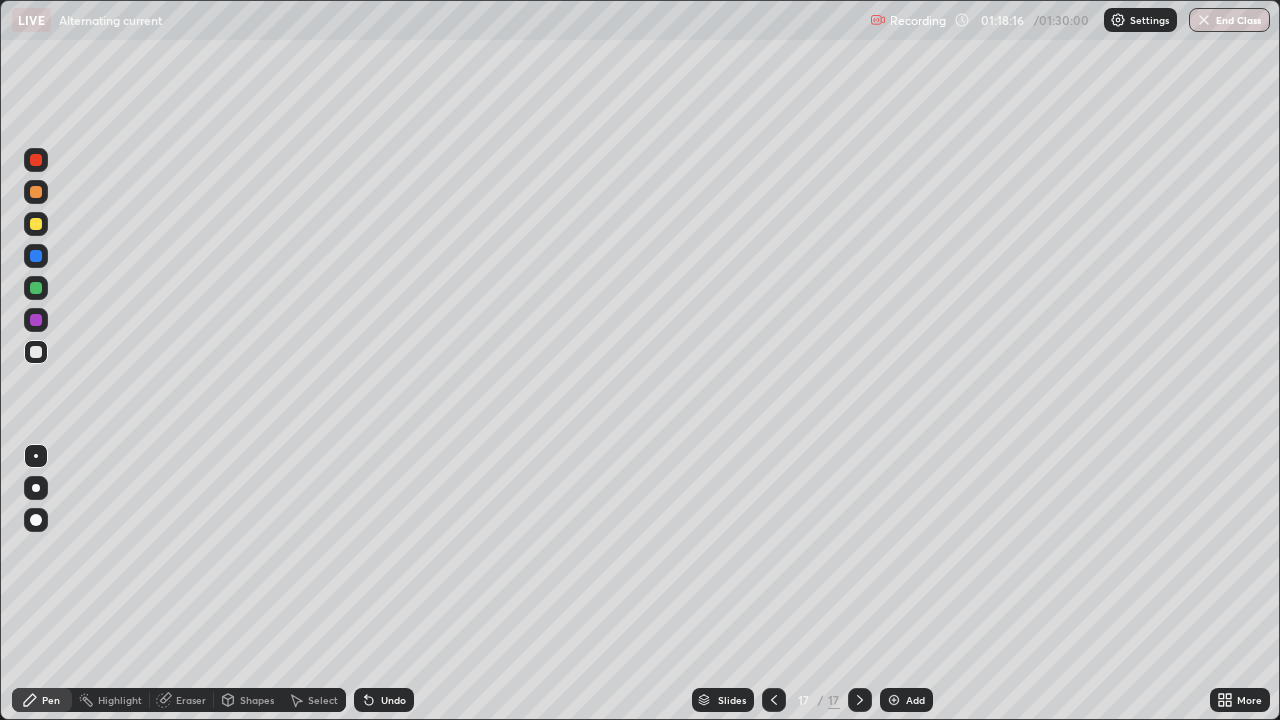 click at bounding box center (36, 224) 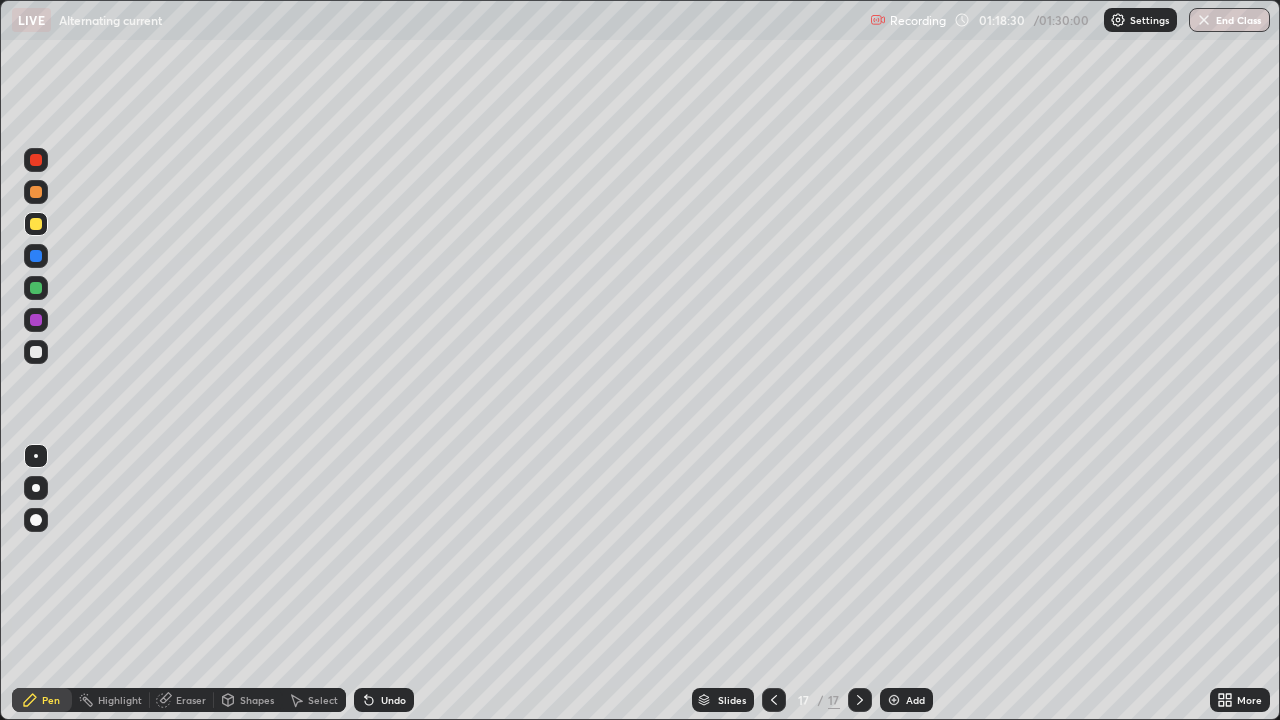 click at bounding box center [36, 352] 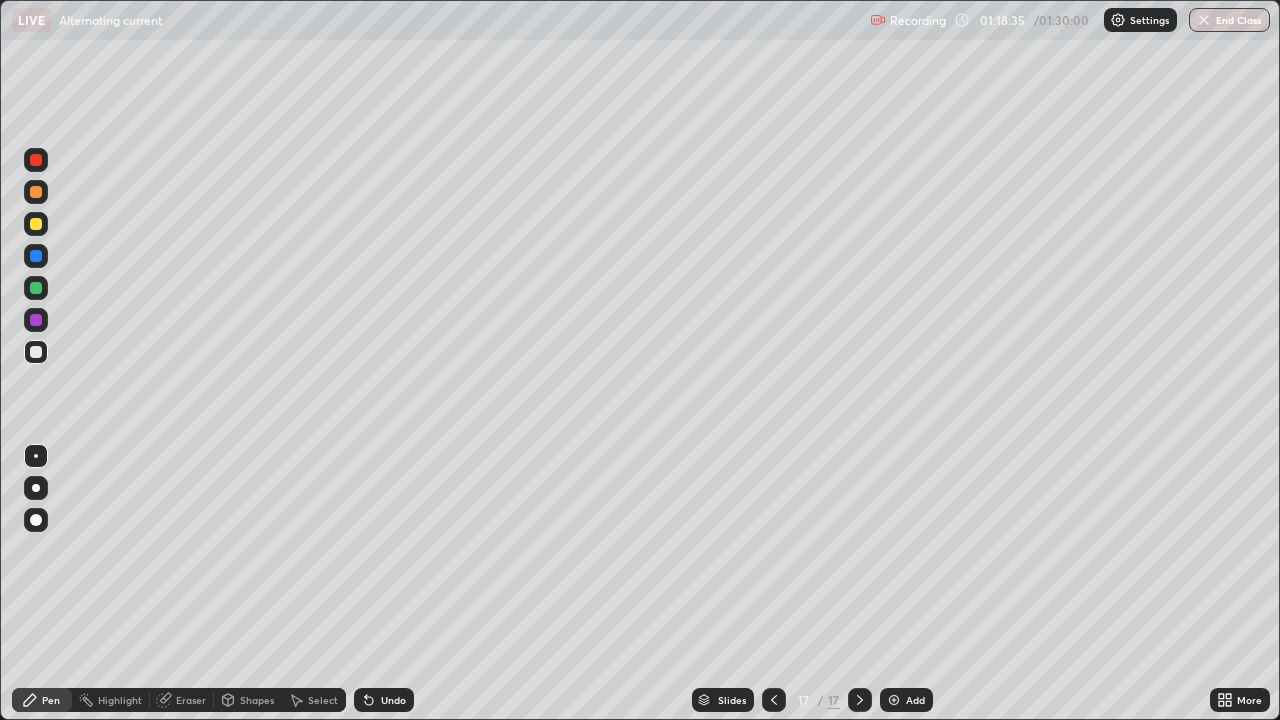 click 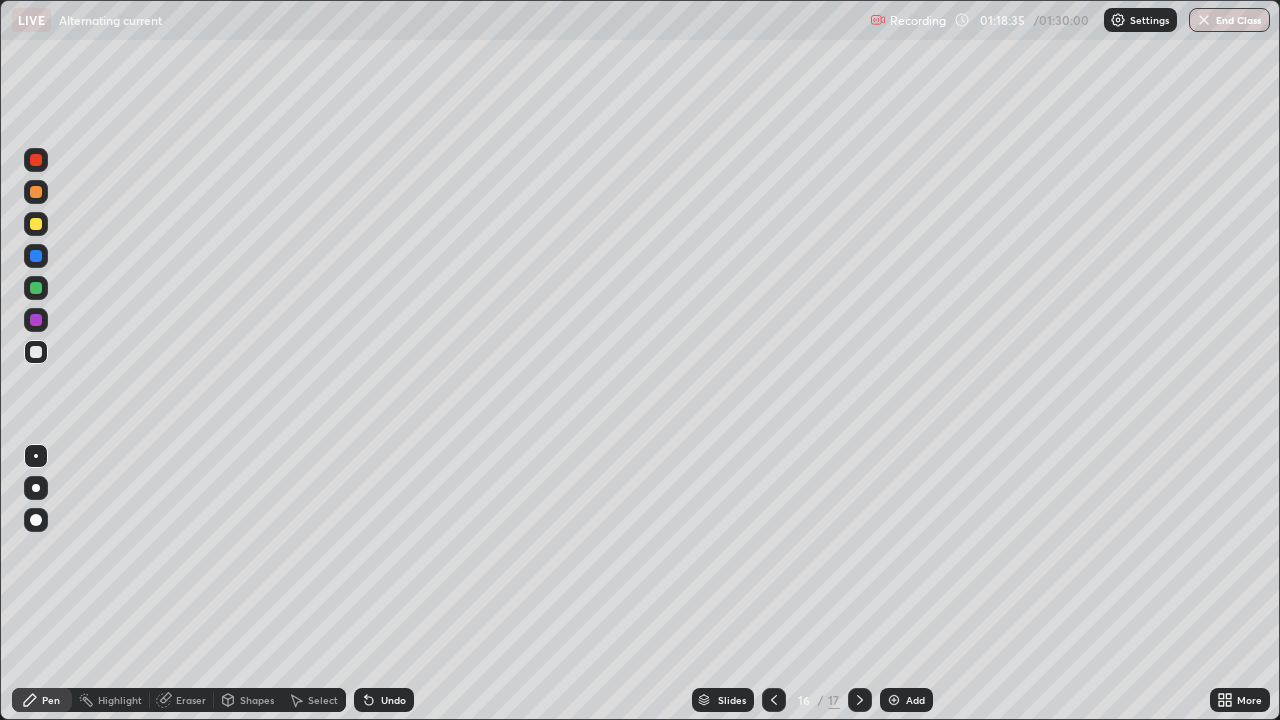 click 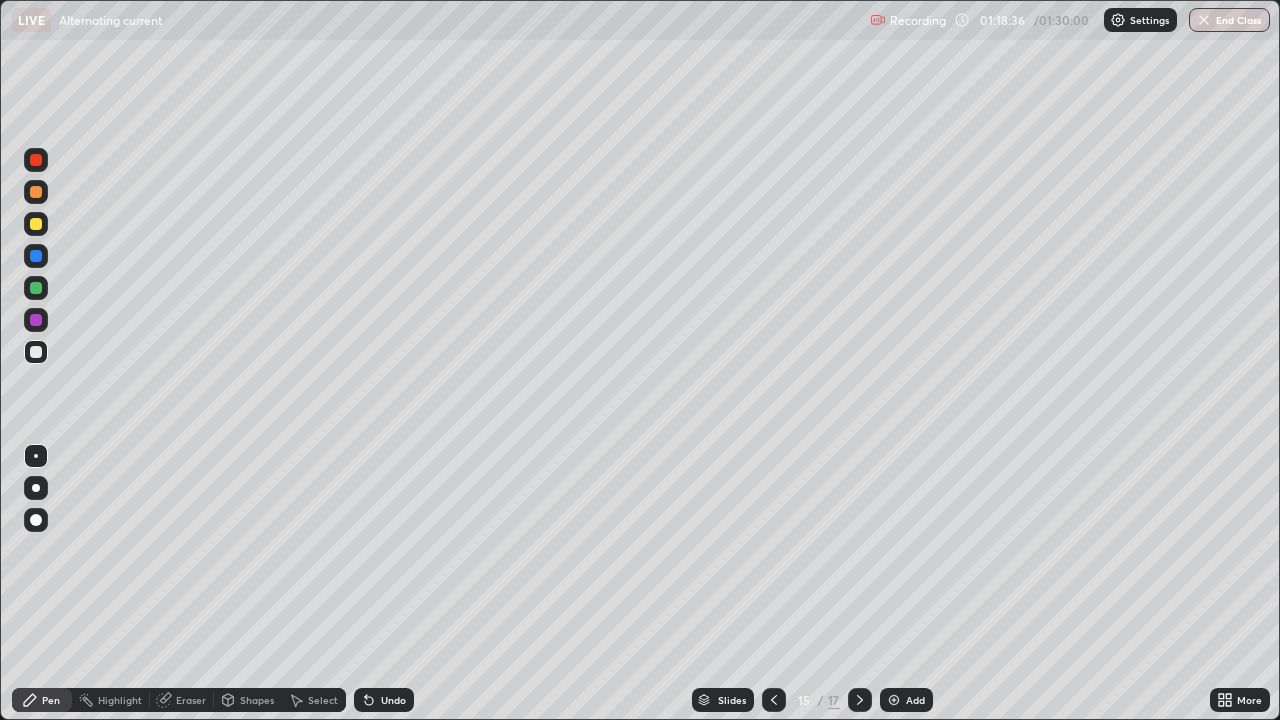 click at bounding box center (774, 700) 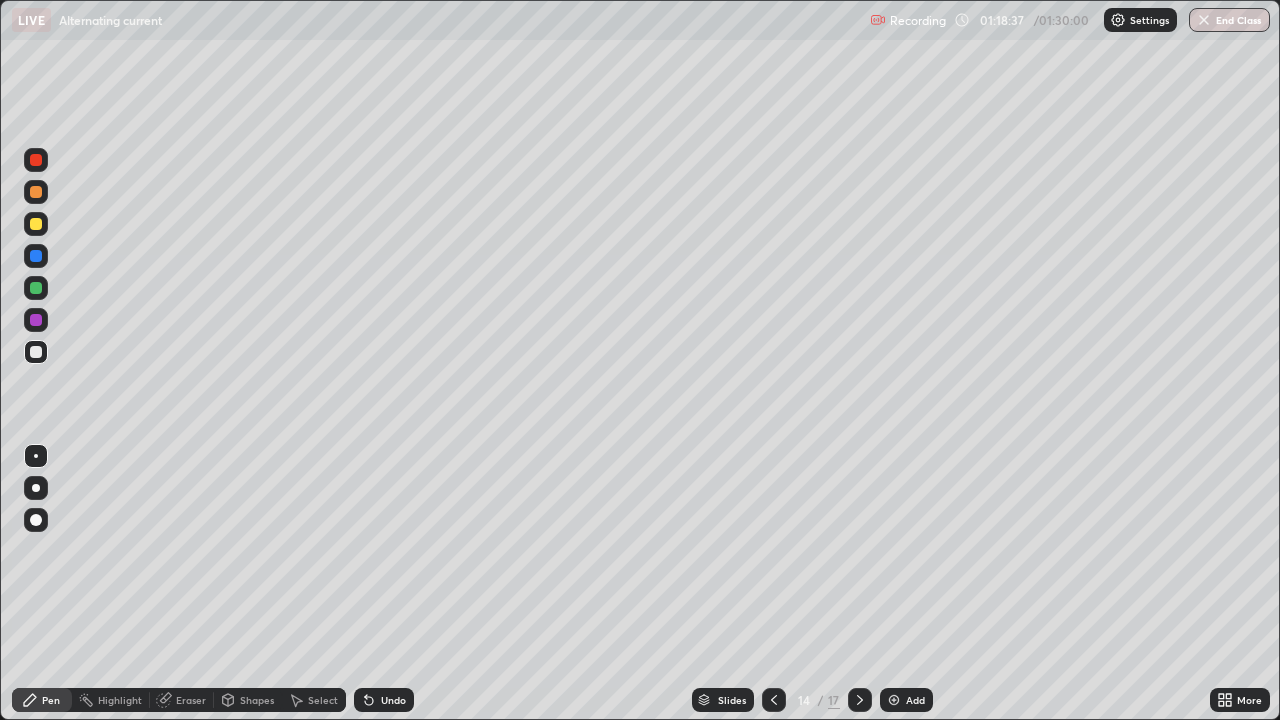 click 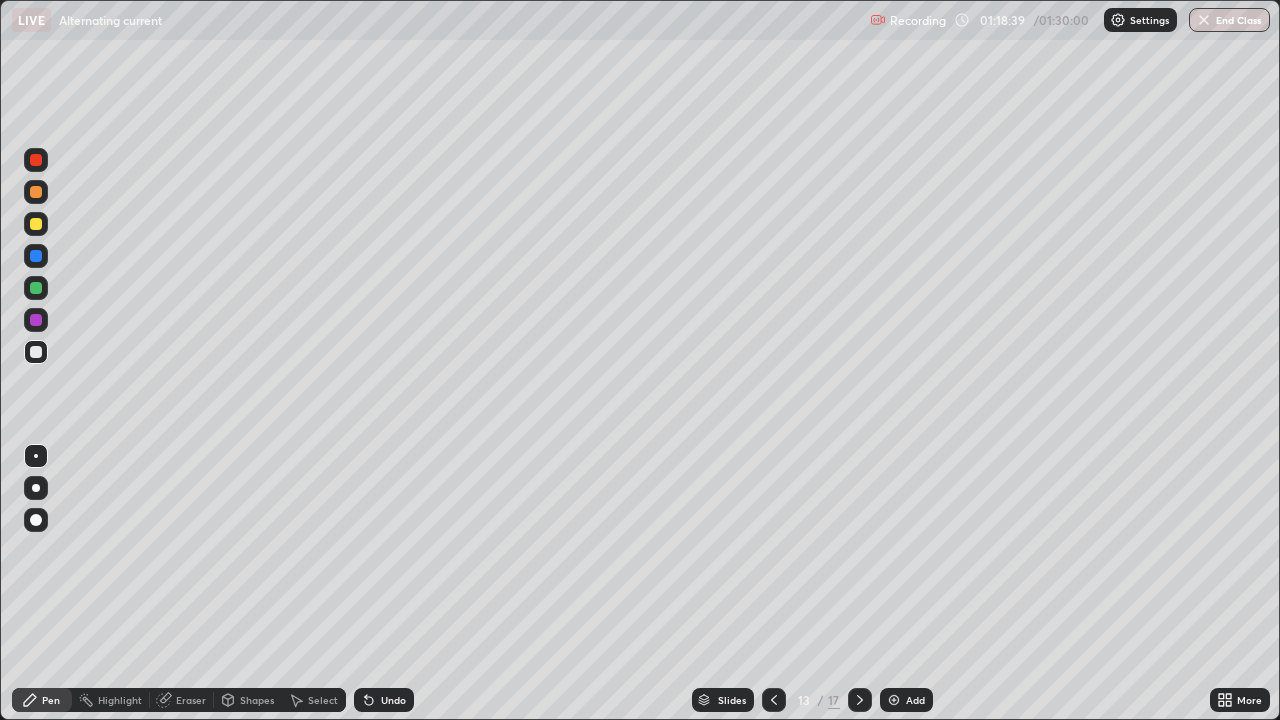 click 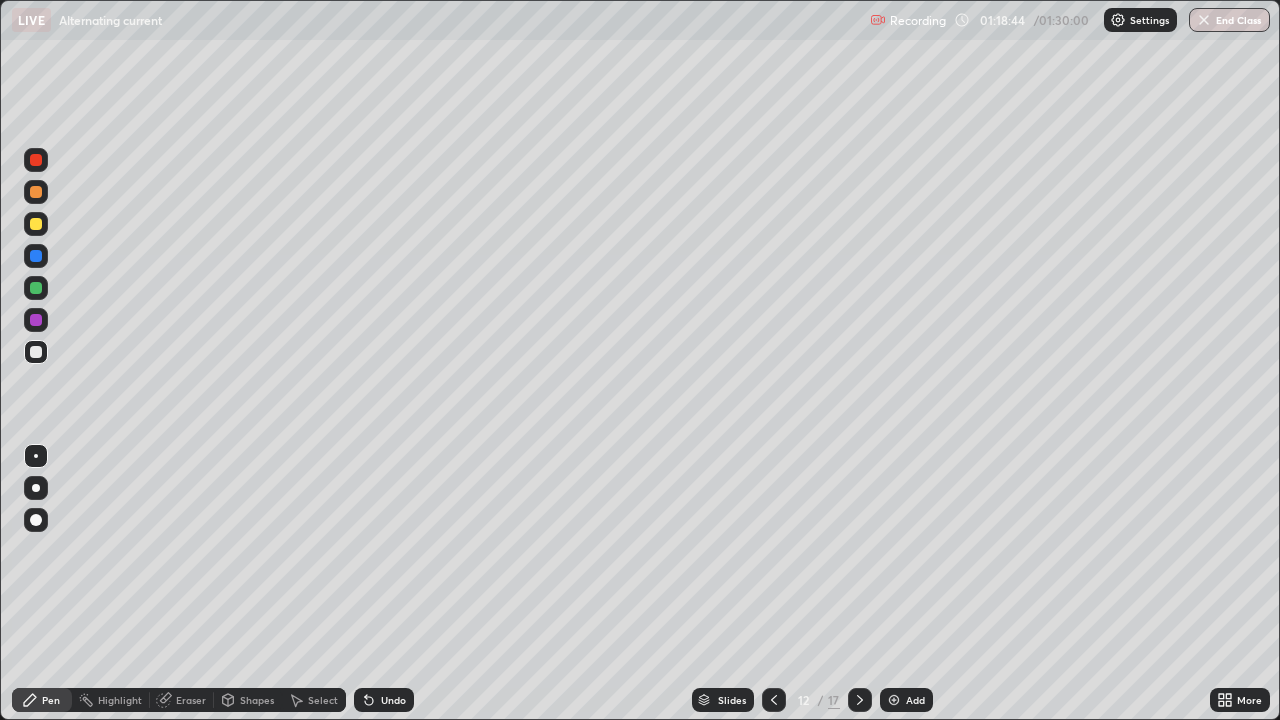 click 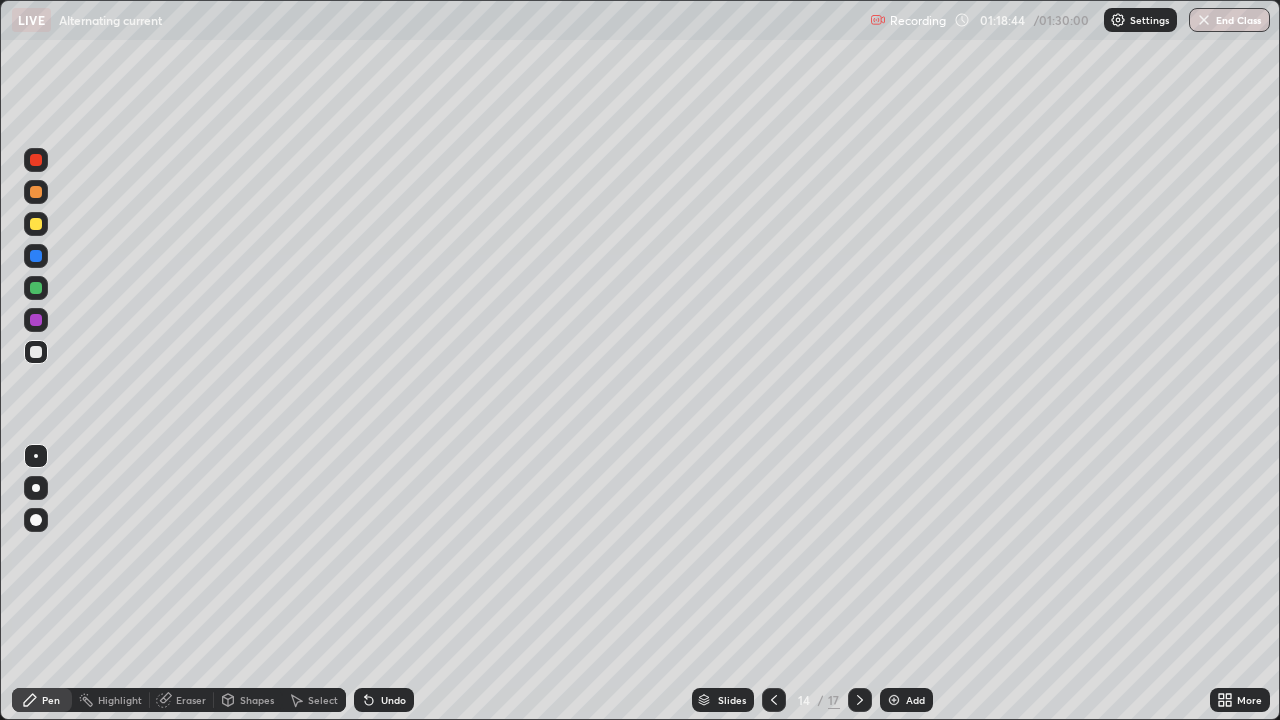 click 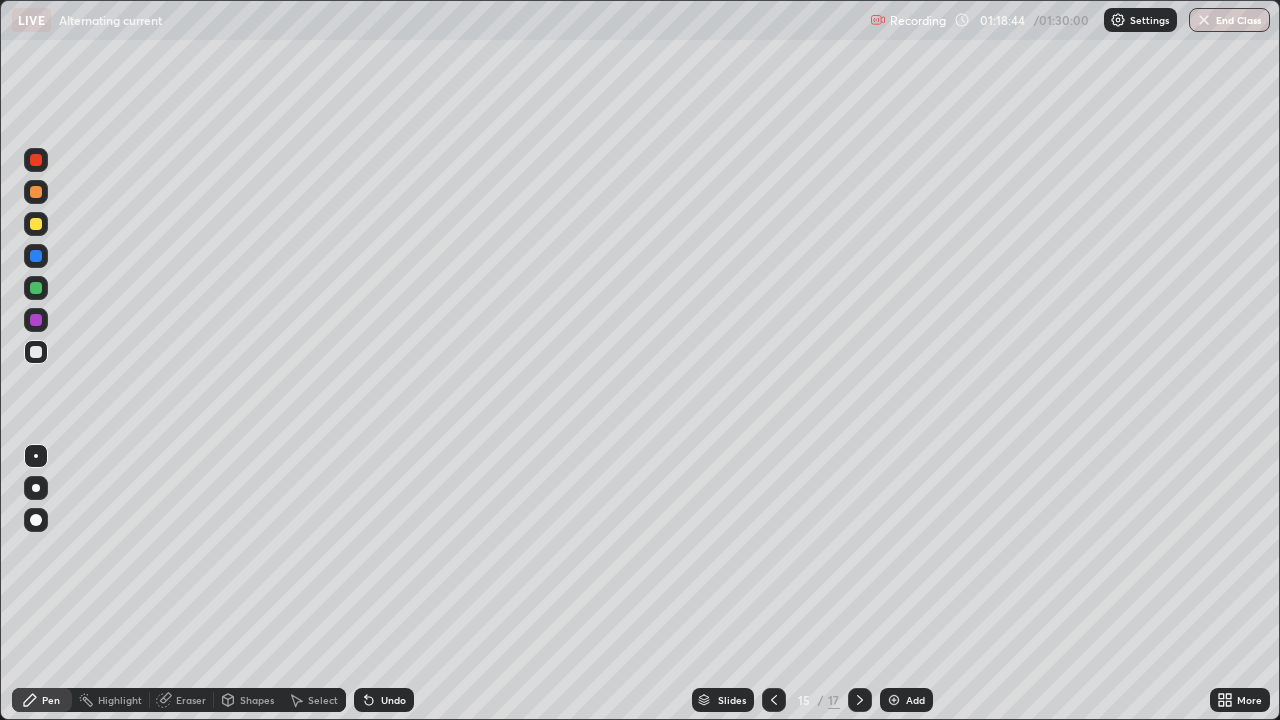 click 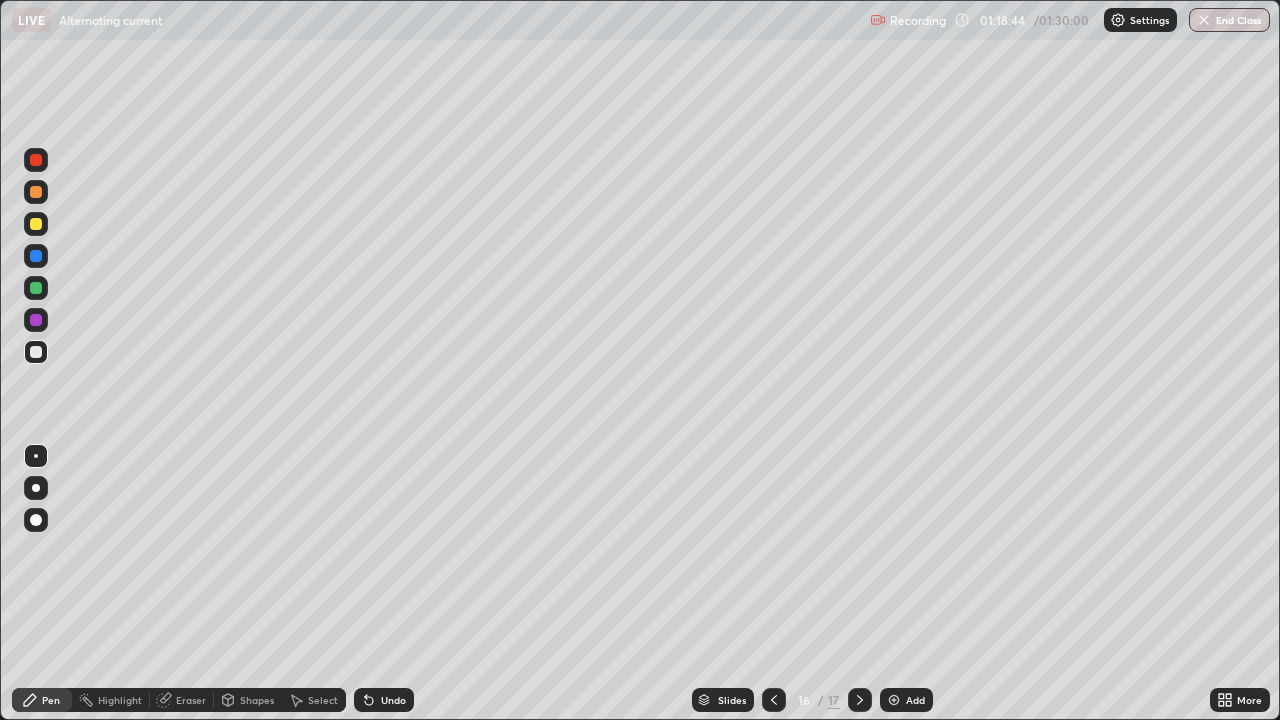 click at bounding box center (860, 700) 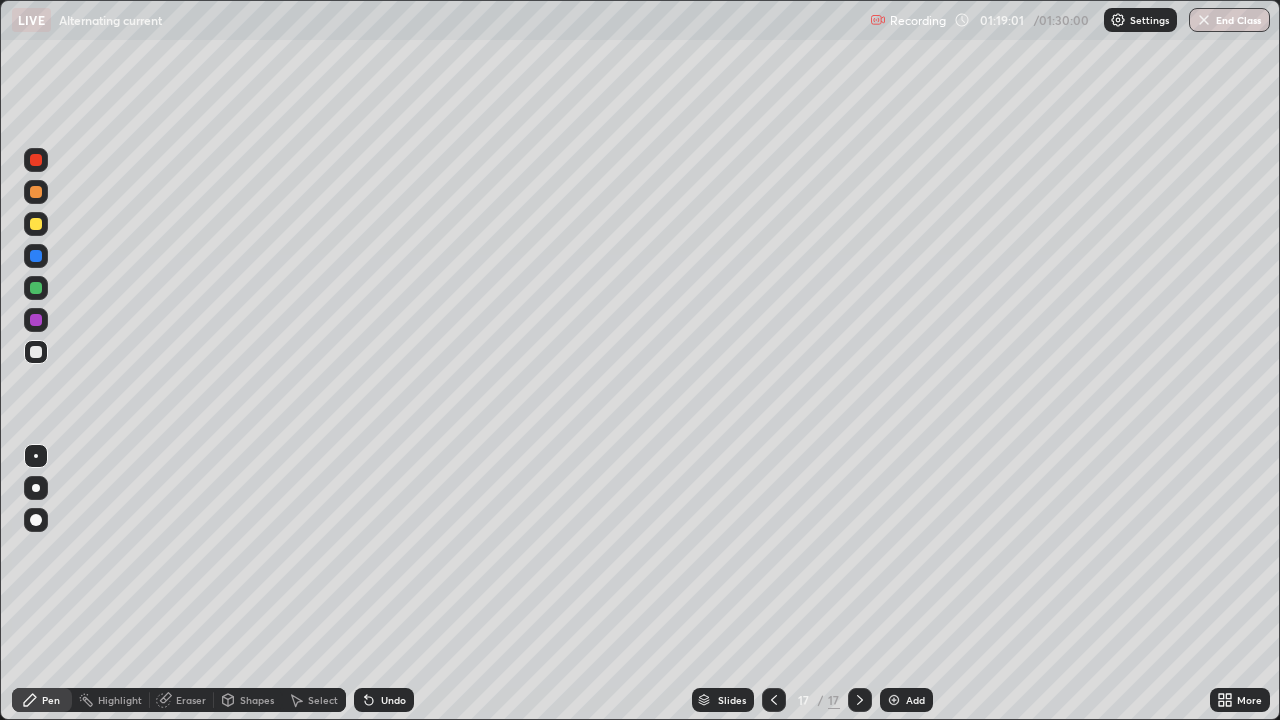 click on "Undo" at bounding box center [393, 700] 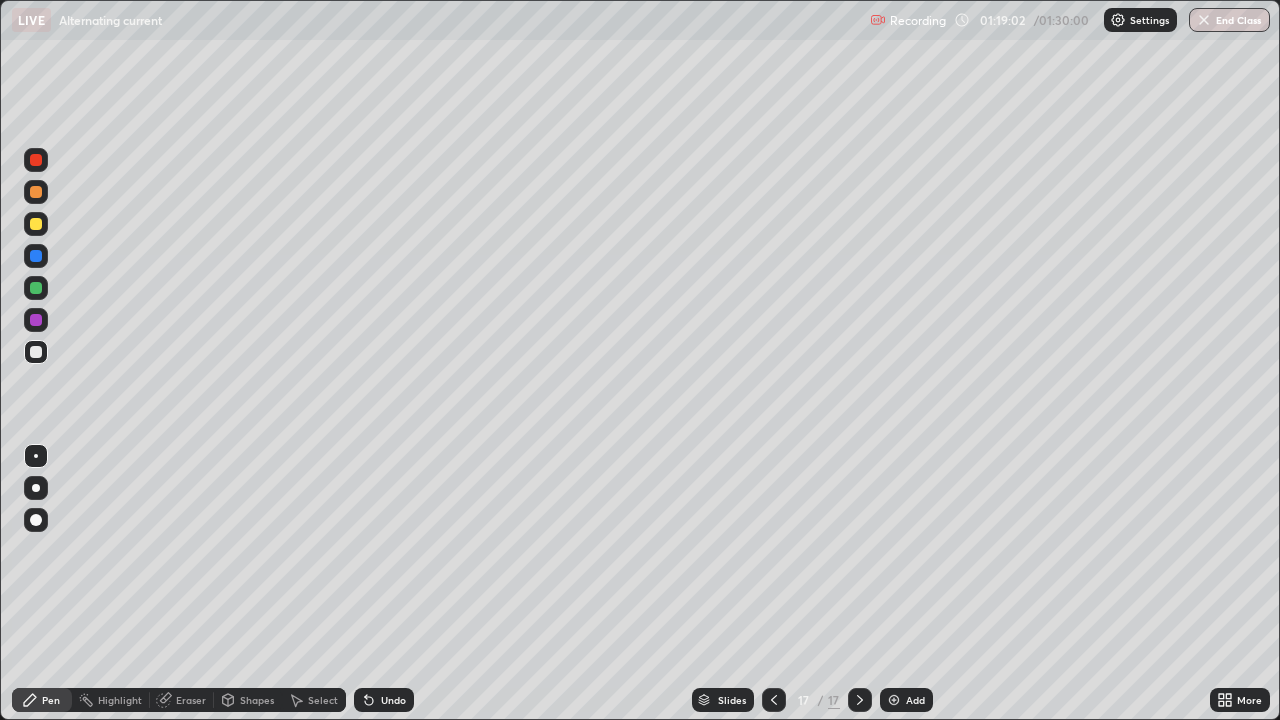 click on "Undo" at bounding box center (384, 700) 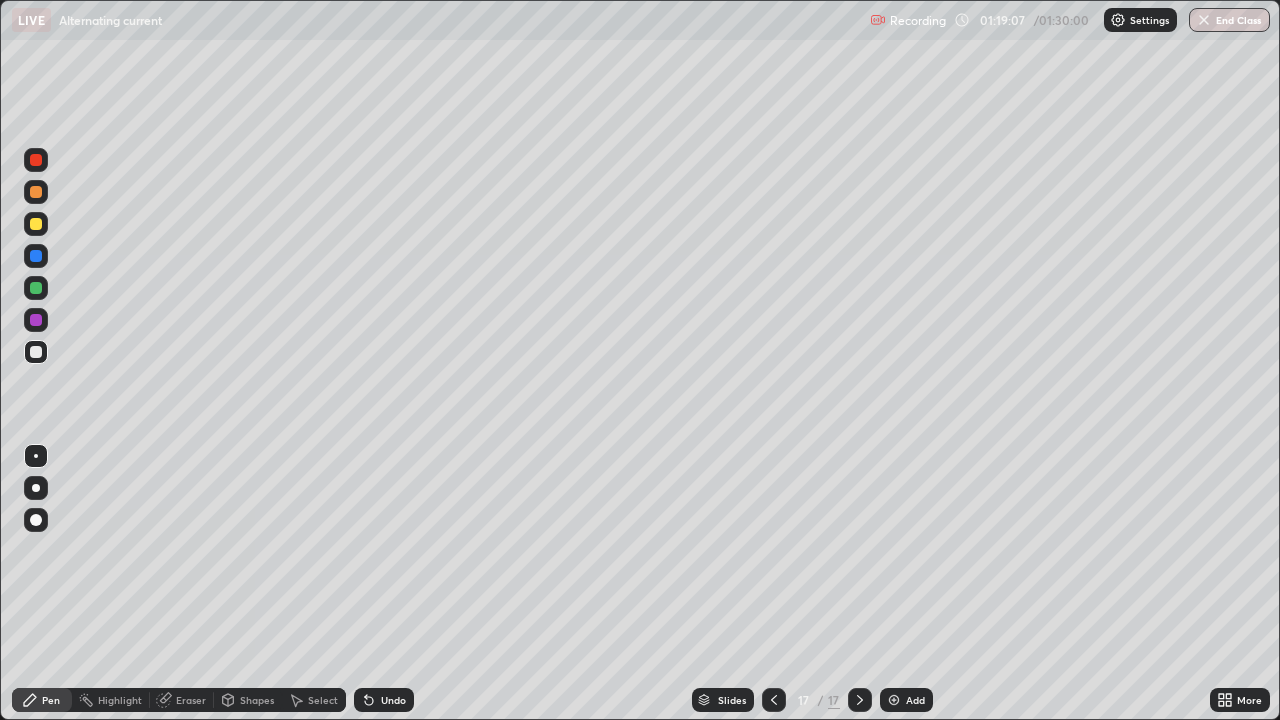 click on "Undo" at bounding box center [393, 700] 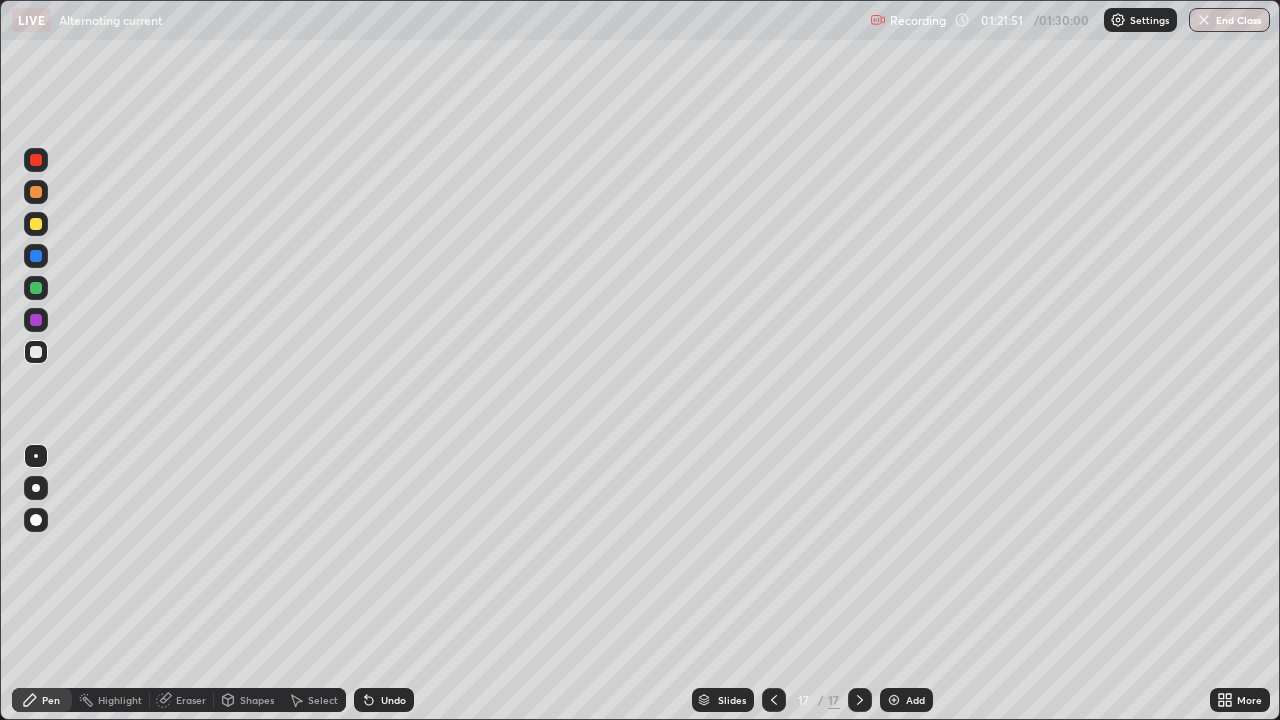 click on "Add" at bounding box center [906, 700] 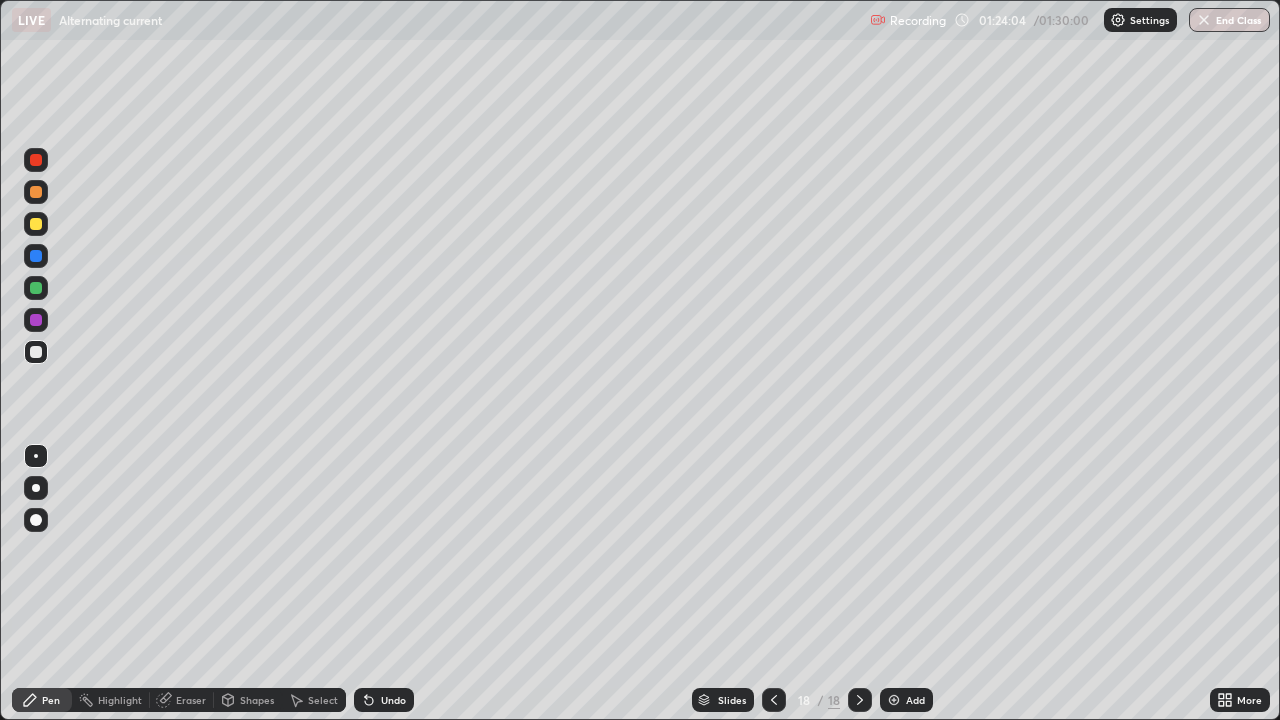 click 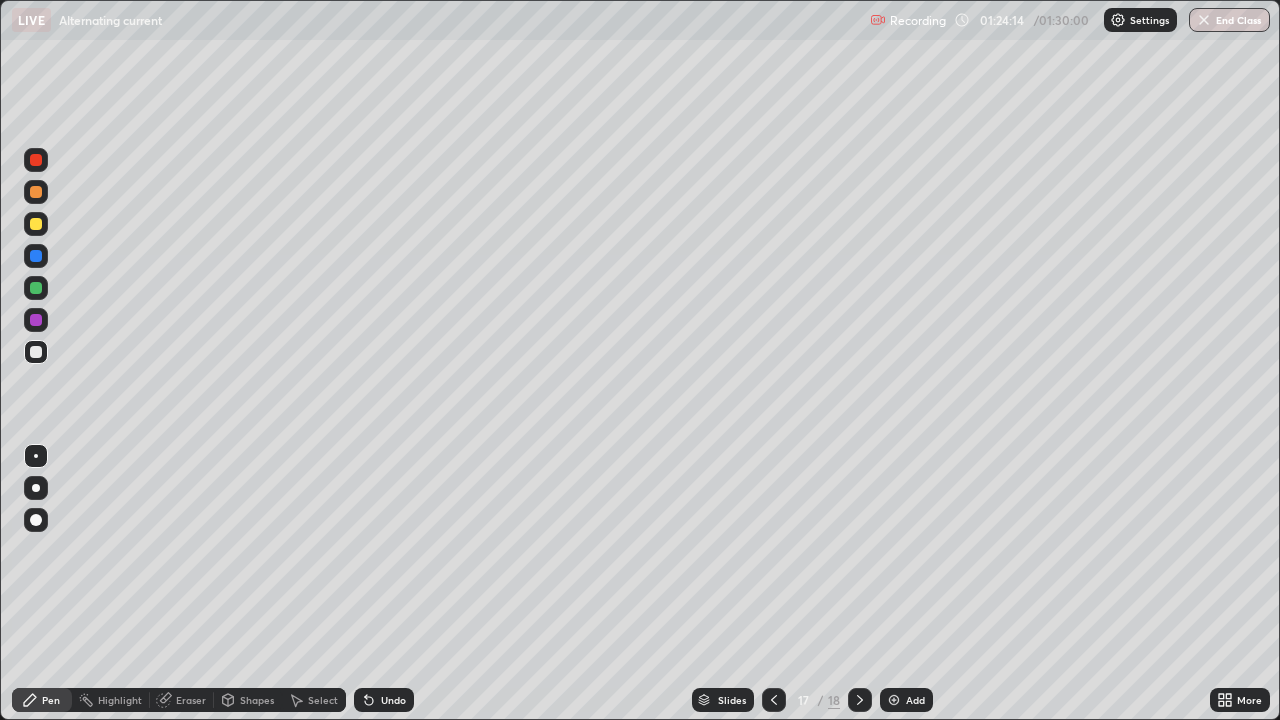 click 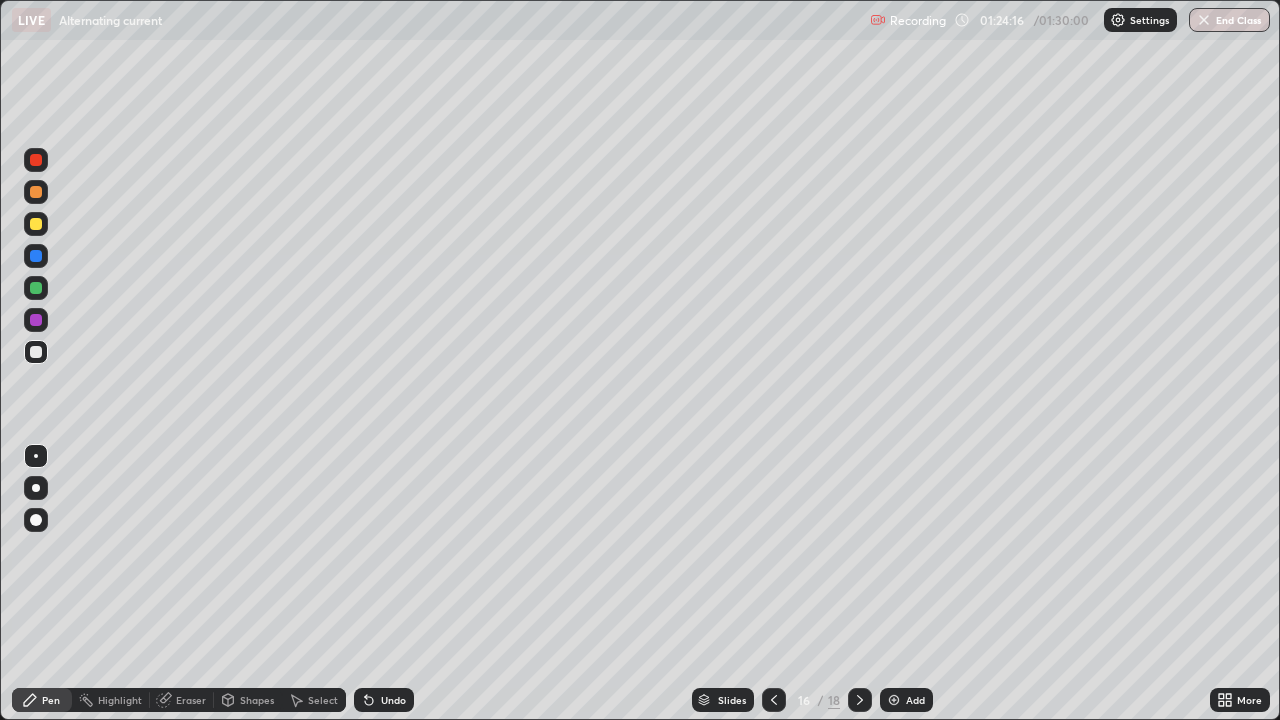 click 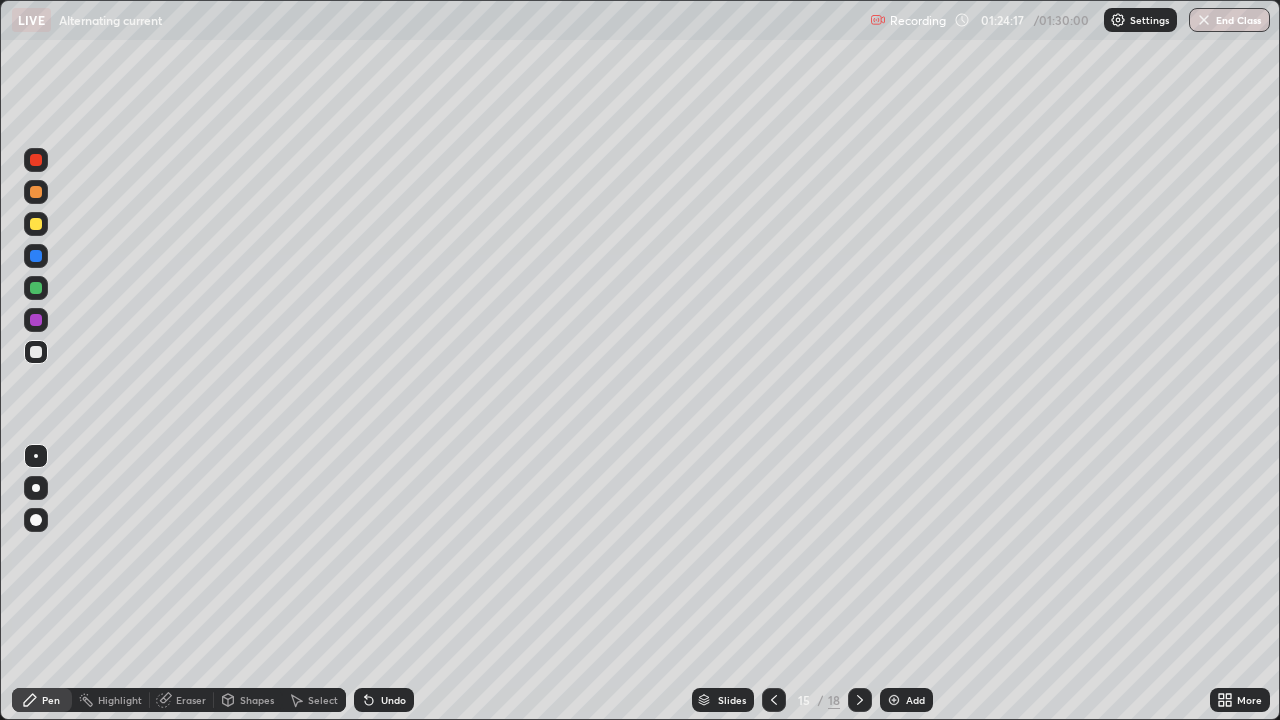 click 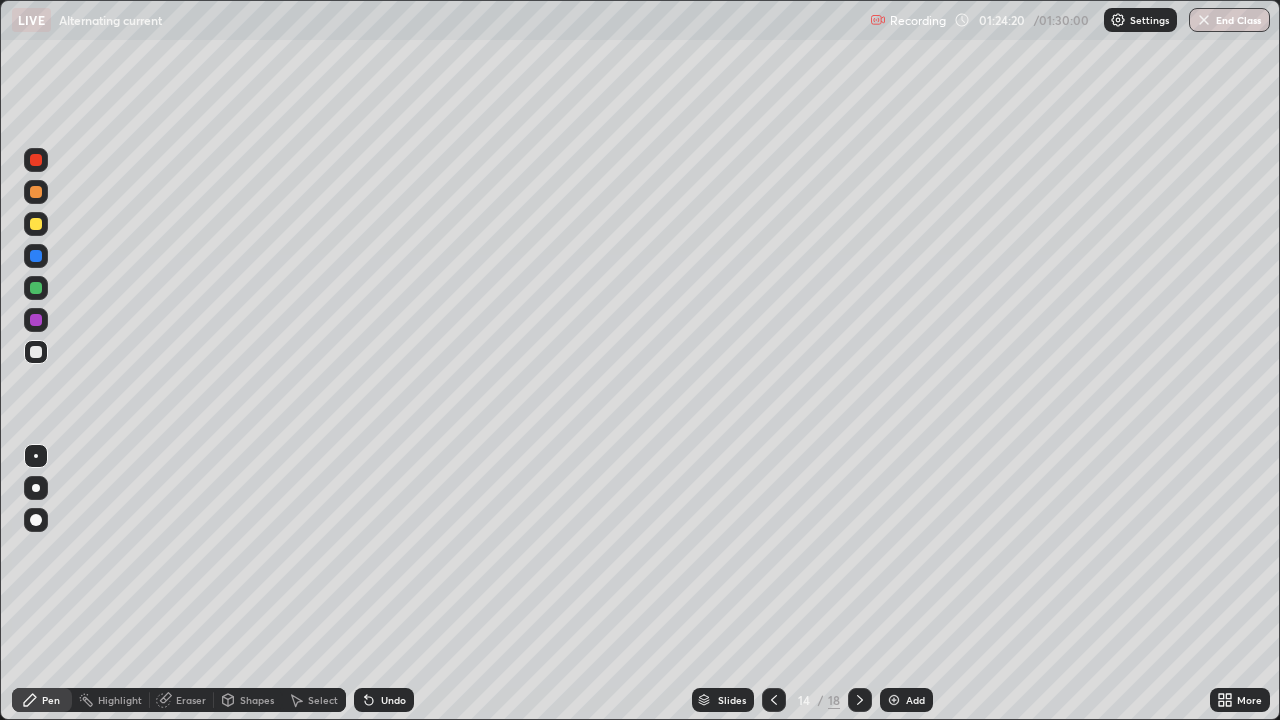 click 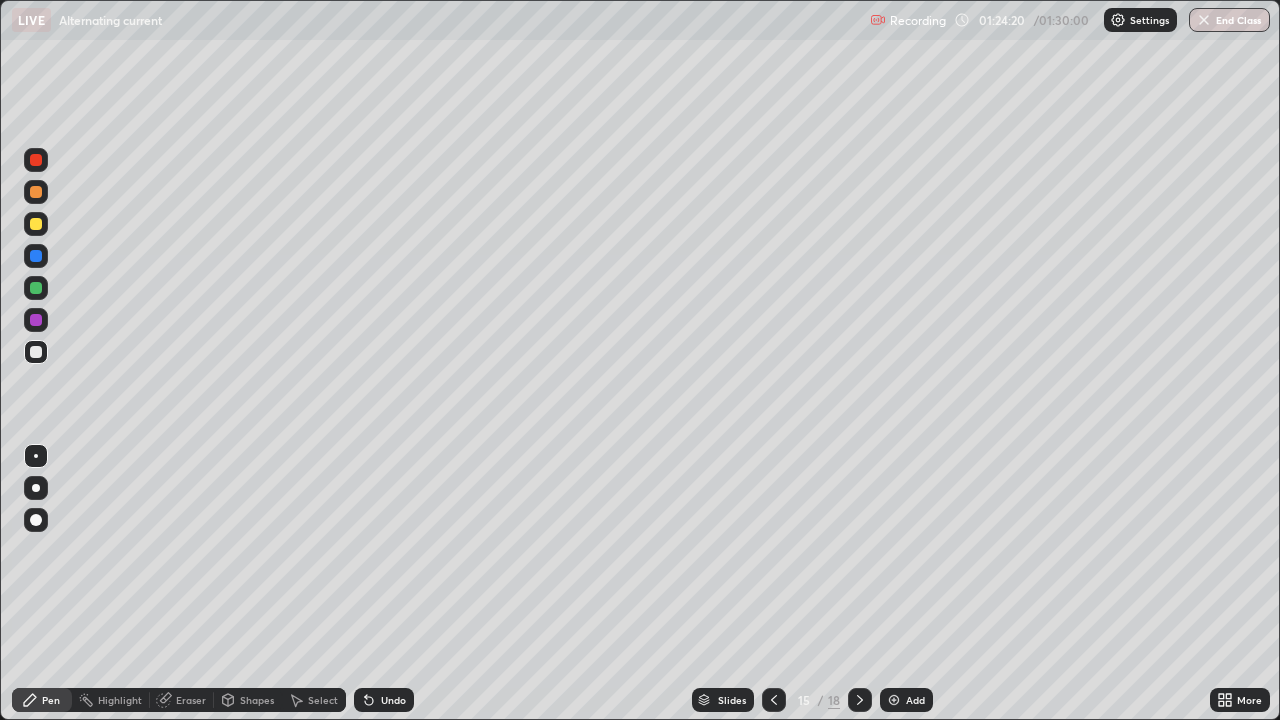 click 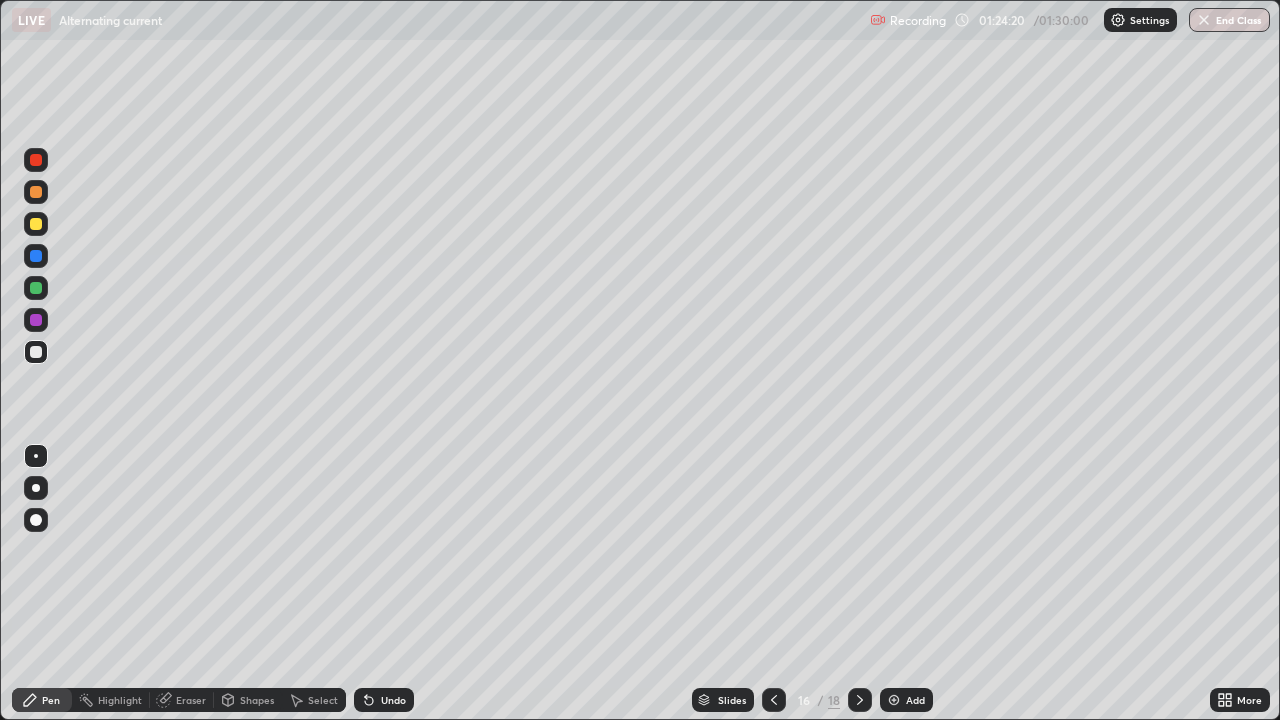 click 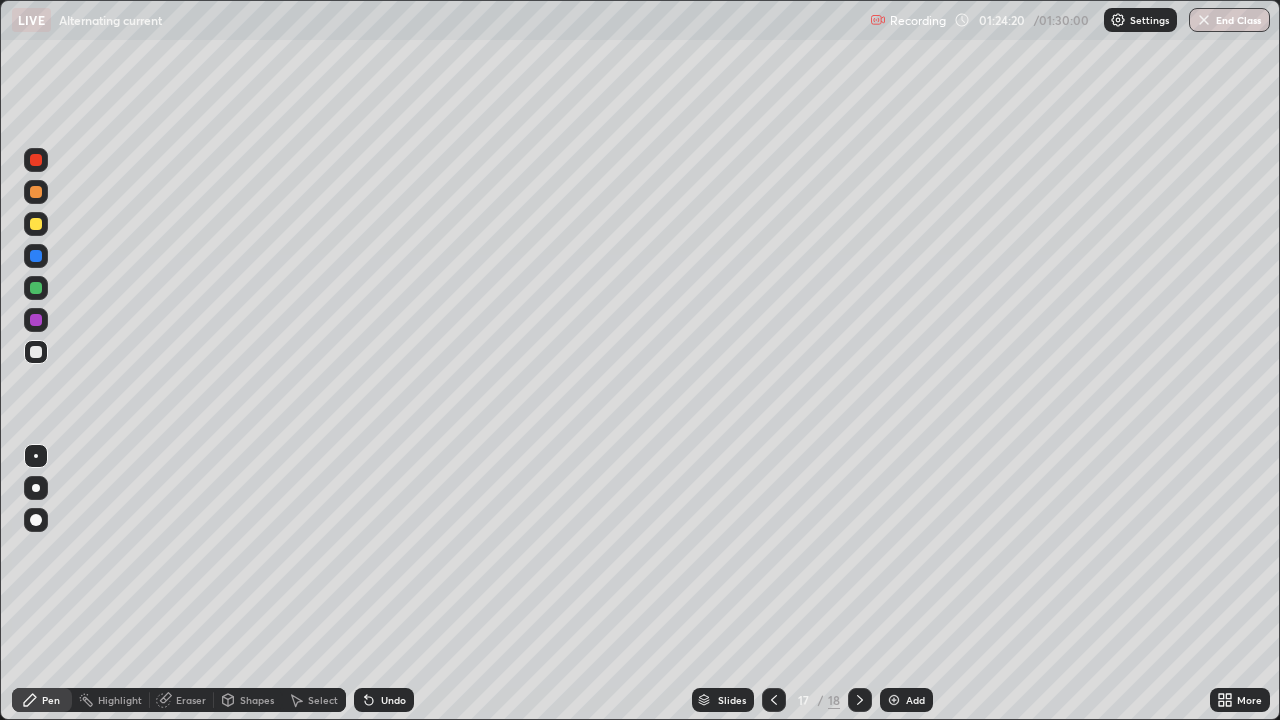 click 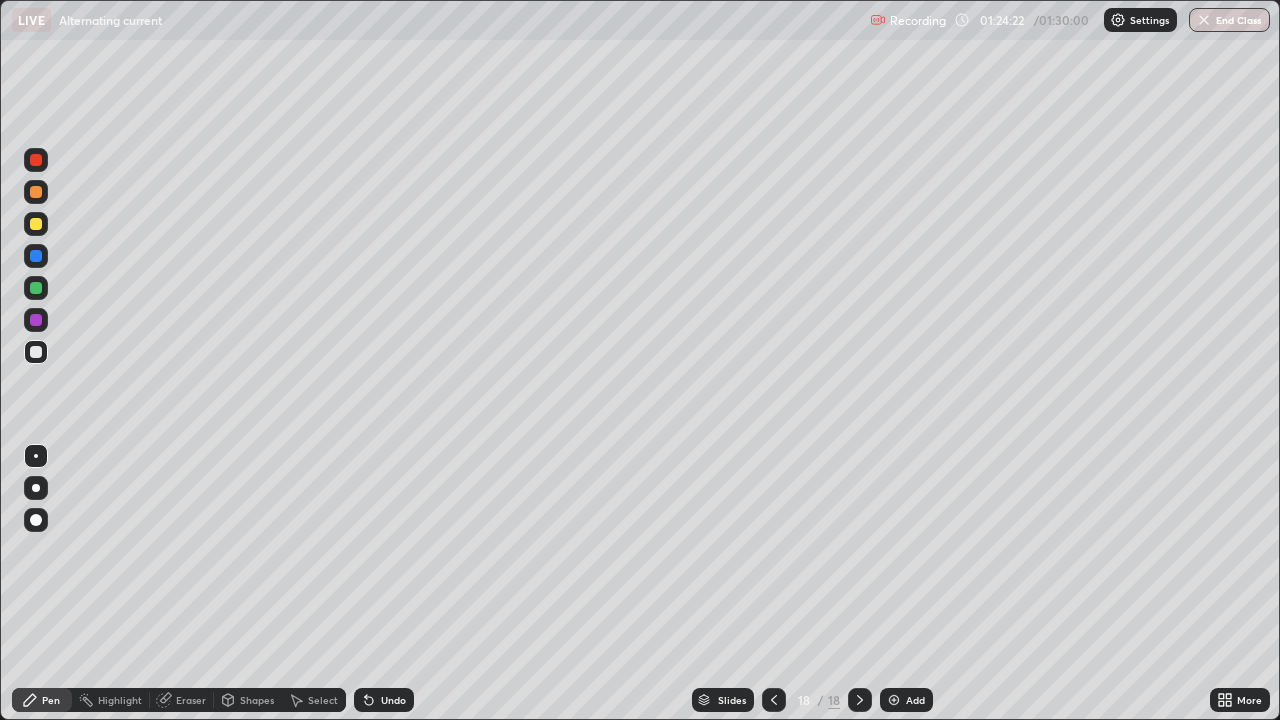 click 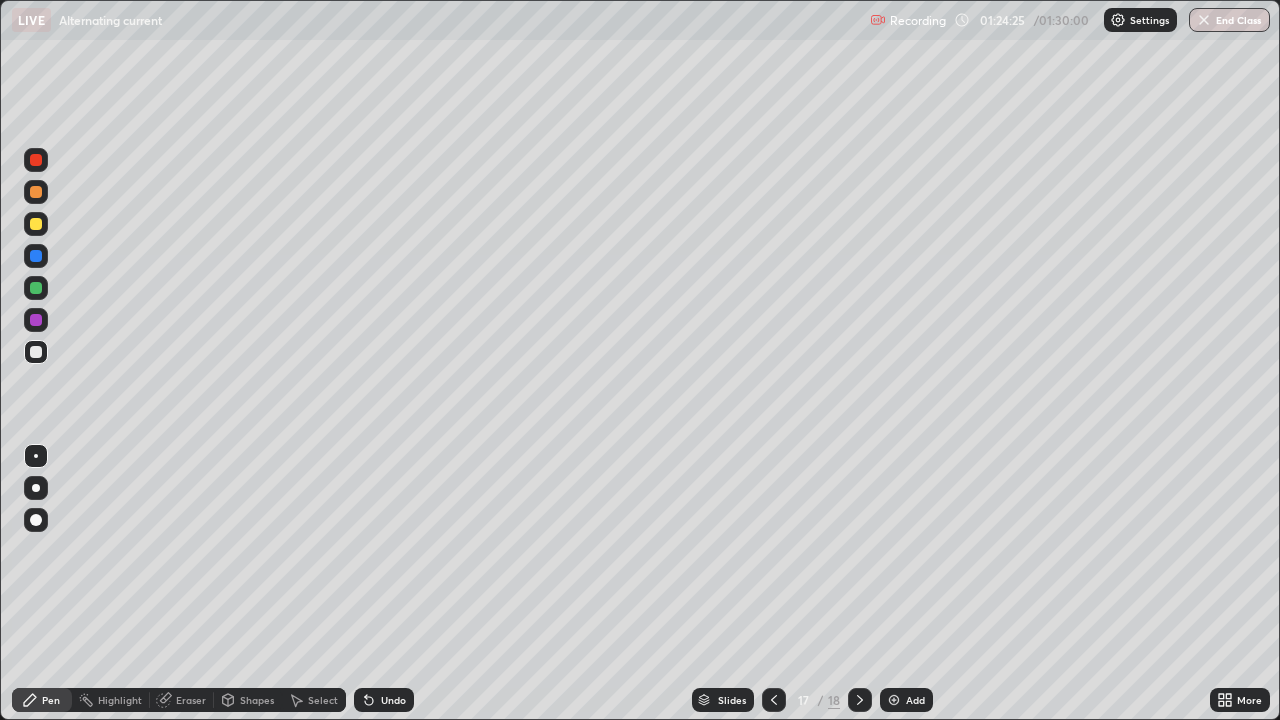click on "Eraser" at bounding box center (191, 700) 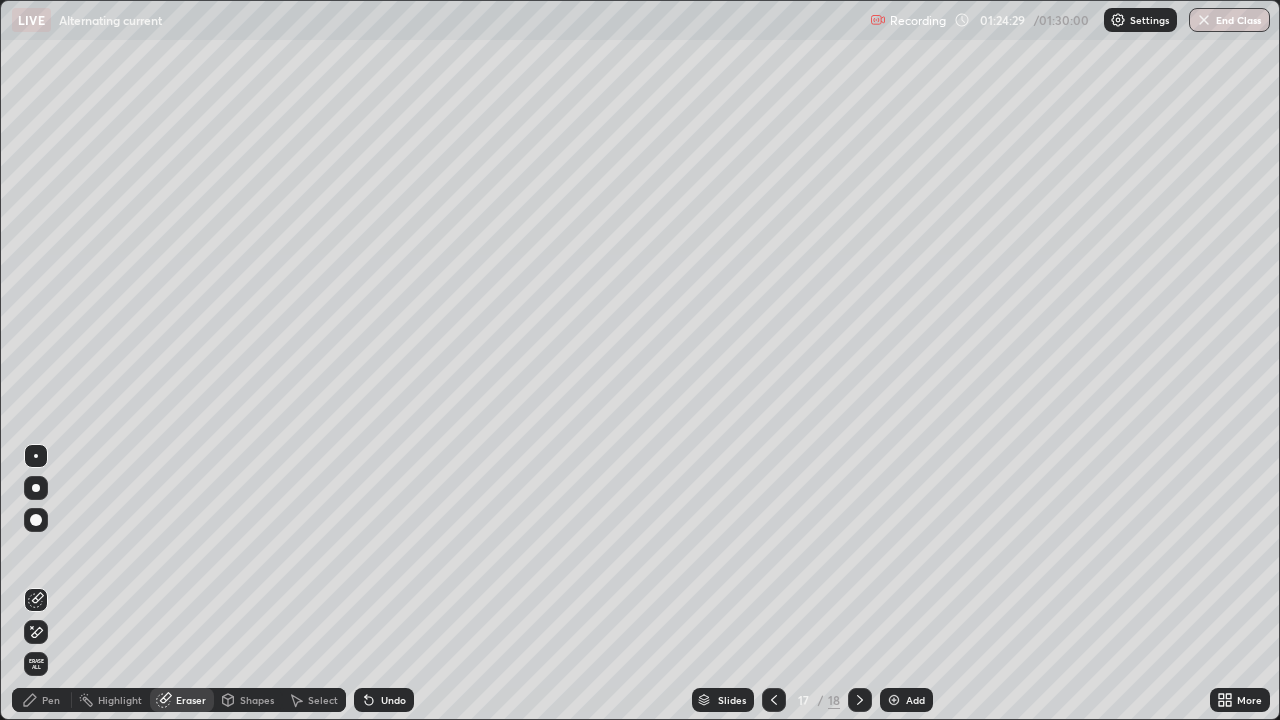 click on "Pen" at bounding box center (51, 700) 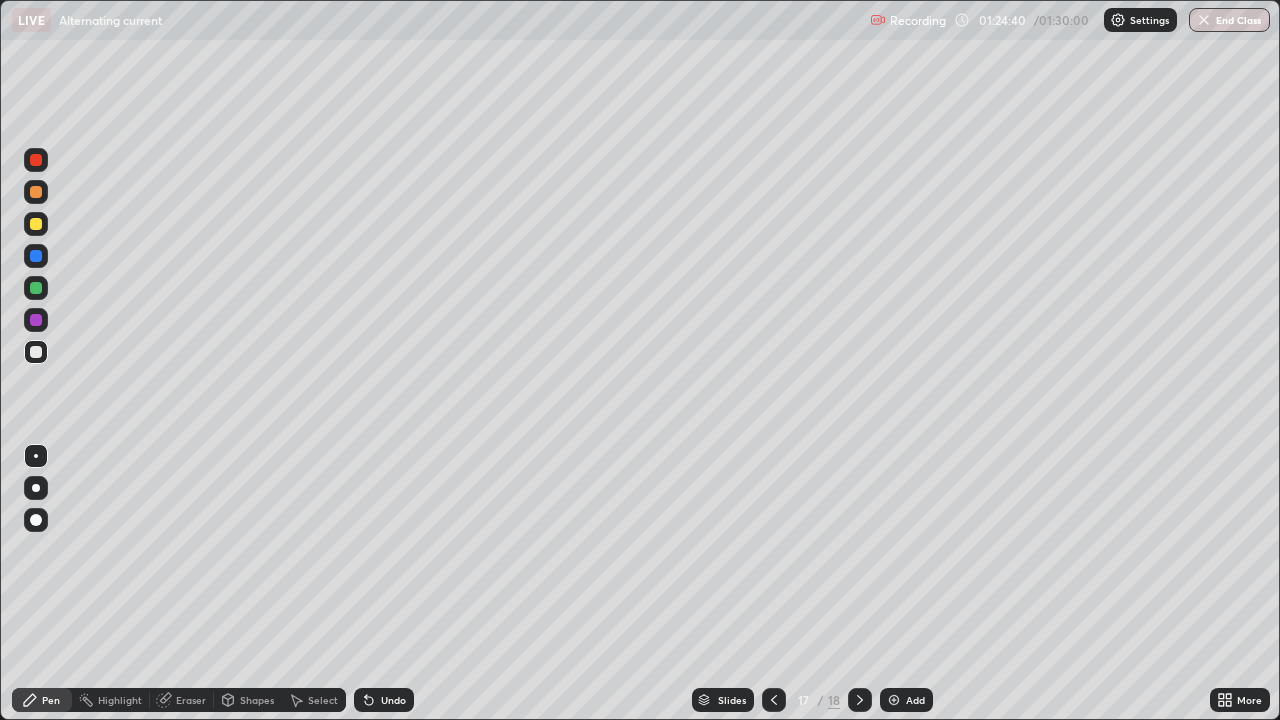 click at bounding box center [36, 224] 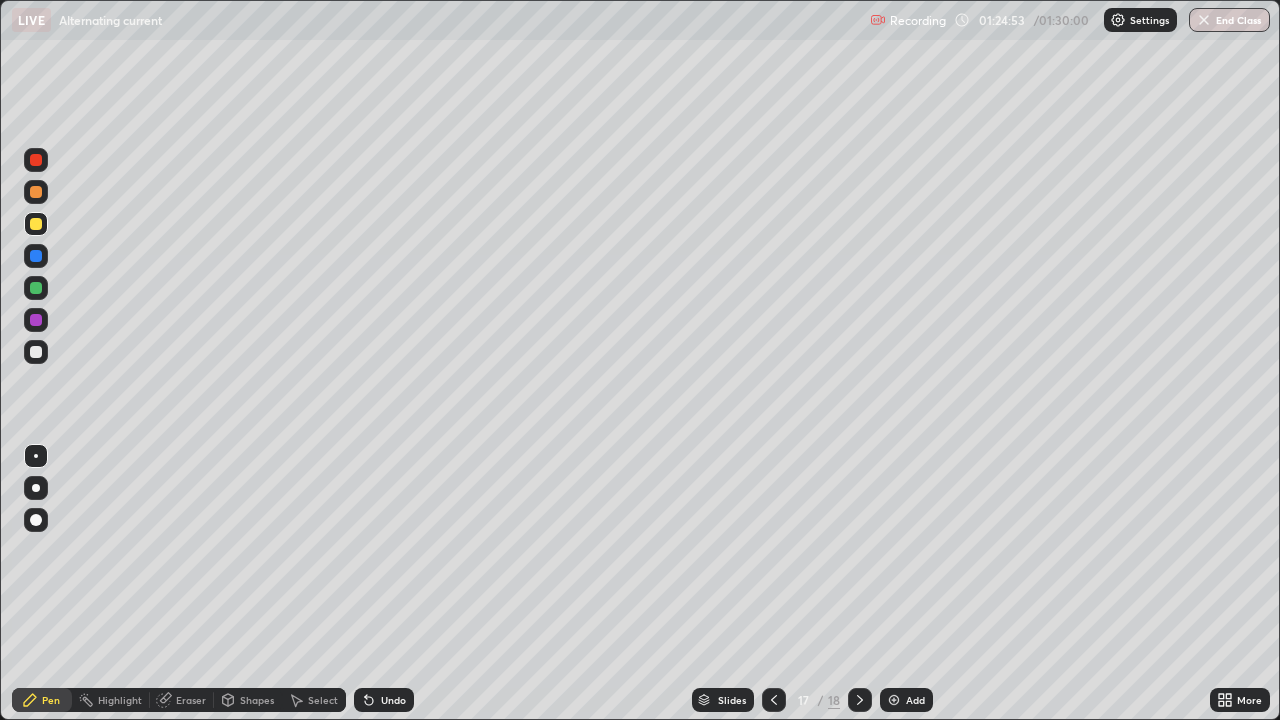 click 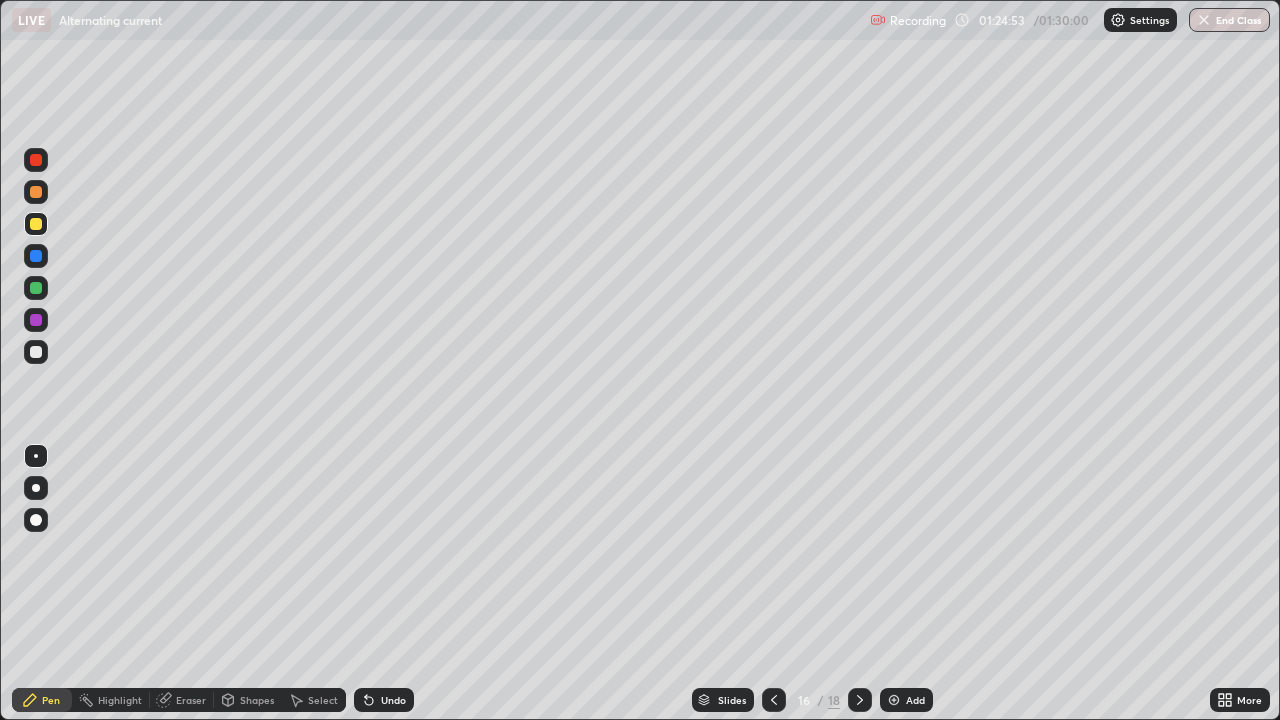 click 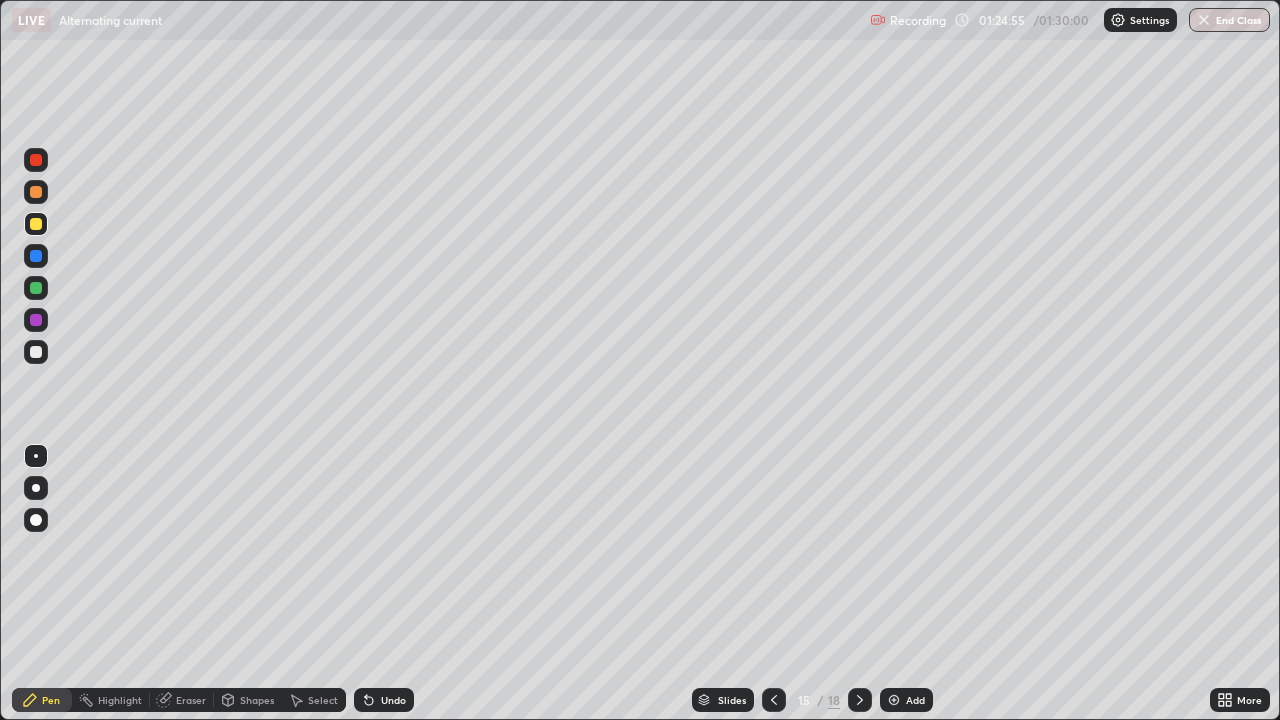 click 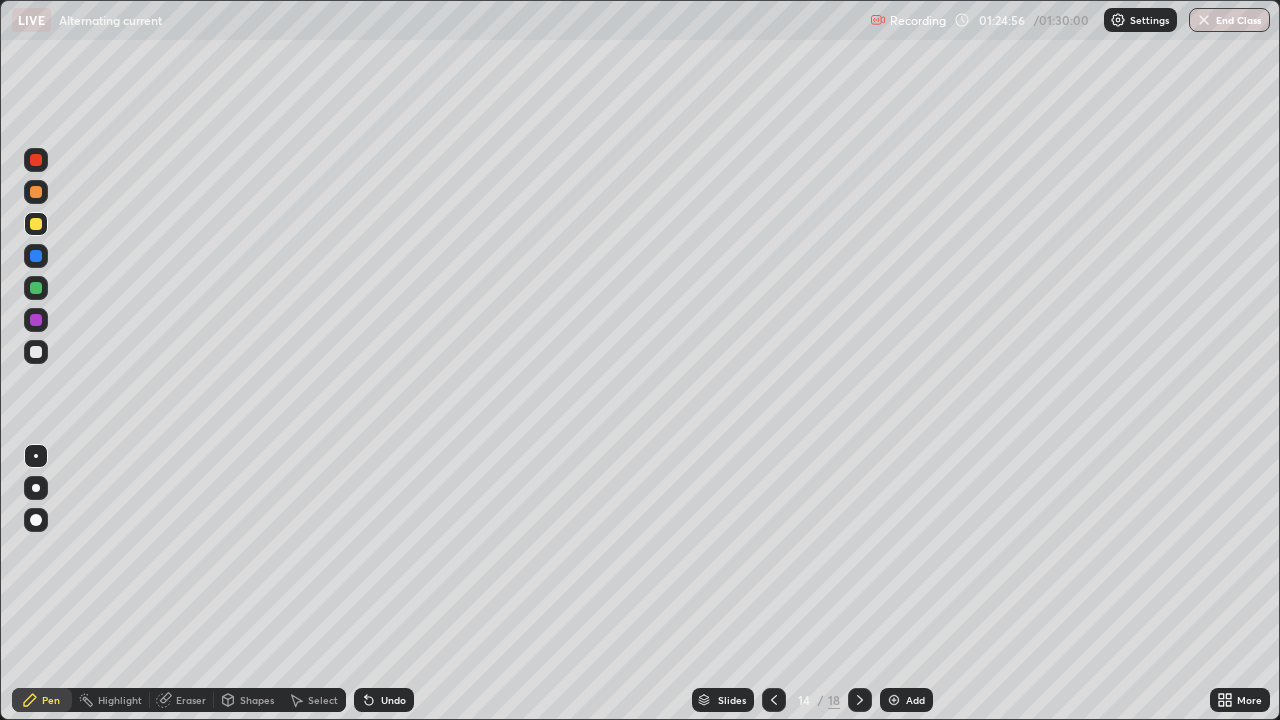 click 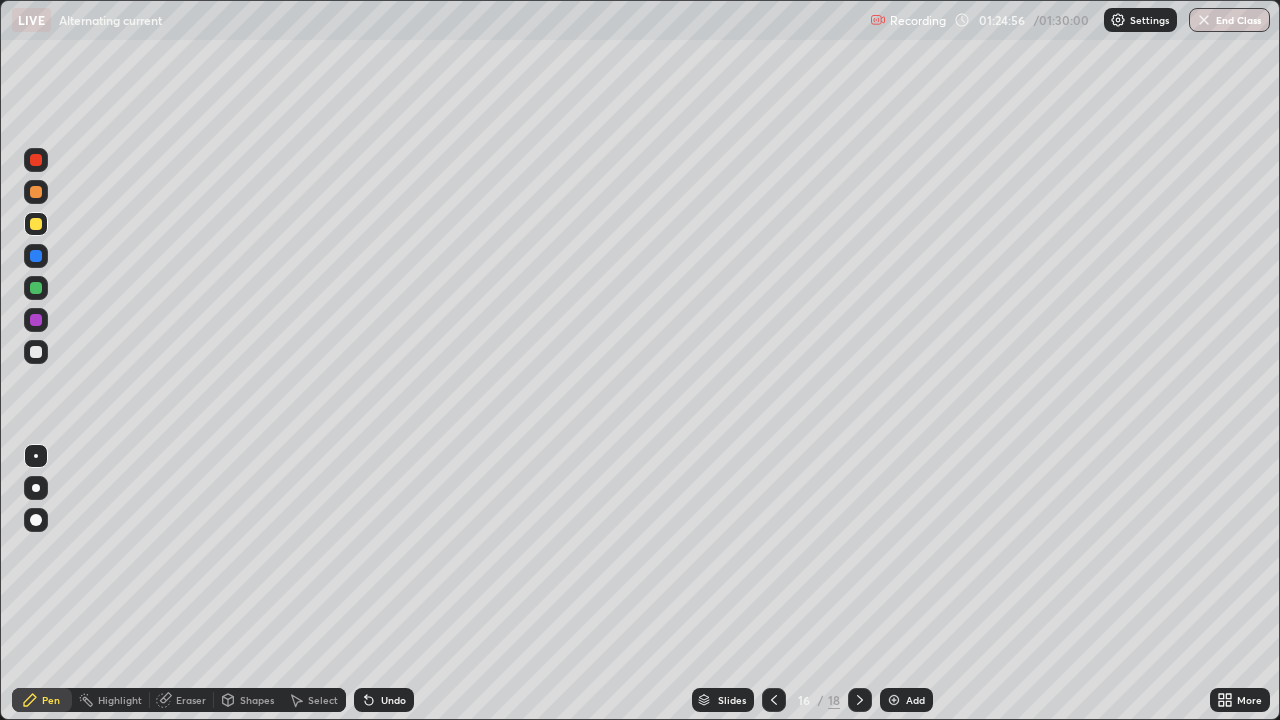 click 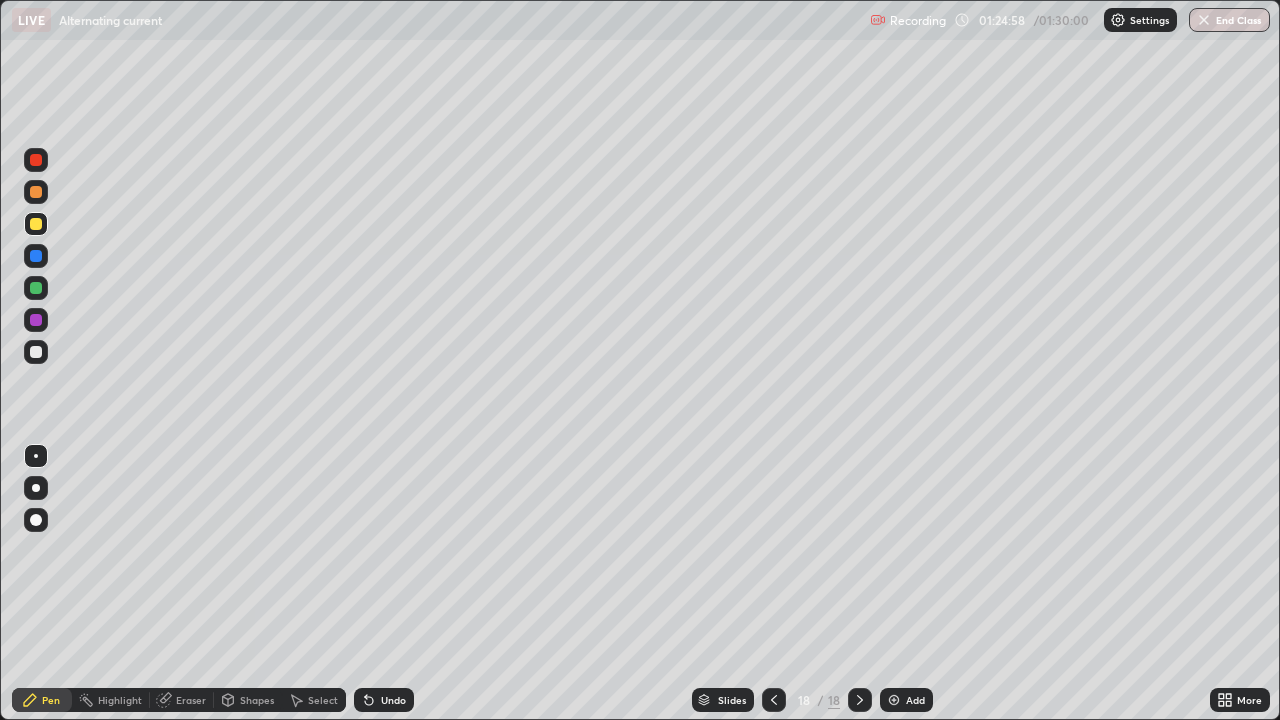 click 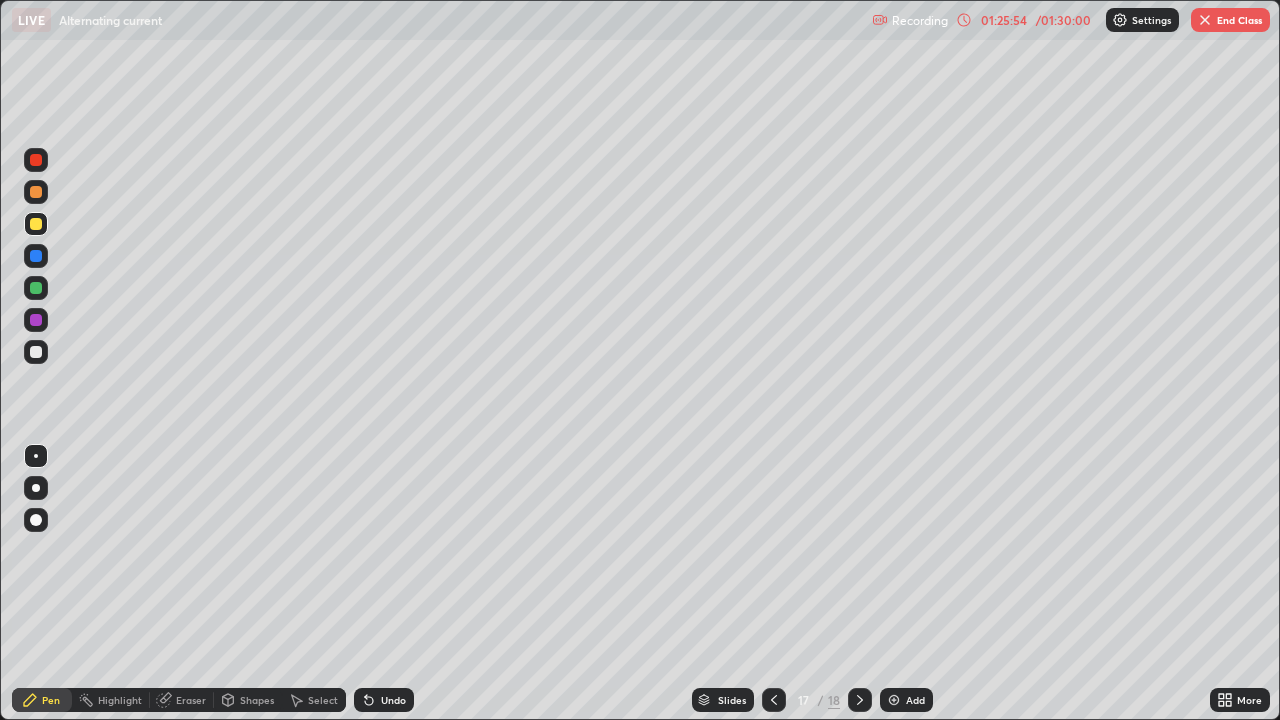 click on "End Class" at bounding box center [1230, 20] 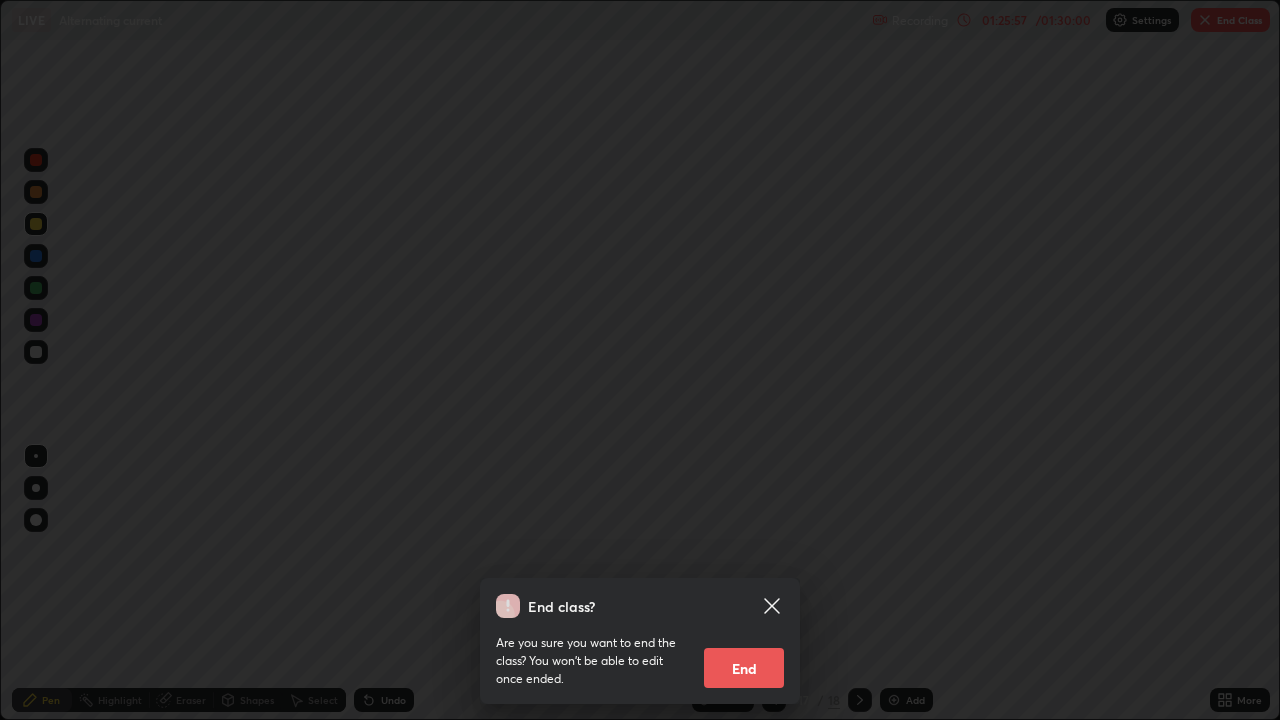 click on "End" at bounding box center [744, 668] 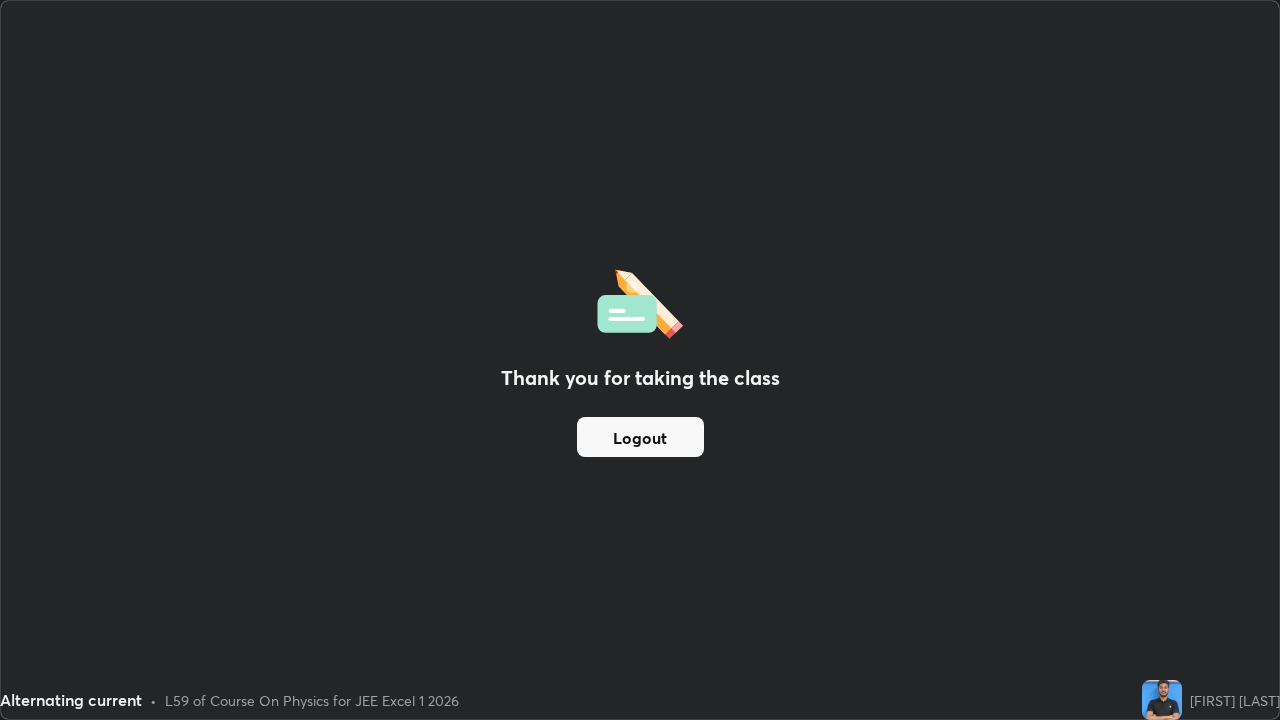 click on "Logout" at bounding box center [640, 437] 